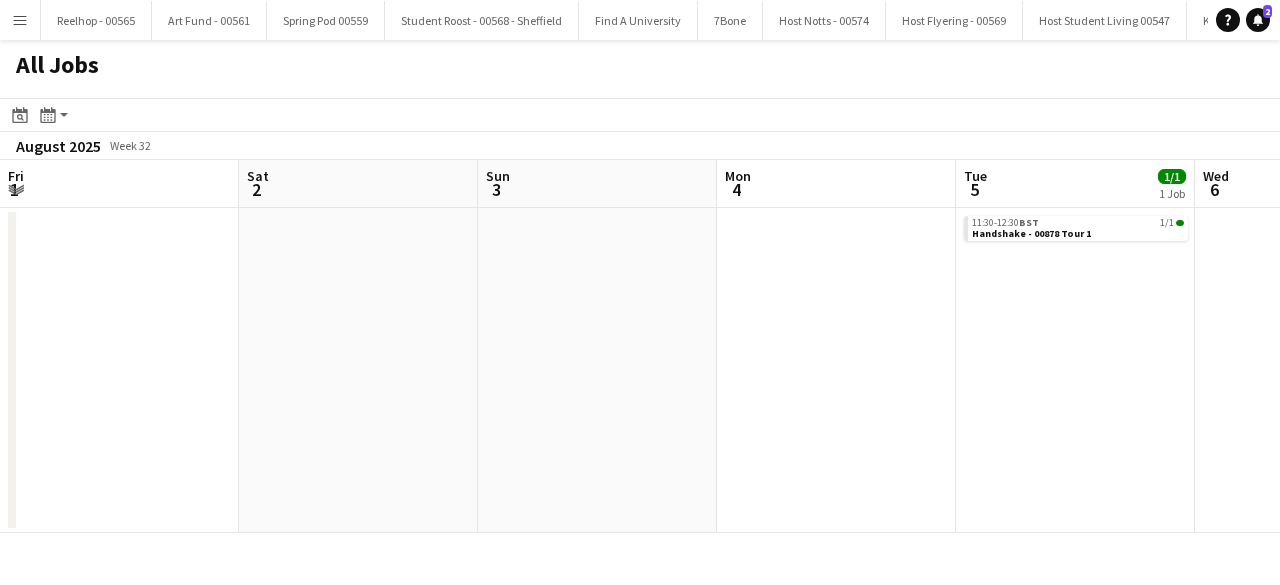 scroll, scrollTop: 0, scrollLeft: 0, axis: both 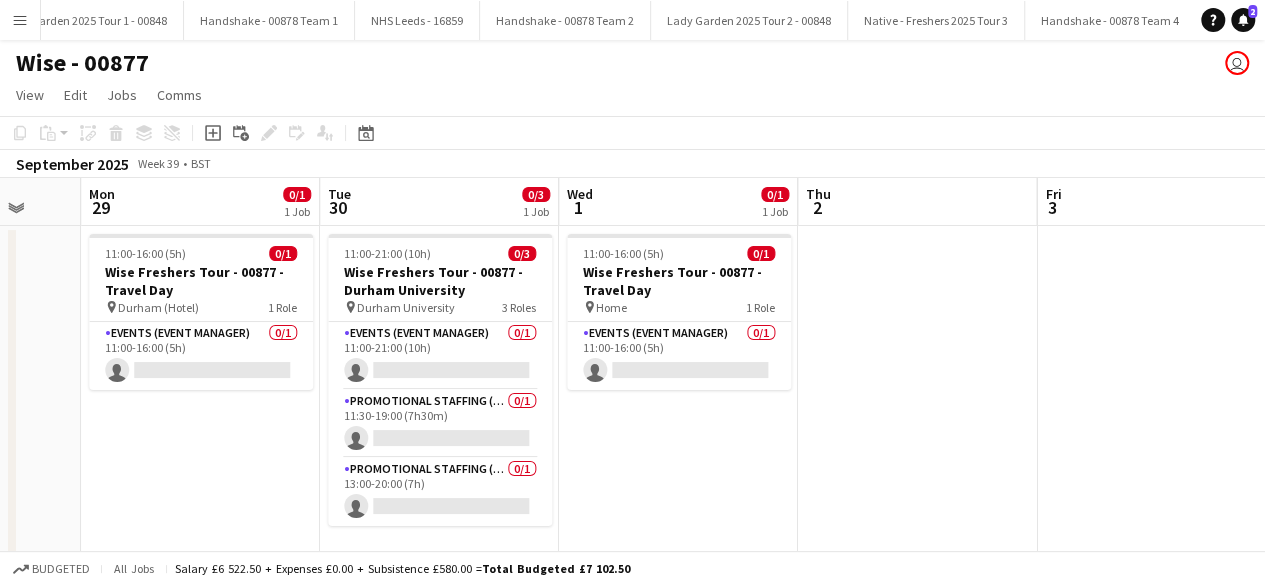 click on "11:00-16:00 (5h)    0/1   Wise Freshers Tour - 00877 - Travel Day
pin
Home   1 Role   Events (Event Manager)   0/1   11:00-16:00 (5h)
single-neutral-actions" at bounding box center [678, 398] 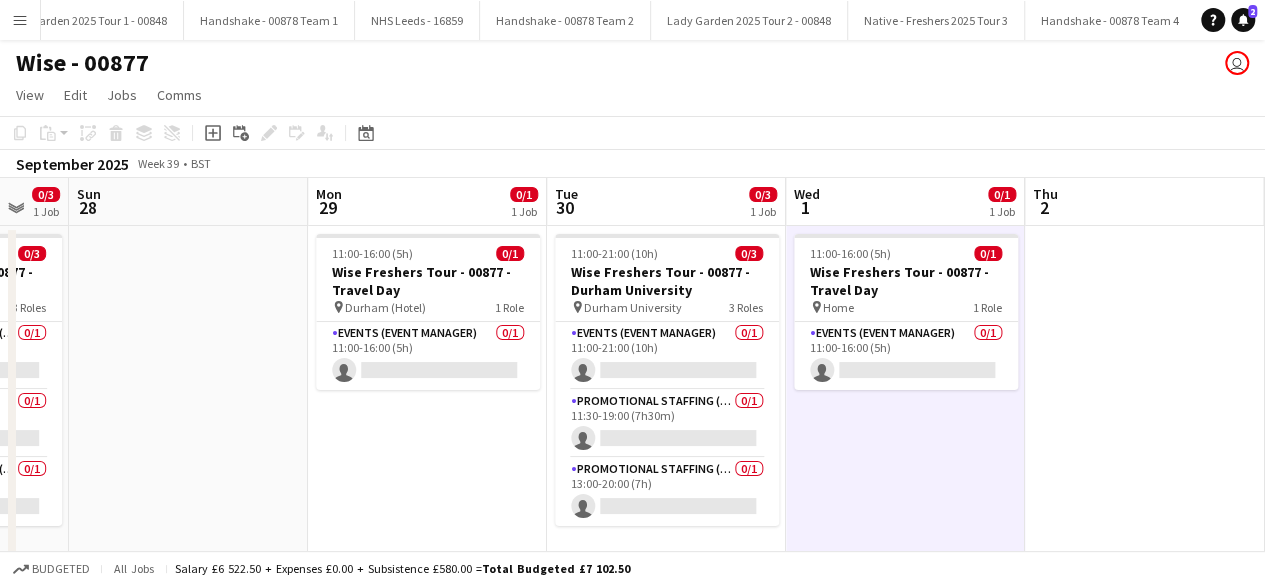 scroll, scrollTop: 0, scrollLeft: 647, axis: horizontal 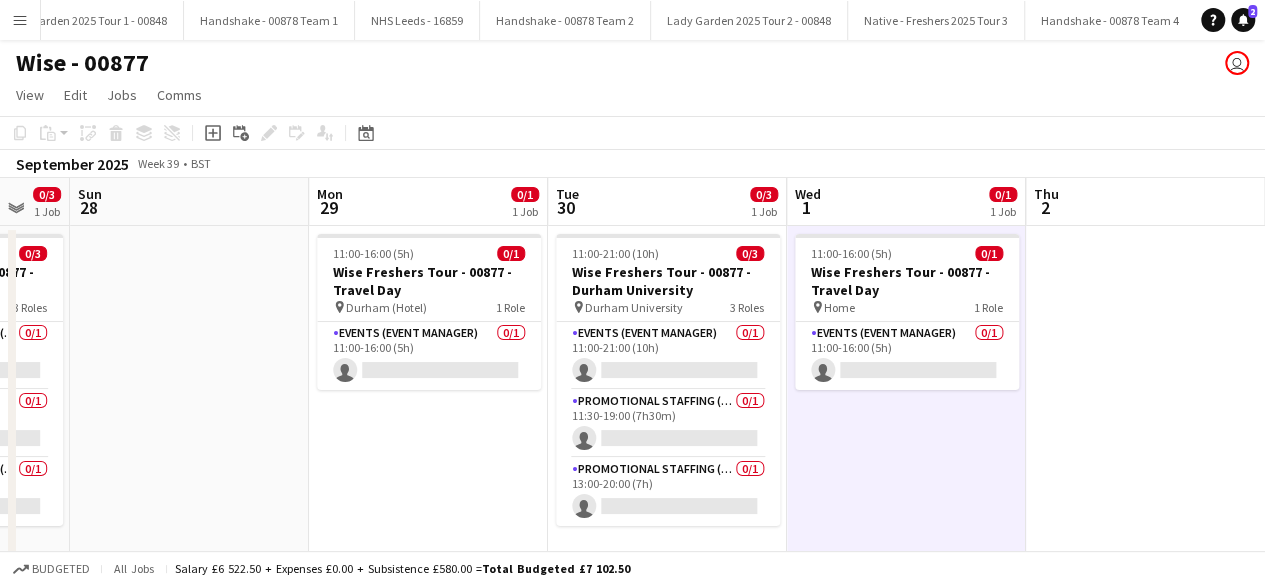 click on "11:00-16:00 (5h)    0/1   Wise Freshers Tour - 00877 - Travel Day
pin
Durham ([LOCATION])   1 Role   Events (Event Manager)   0/1   11:00-16:00 (5h)
single-neutral-actions" at bounding box center (428, 398) 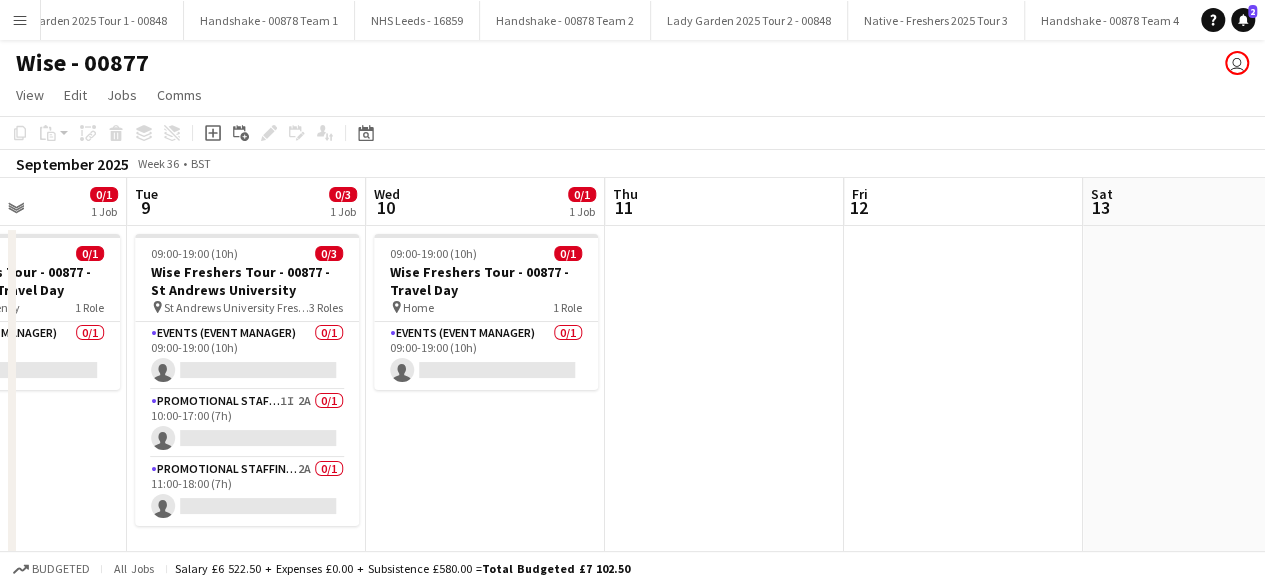 scroll, scrollTop: 0, scrollLeft: 535, axis: horizontal 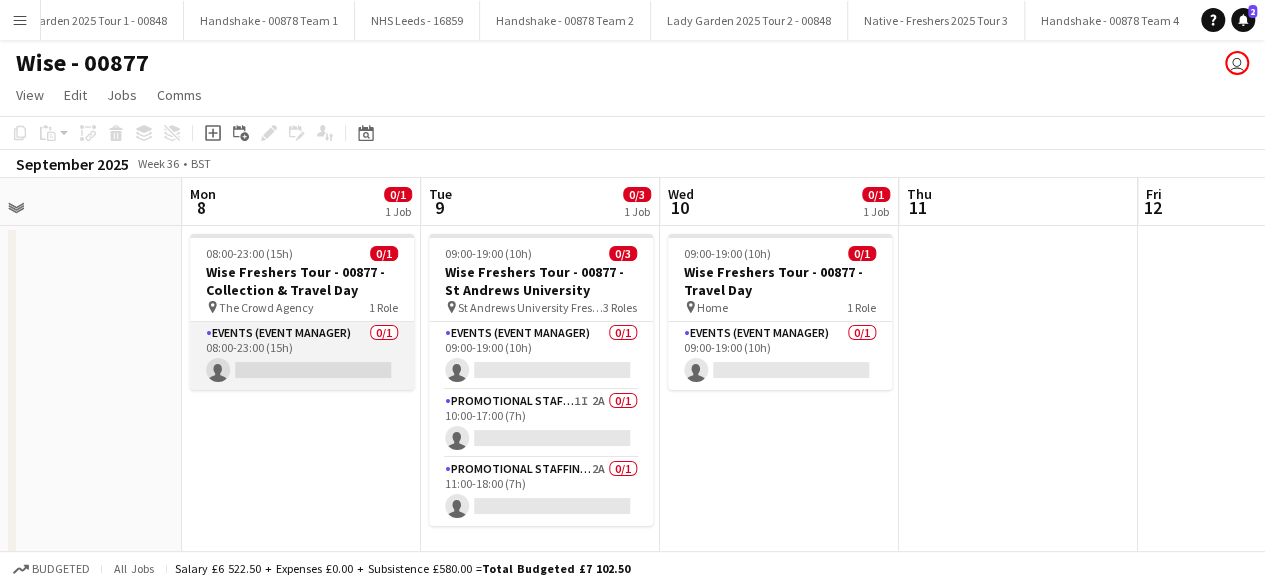 click on "Events (Event Manager)   0/1   08:00-23:00 (15h)
single-neutral-actions" at bounding box center (302, 356) 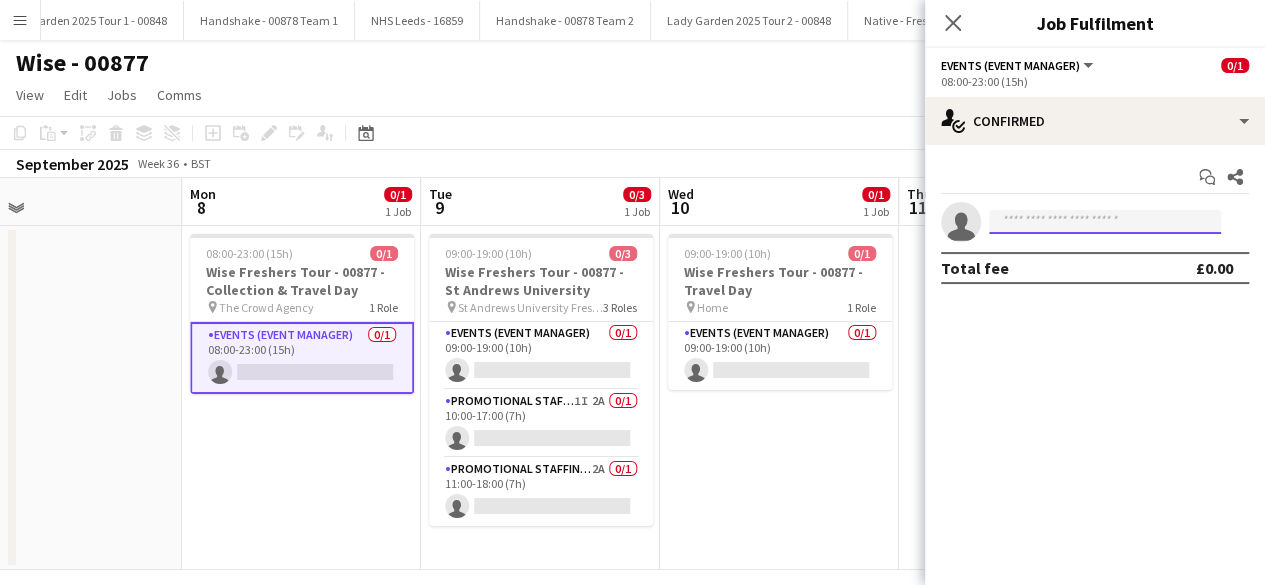 click at bounding box center (1105, 222) 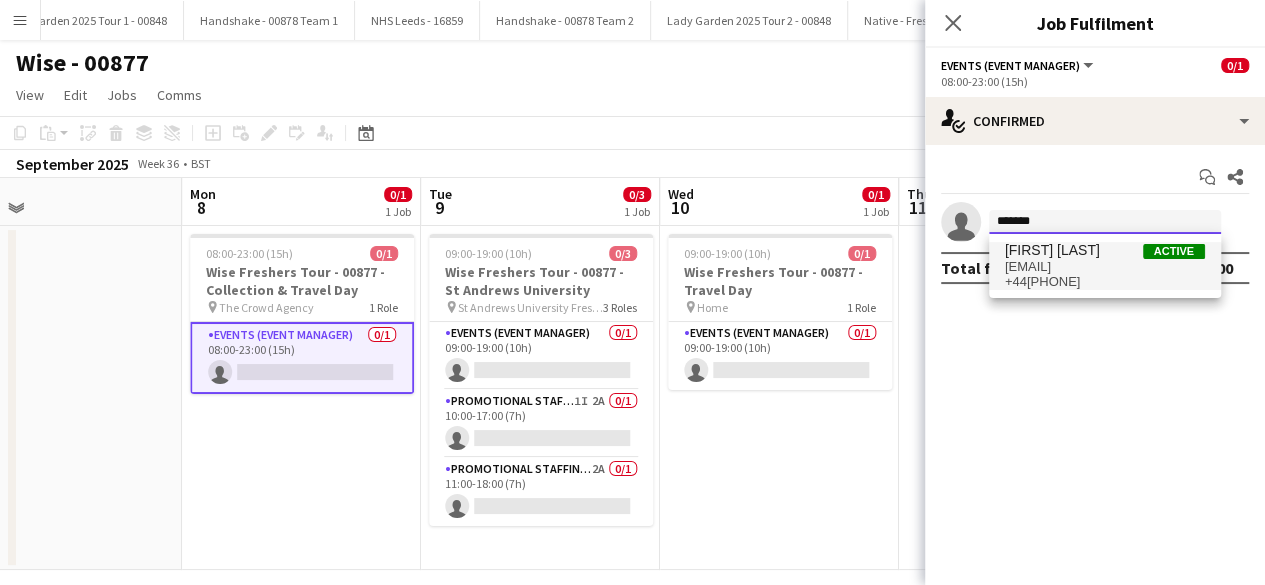 type on "*******" 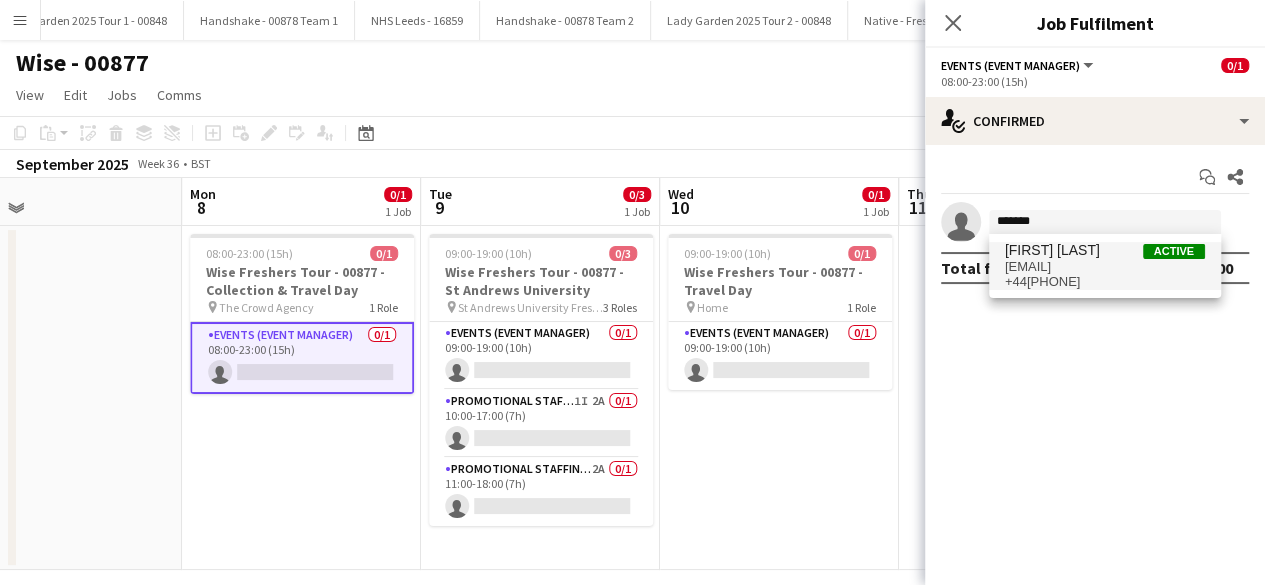 click on "[FIRST] [LAST]" at bounding box center (1052, 250) 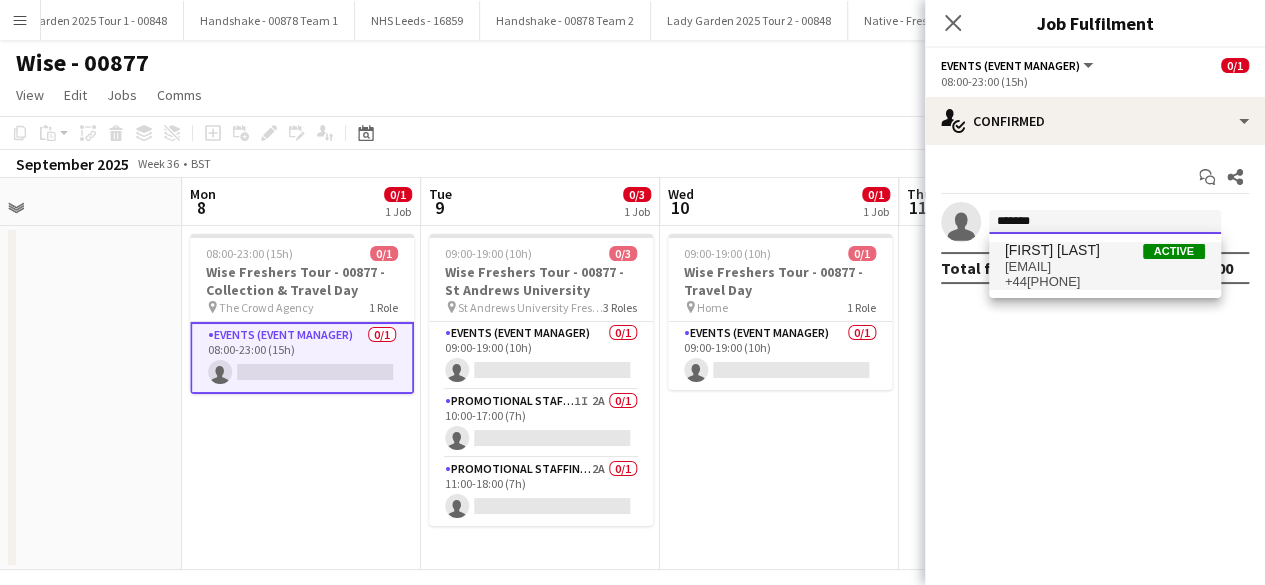 type 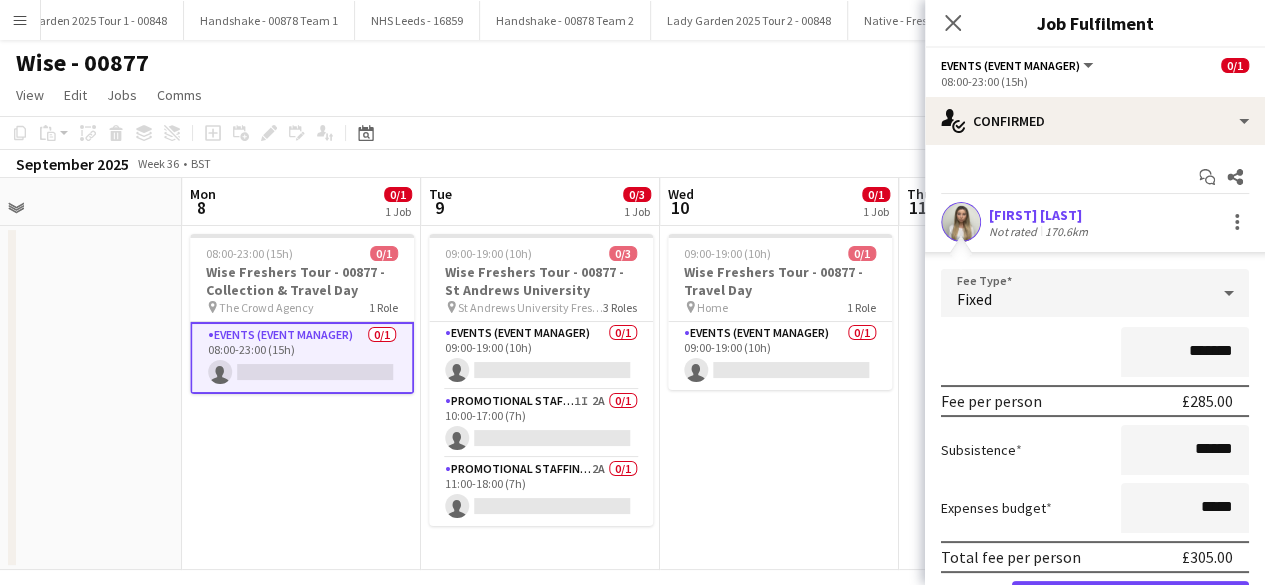scroll, scrollTop: 110, scrollLeft: 0, axis: vertical 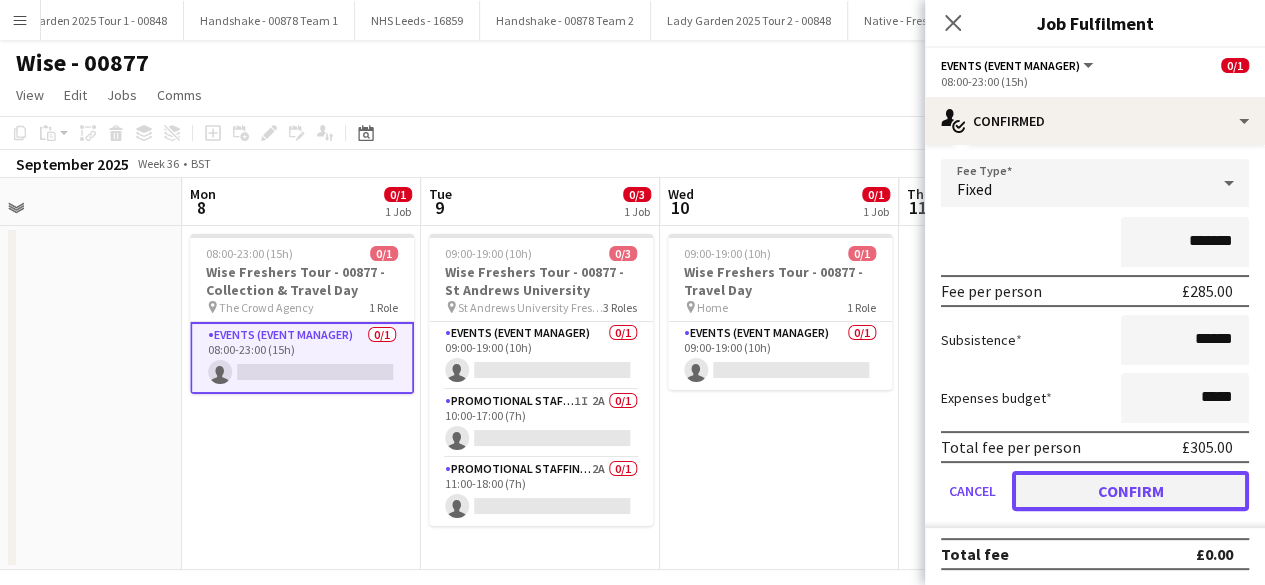 click on "Confirm" at bounding box center (1130, 491) 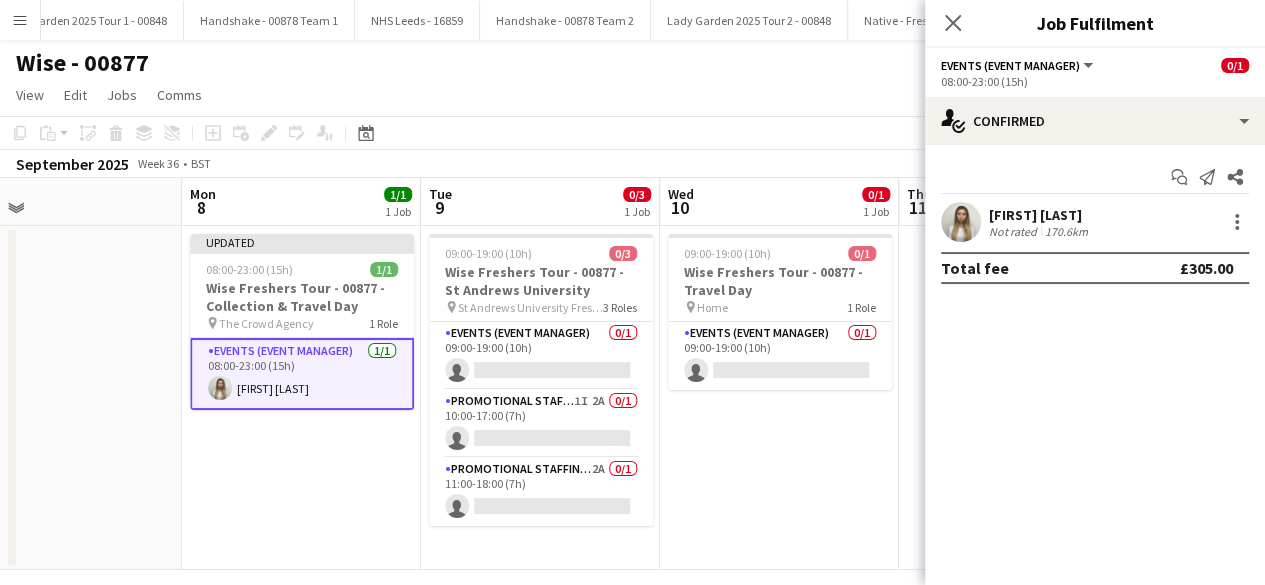 scroll, scrollTop: 0, scrollLeft: 0, axis: both 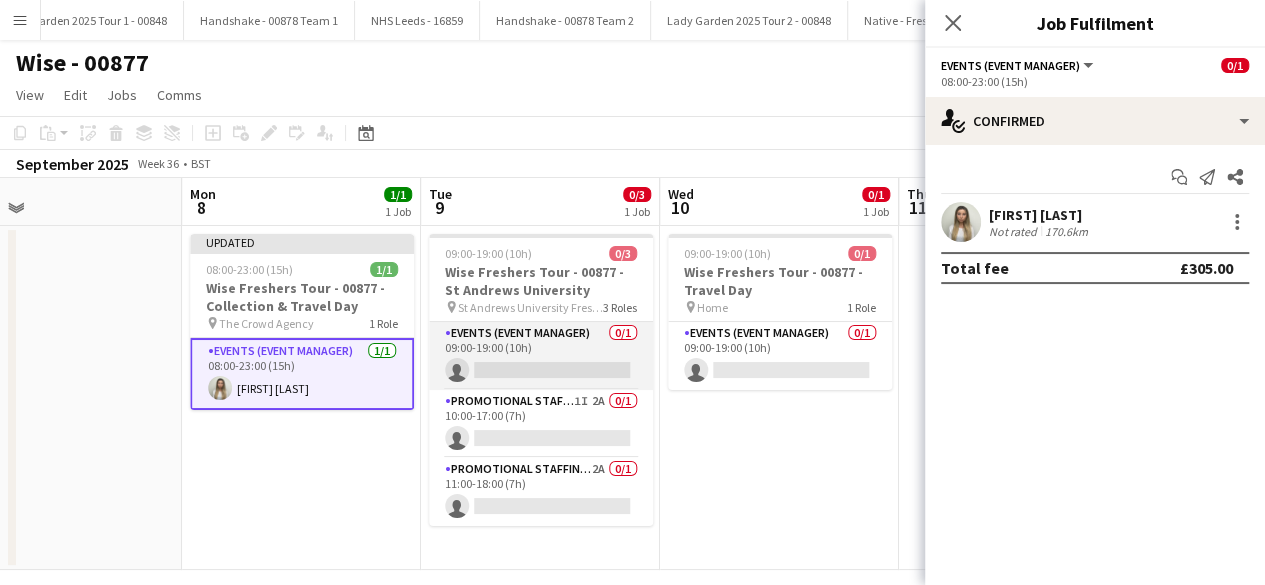 click on "Events (Event Manager)   0/1   09:00-19:00 (10h)
single-neutral-actions" at bounding box center (541, 356) 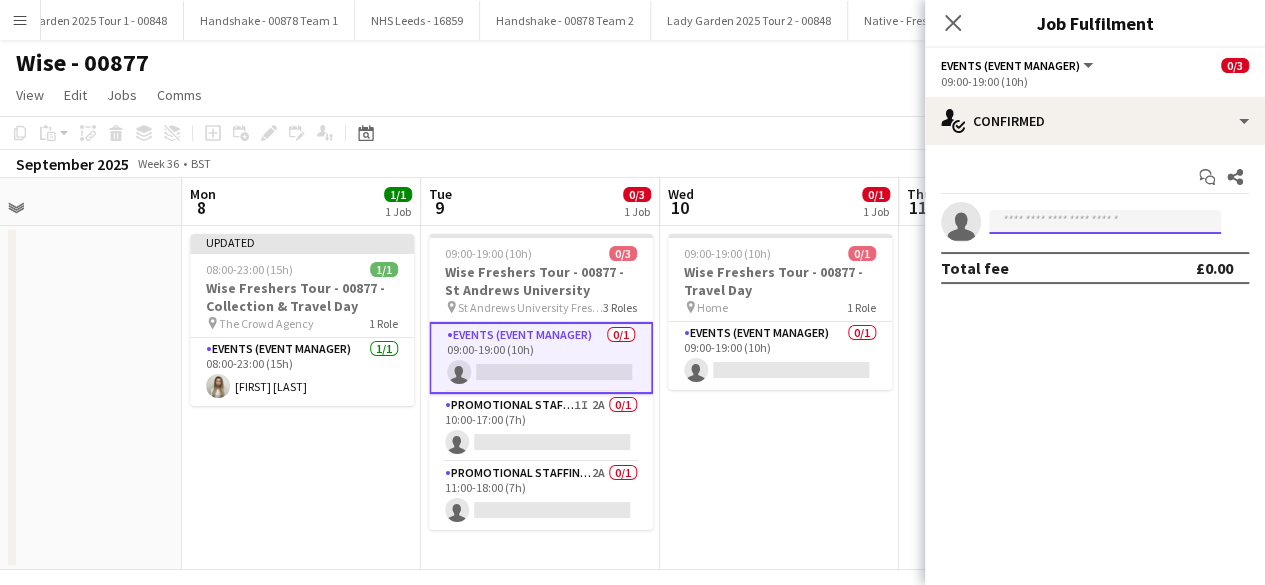 click at bounding box center (1105, 222) 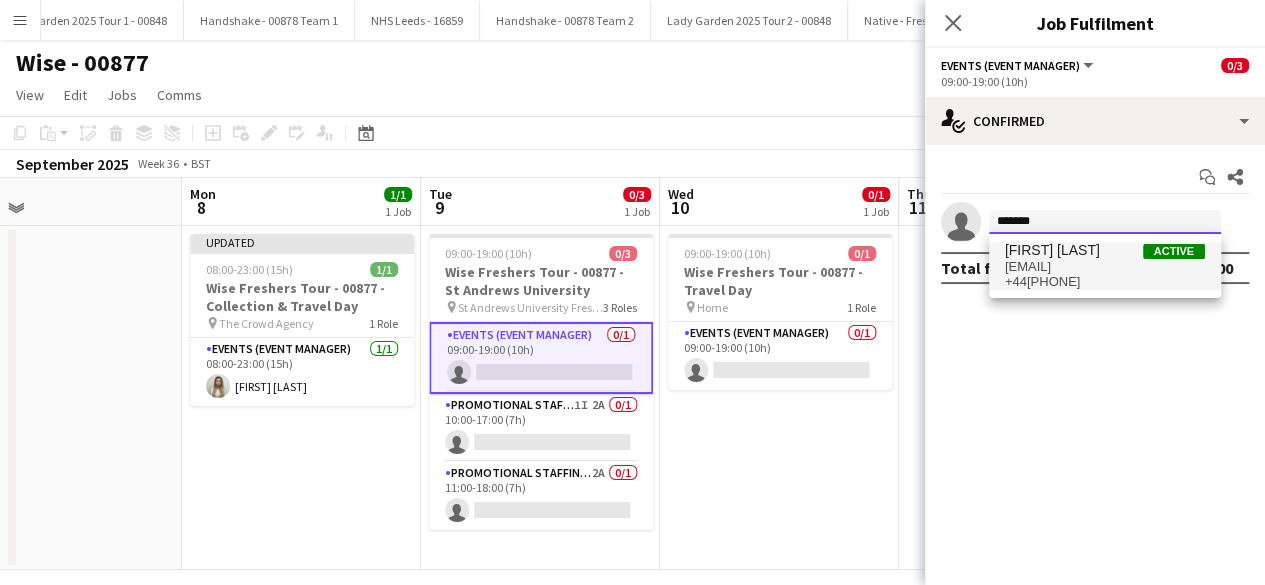 type on "*******" 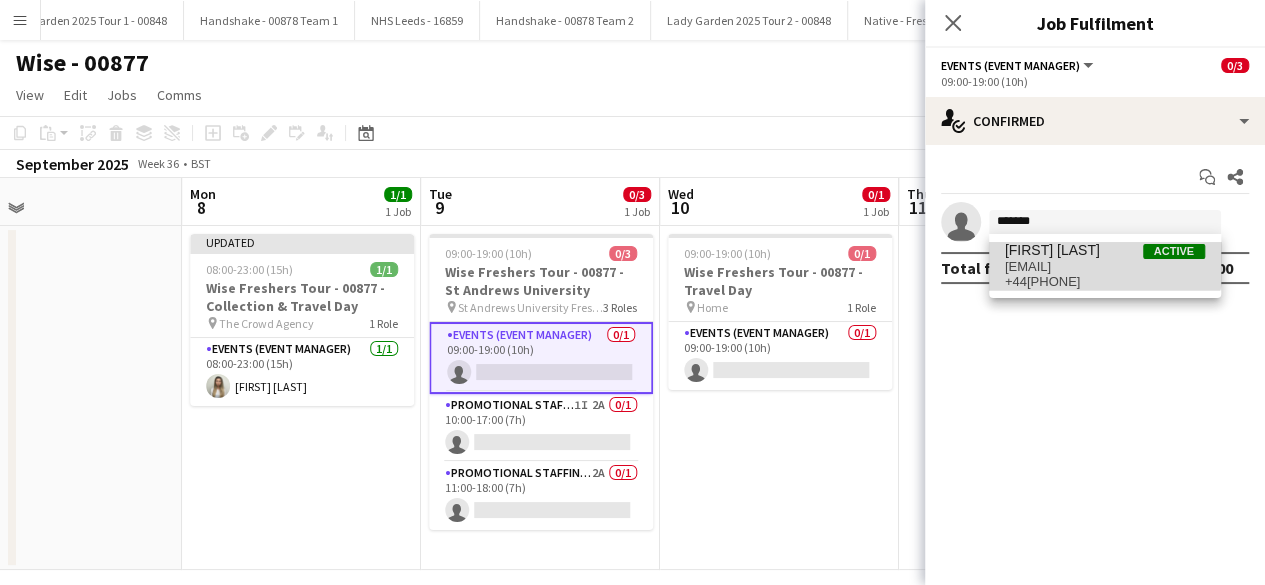 click on "[FIRST] [LAST]" at bounding box center (1052, 250) 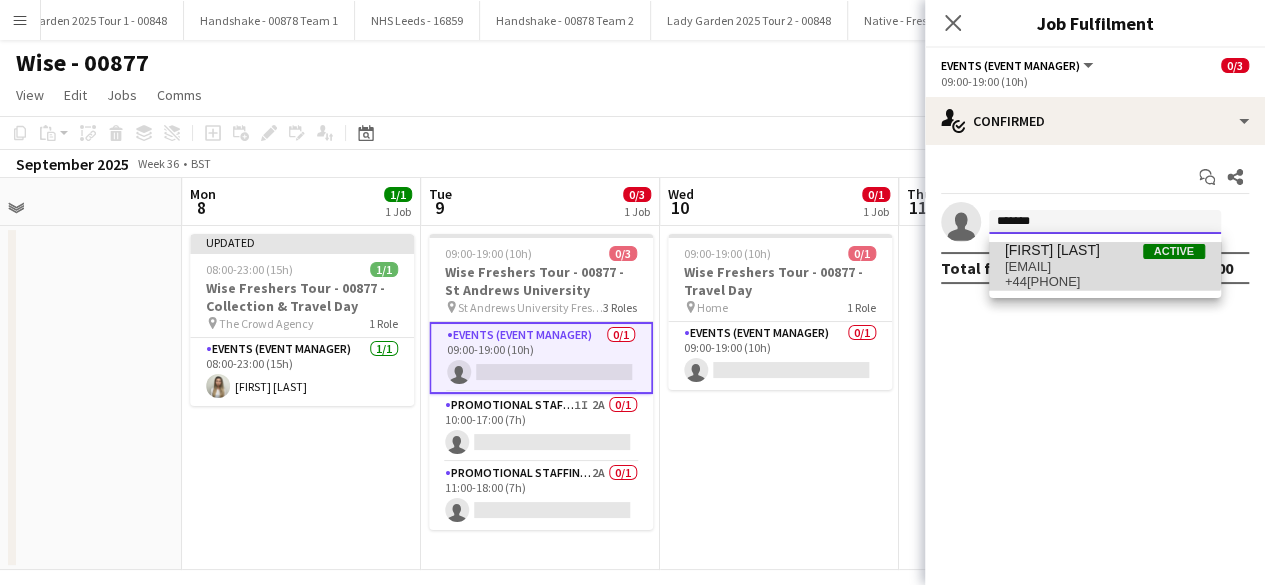 type 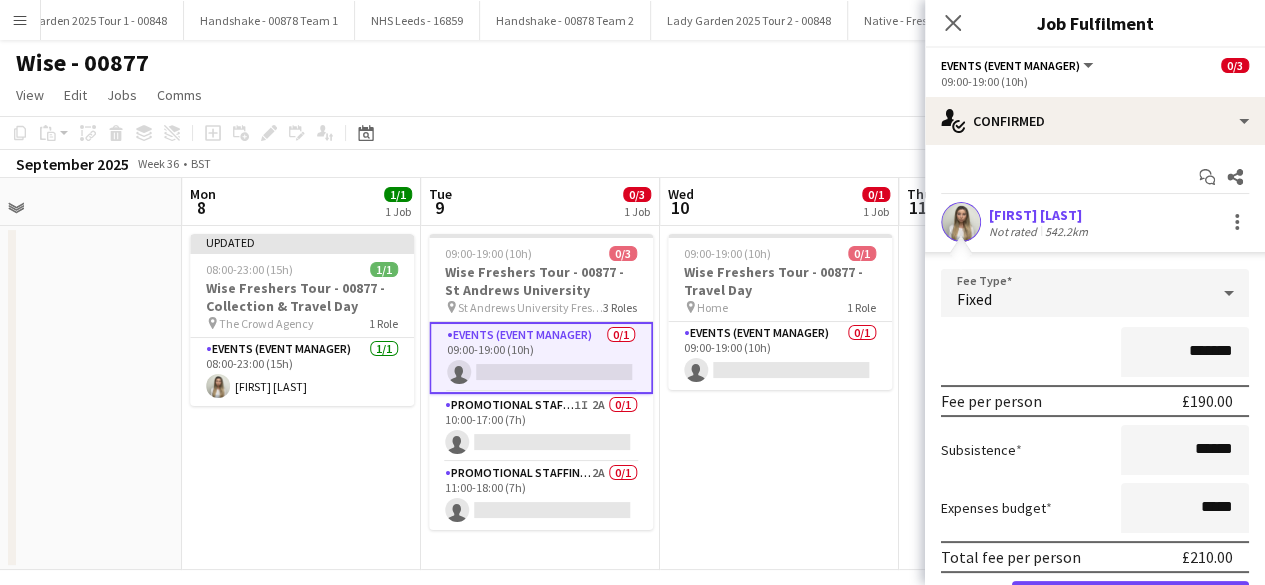 click at bounding box center (961, 222) 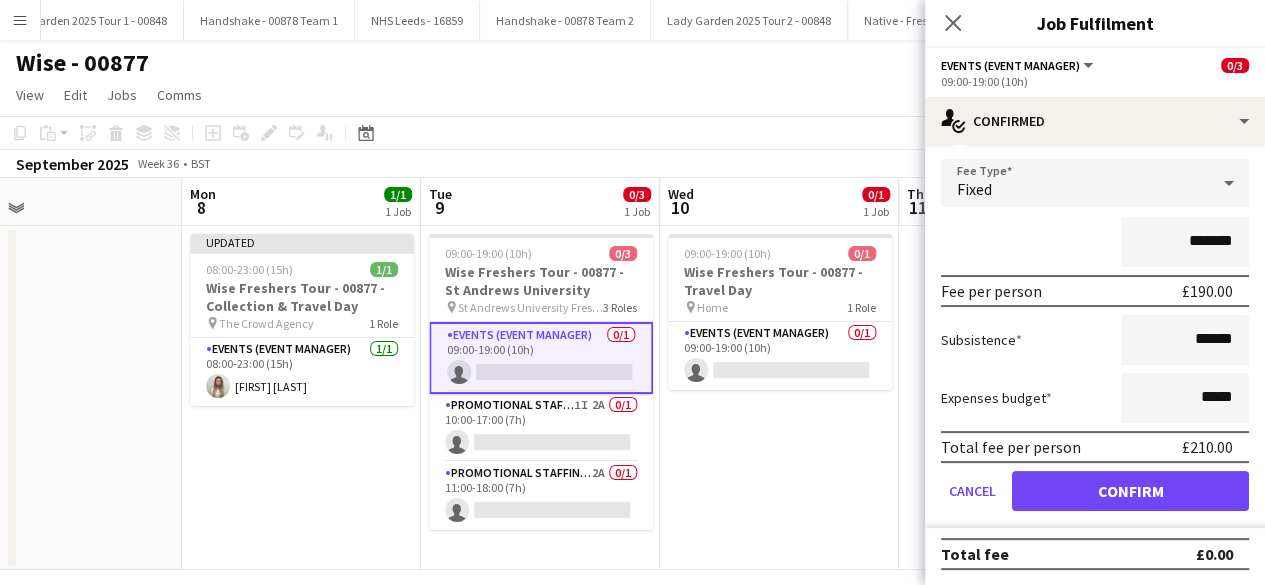 click on "Fee Type  Fixed *******  Fee per person   £190.00   Subsistence  ******  Expenses budget  *****  Total fee per person   £210.00   Cancel   Confirm" at bounding box center (1095, 343) 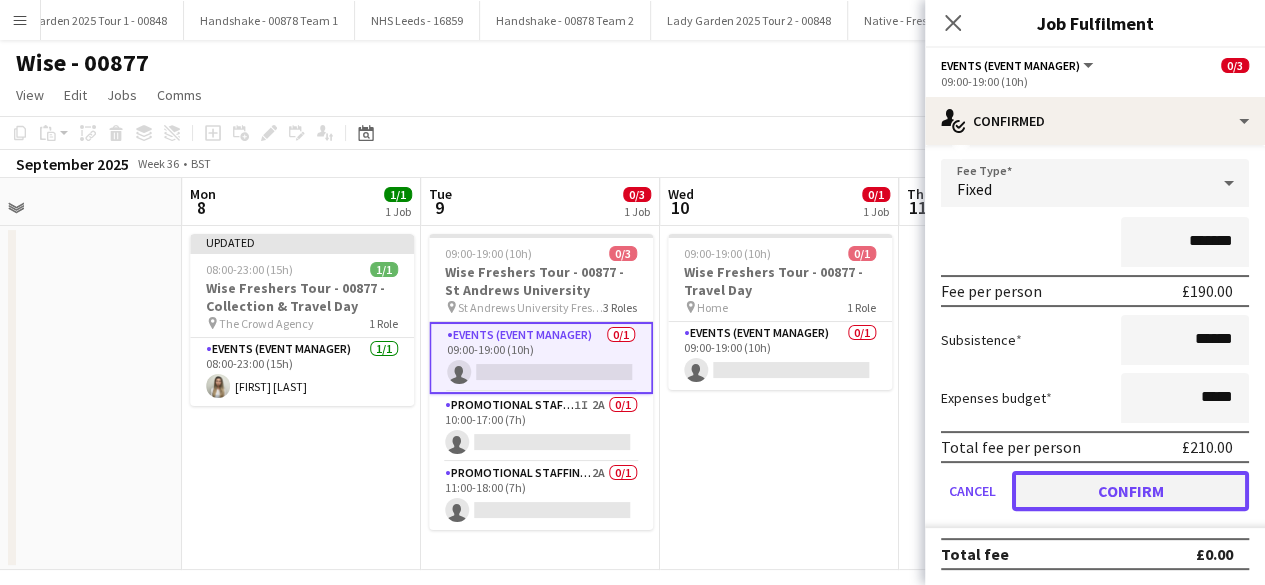 click on "Confirm" at bounding box center (1130, 491) 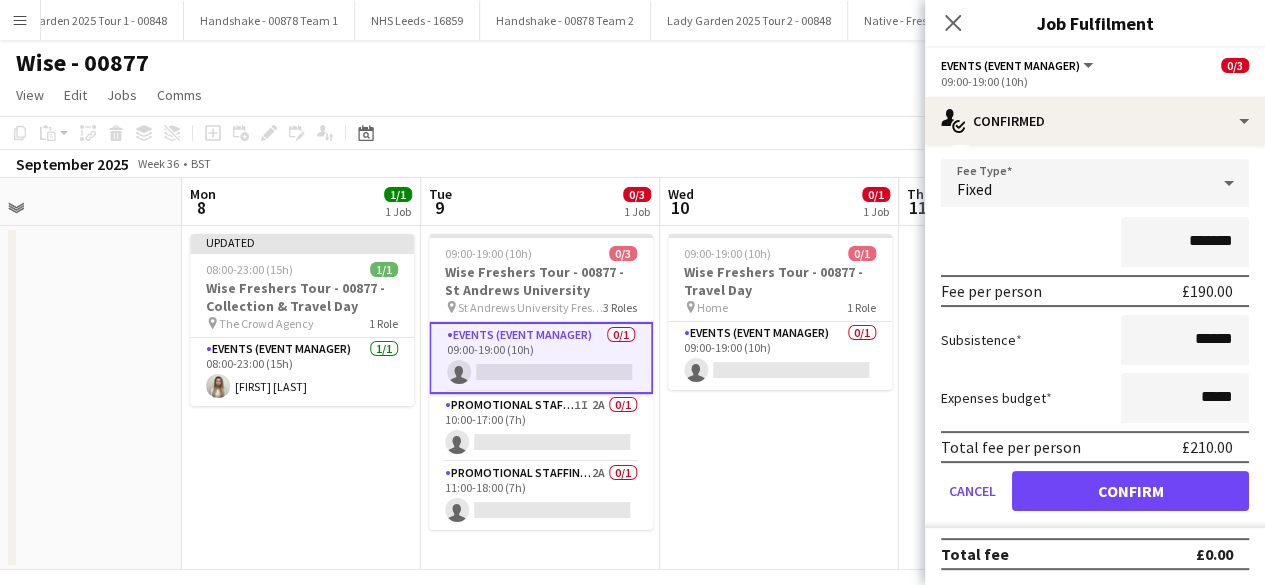 scroll, scrollTop: 0, scrollLeft: 0, axis: both 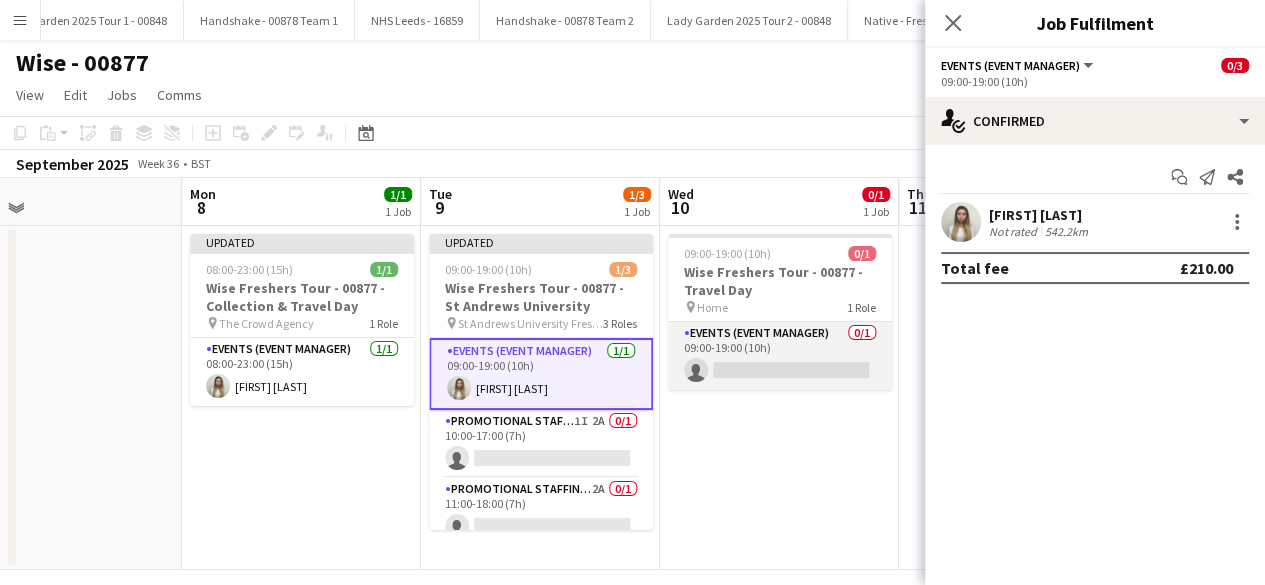 click on "Events (Event Manager)   0/1   09:00-19:00 (10h)
single-neutral-actions" at bounding box center [780, 356] 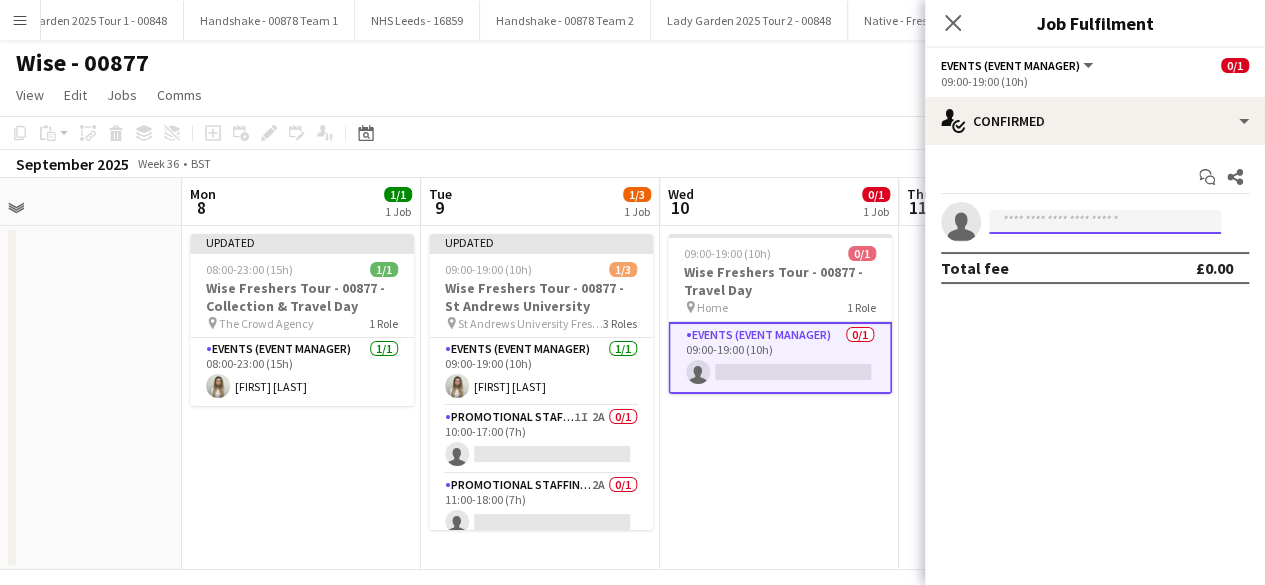 click at bounding box center [1105, 222] 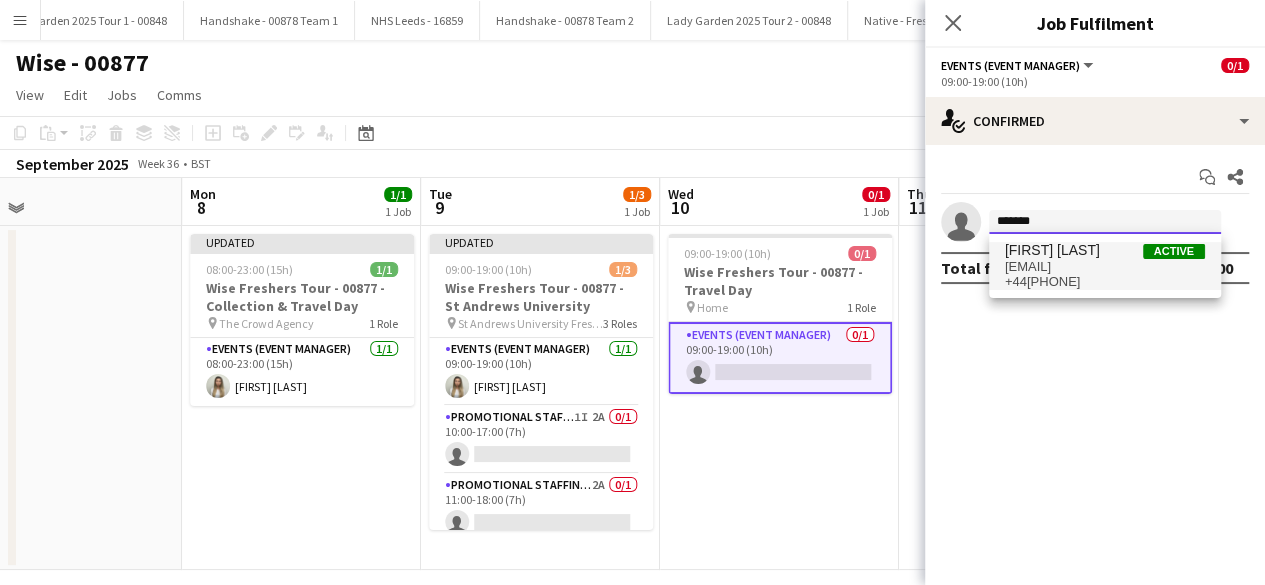 type on "*******" 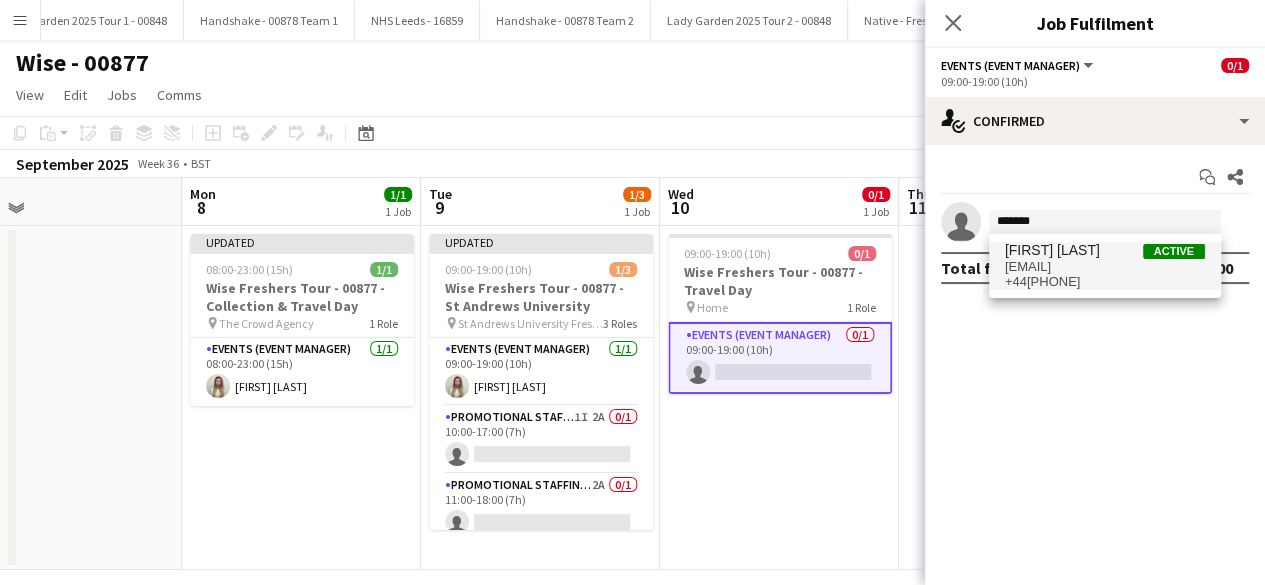 click on "[FIRST] [LAST]" at bounding box center (1052, 250) 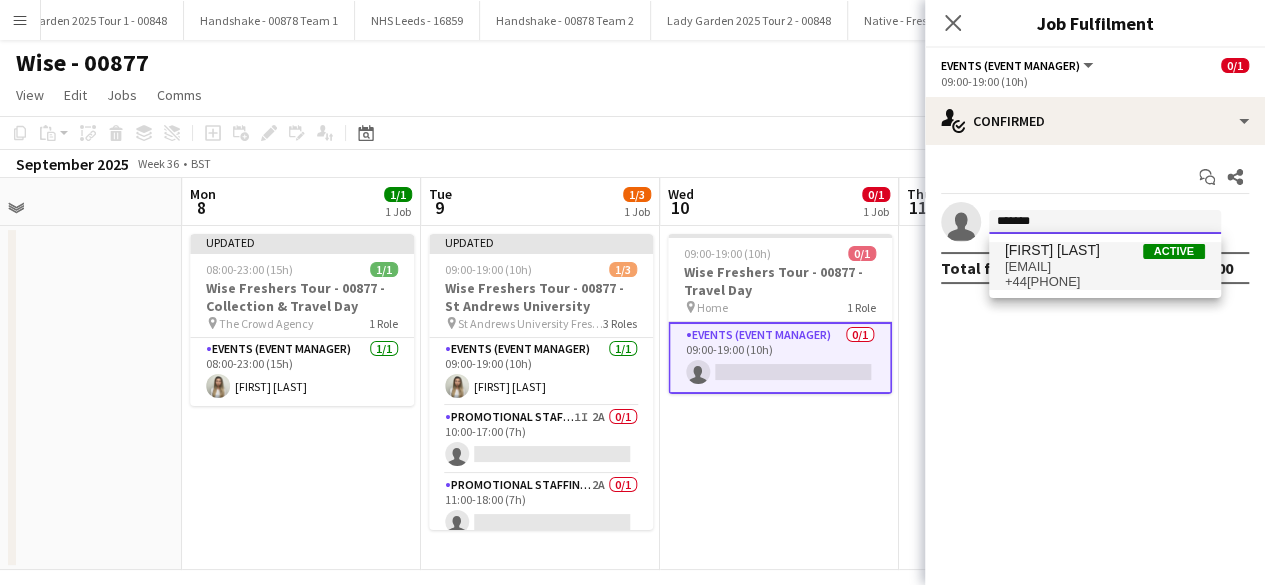 type 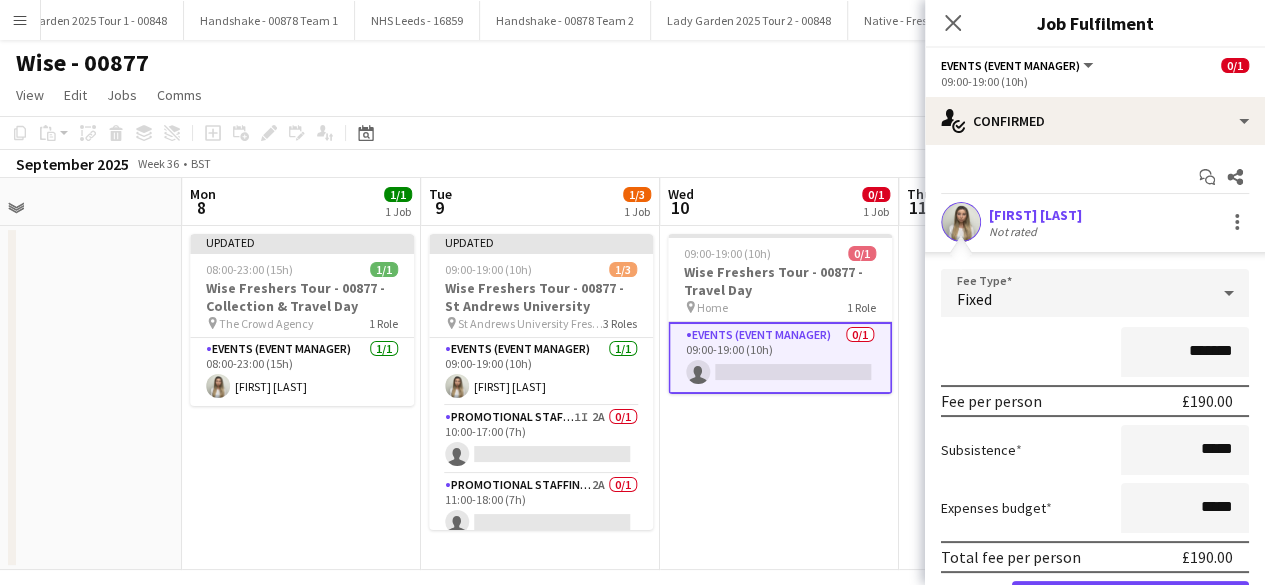 scroll, scrollTop: 110, scrollLeft: 0, axis: vertical 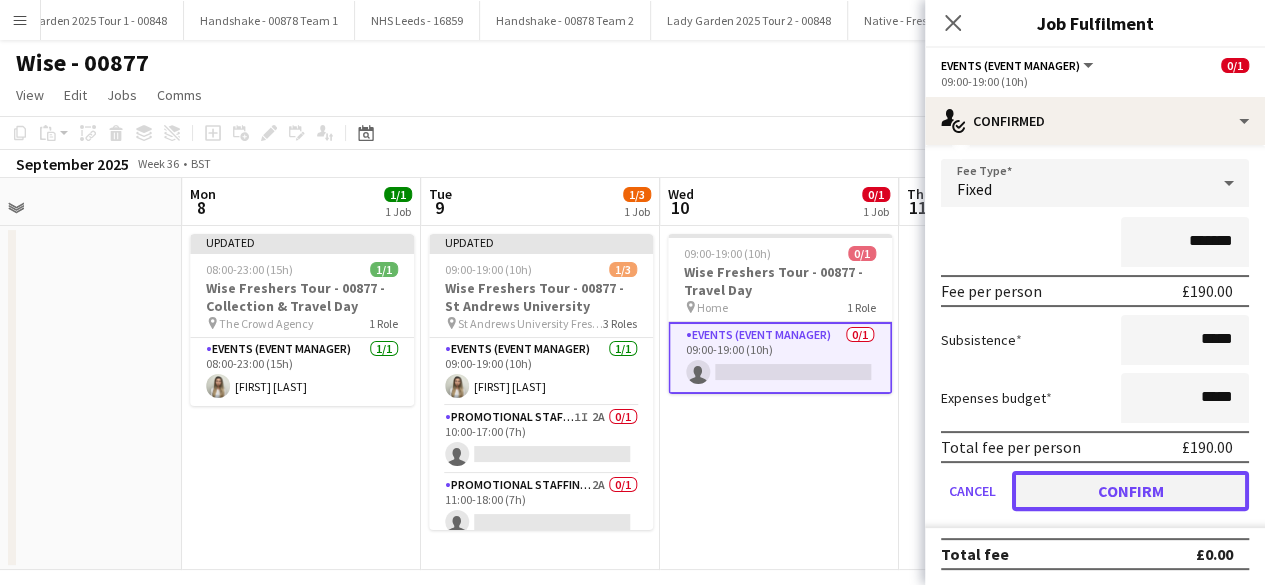 click on "Confirm" at bounding box center [1130, 491] 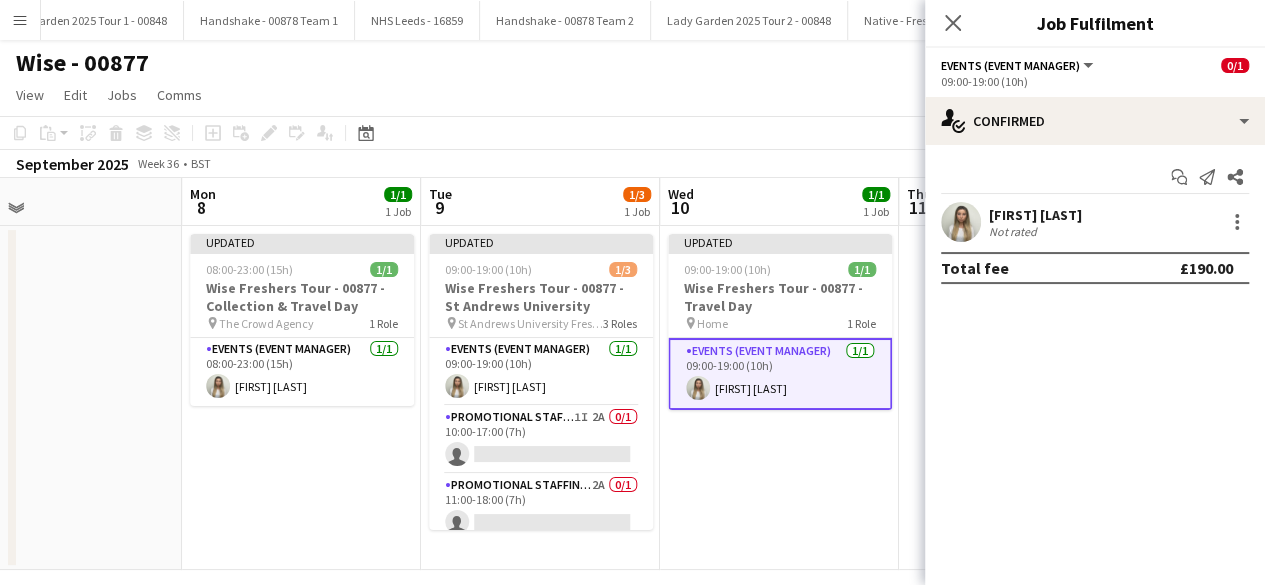 scroll, scrollTop: 0, scrollLeft: 0, axis: both 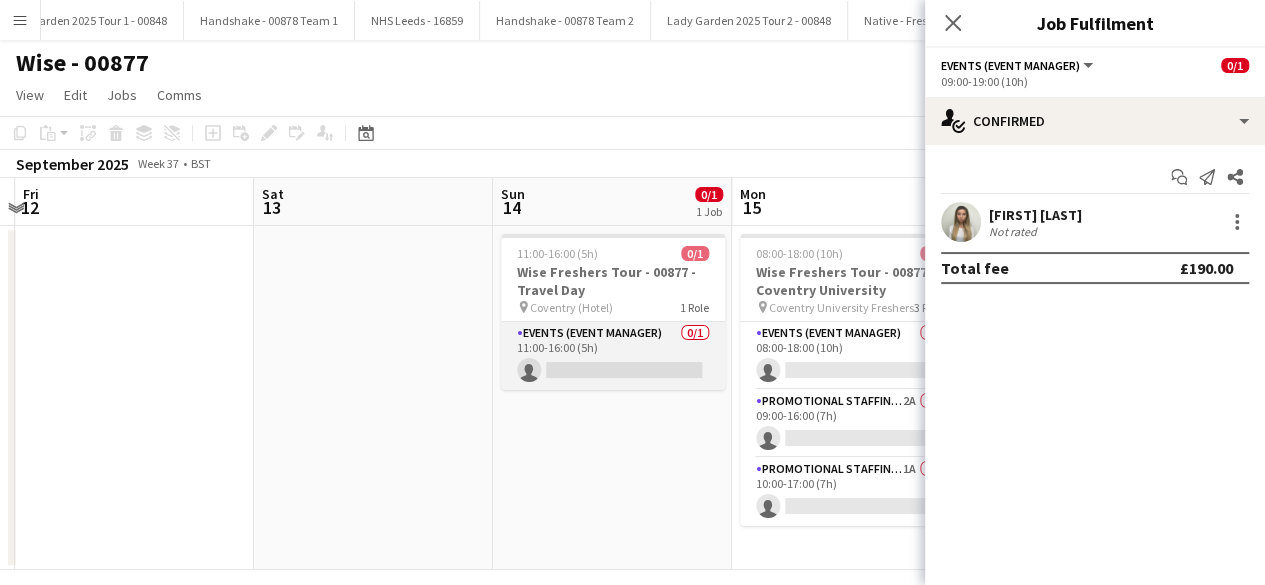 click on "Events (Event Manager)   0/1   11:00-16:00 (5h)
single-neutral-actions" at bounding box center (613, 356) 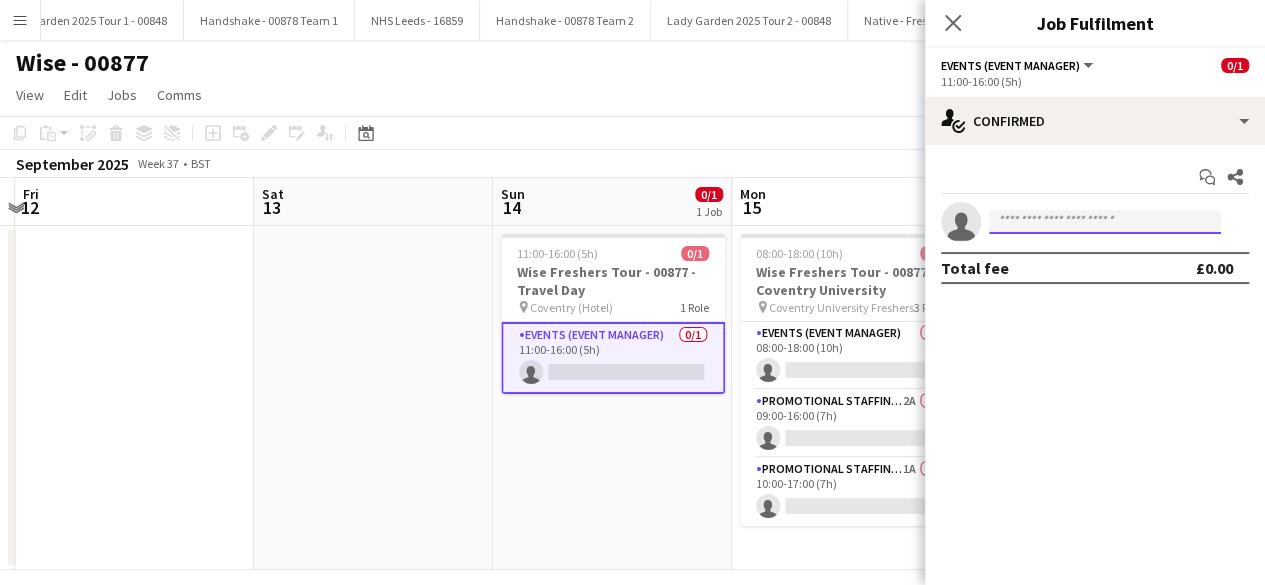 click at bounding box center [1105, 222] 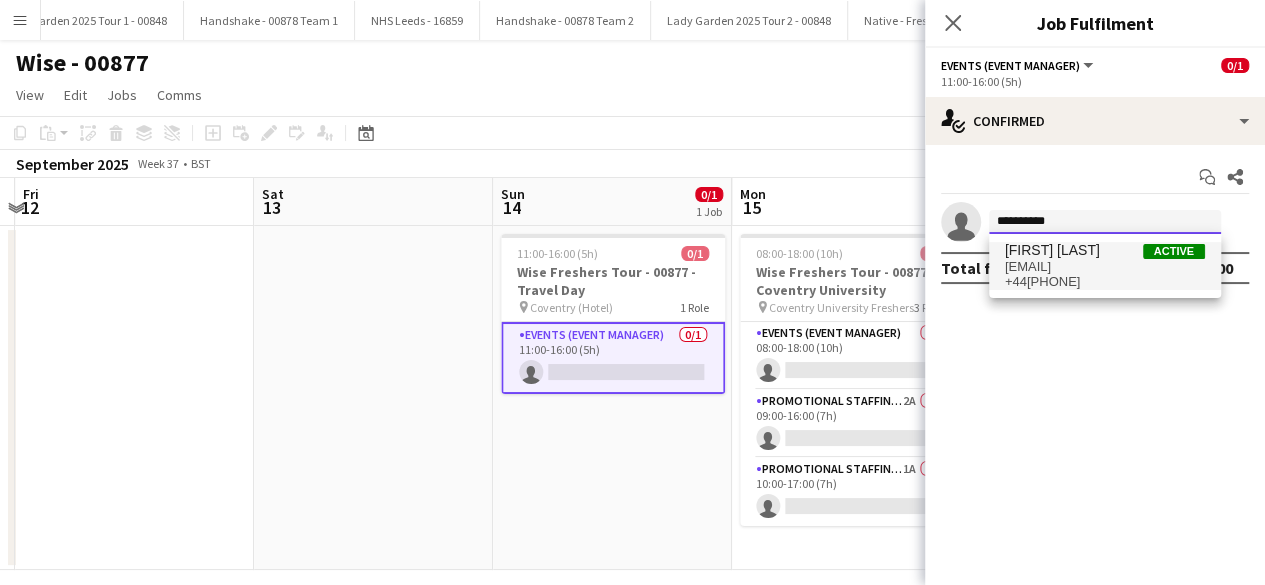 type on "**********" 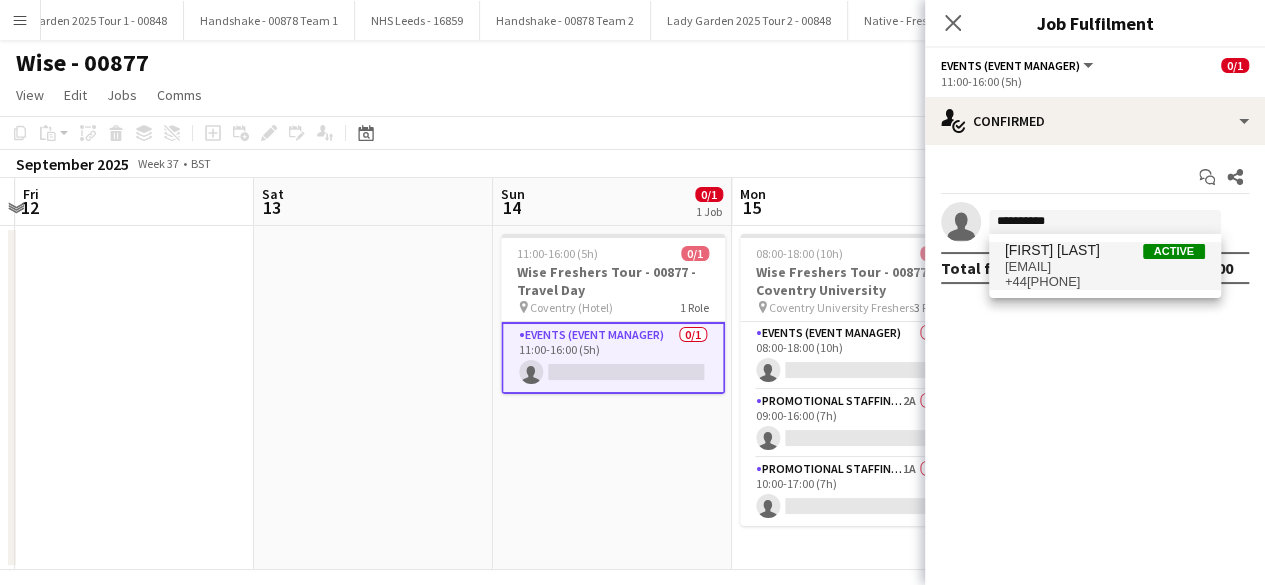 click on "[FIRST] [LAST]" at bounding box center (1052, 250) 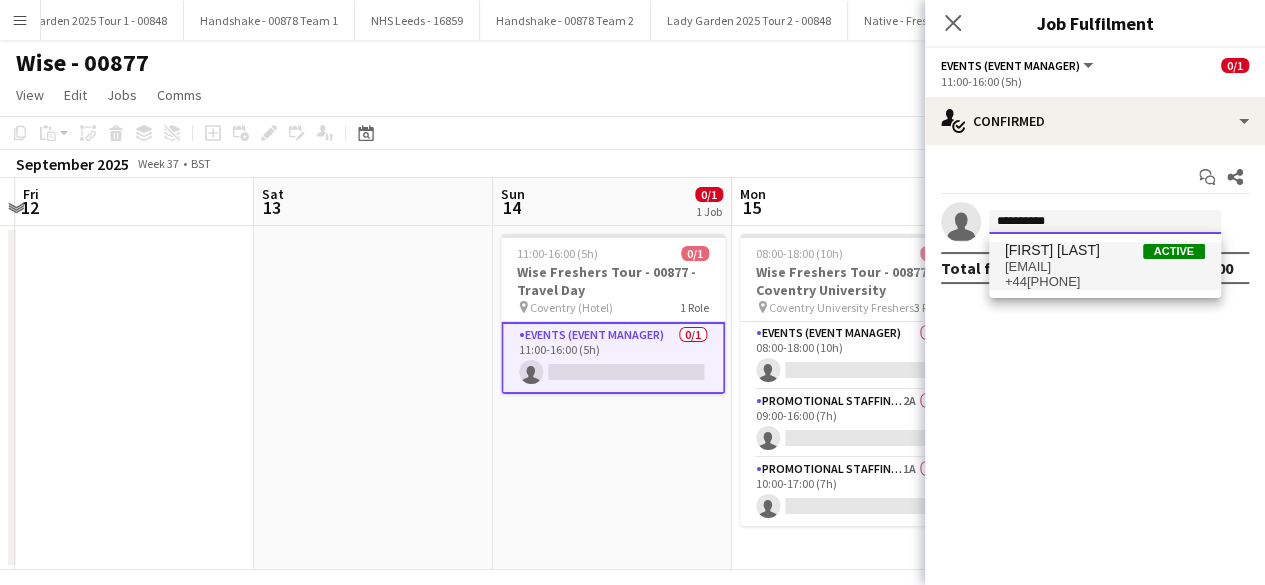 type 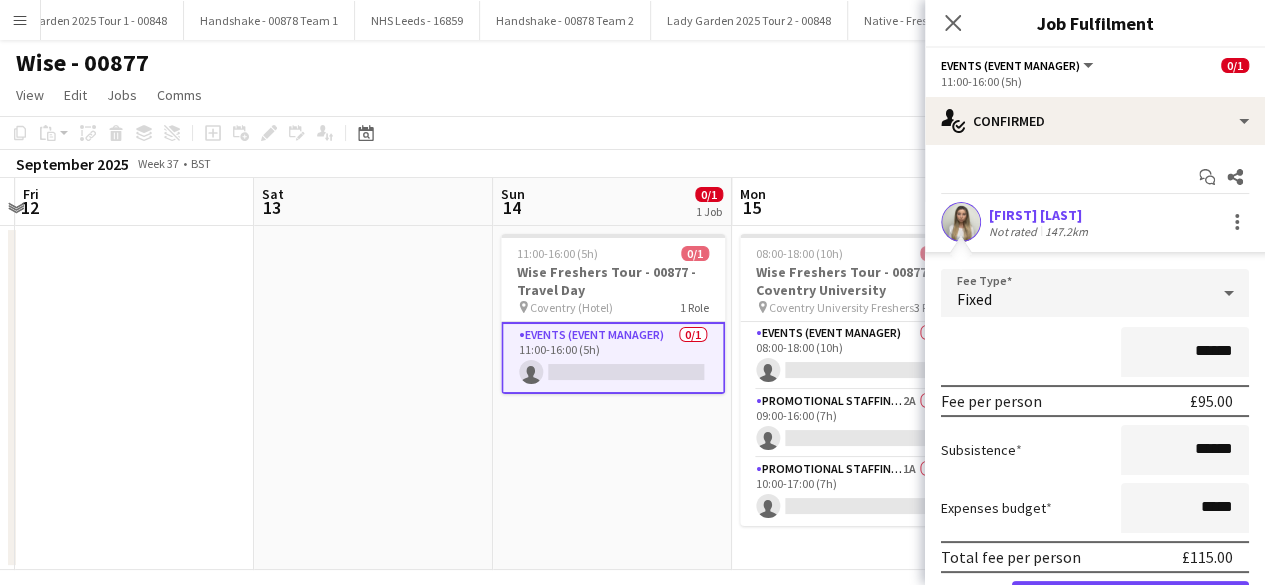 scroll, scrollTop: 110, scrollLeft: 0, axis: vertical 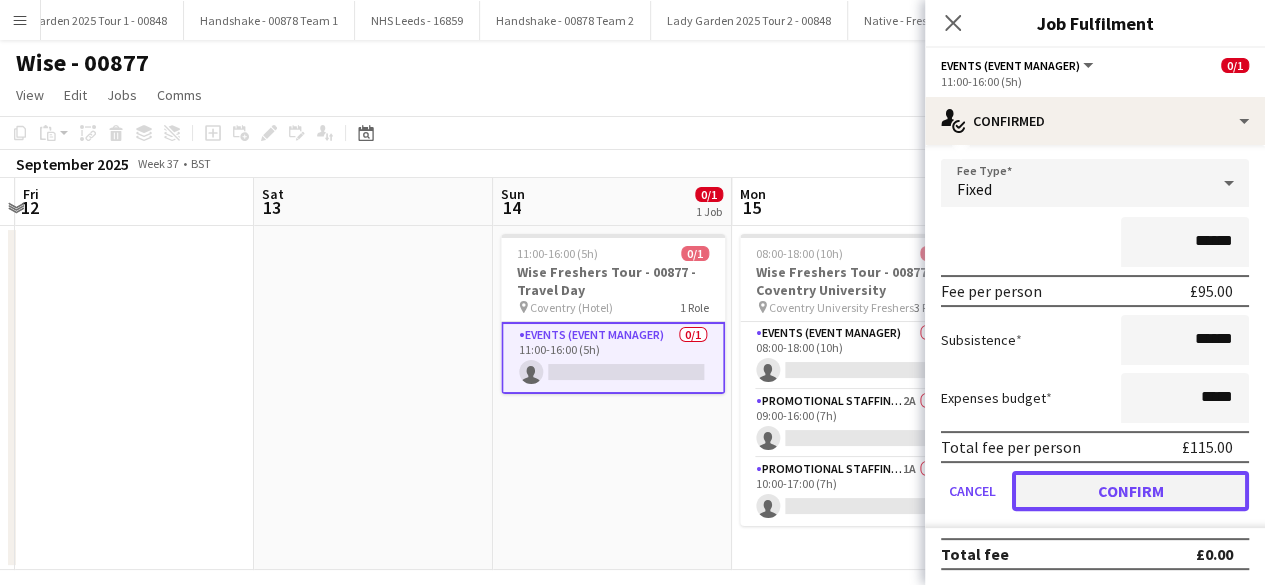 click on "Confirm" at bounding box center [1130, 491] 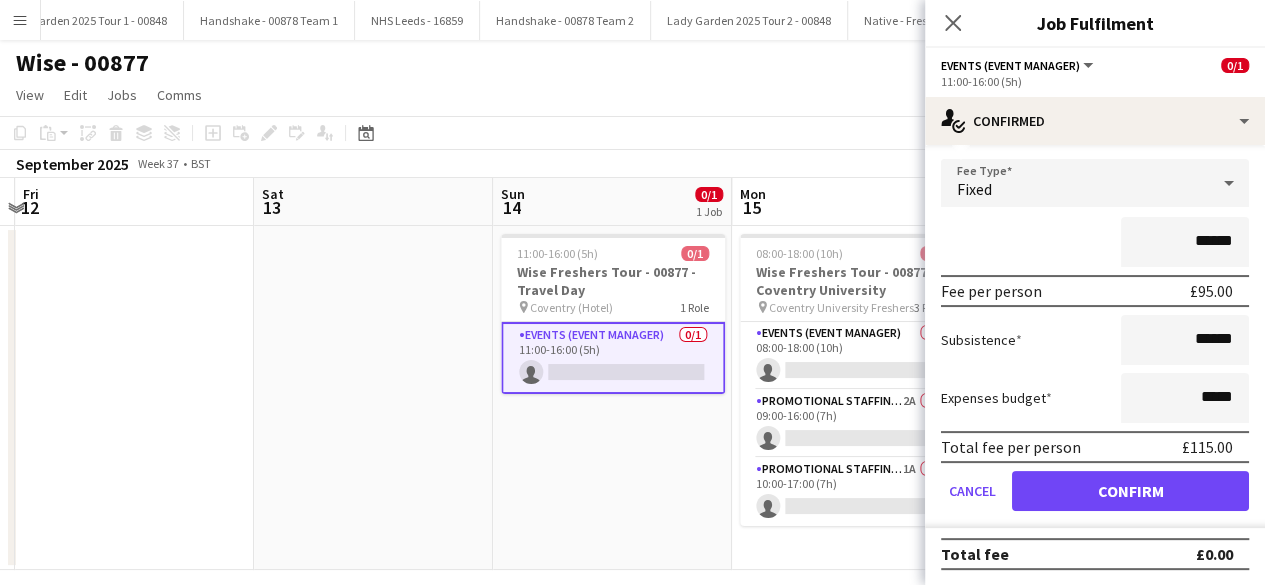 scroll, scrollTop: 0, scrollLeft: 0, axis: both 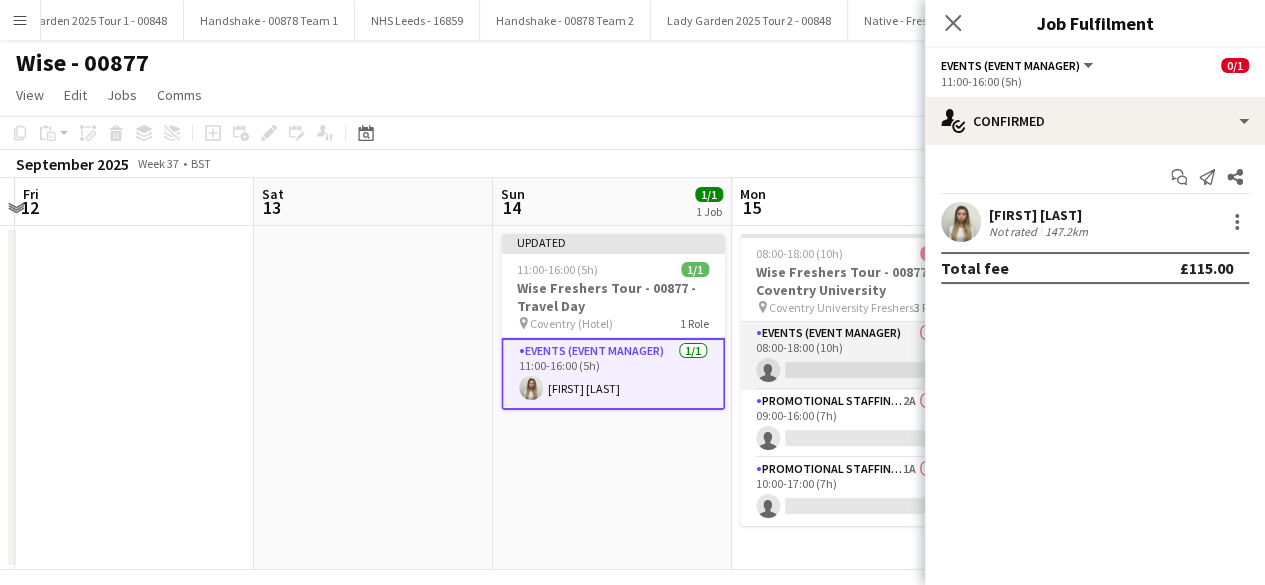 click on "Events (Event Manager)   0/1   08:00-18:00 (10h)
single-neutral-actions" at bounding box center (852, 356) 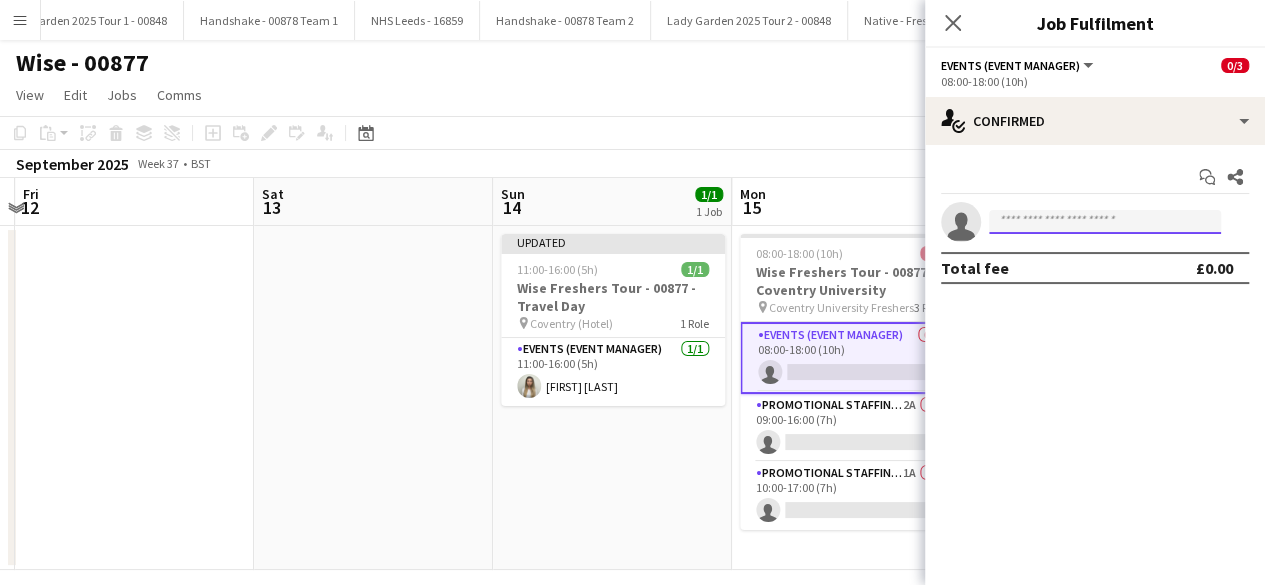 click at bounding box center (1105, 222) 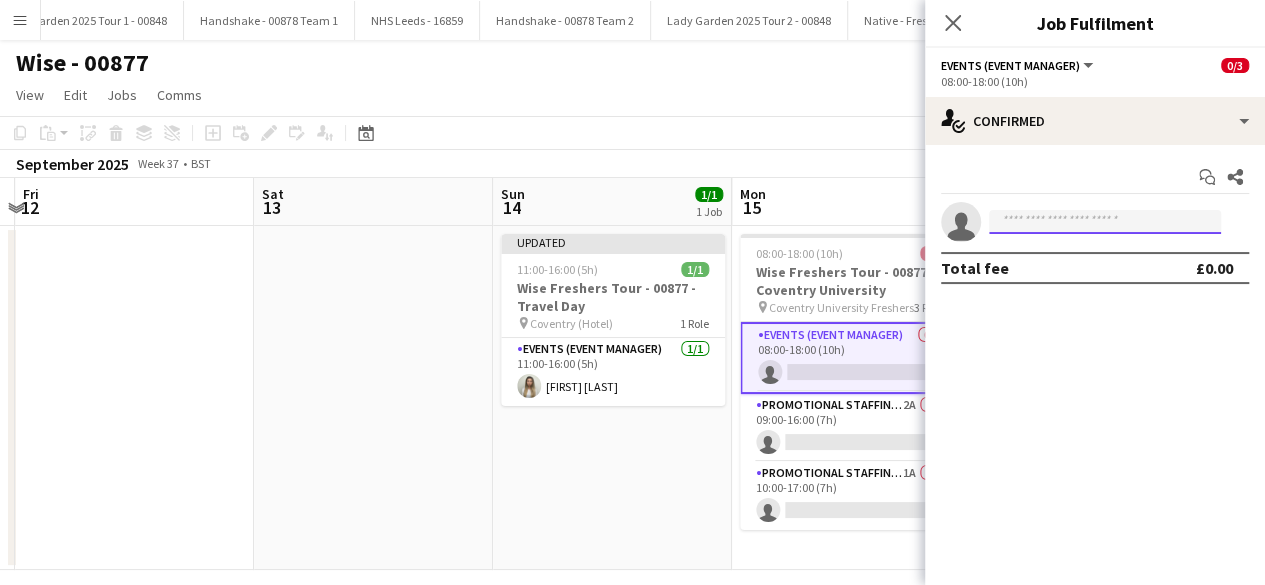 type on "*" 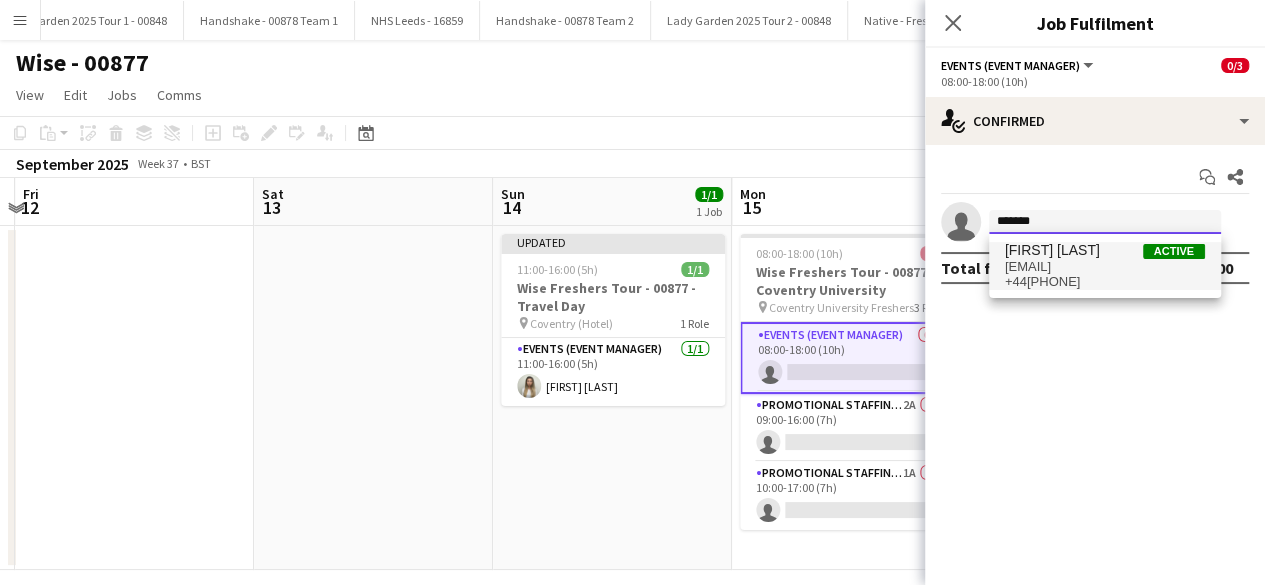 type on "*******" 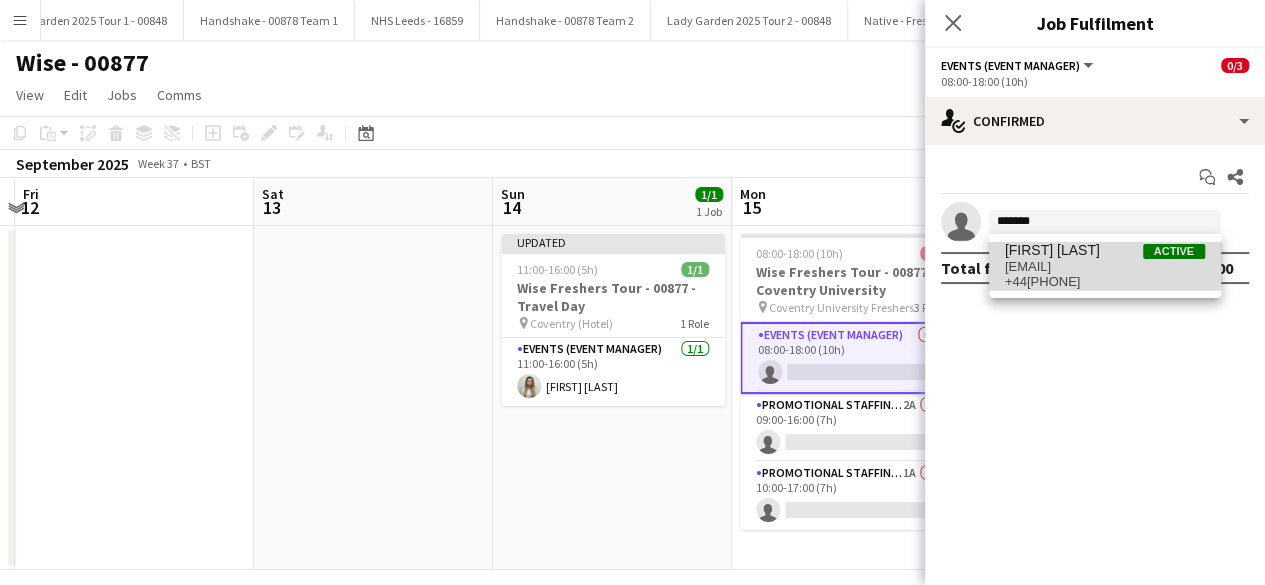 click on "[FIRST] [LAST]" at bounding box center [1052, 250] 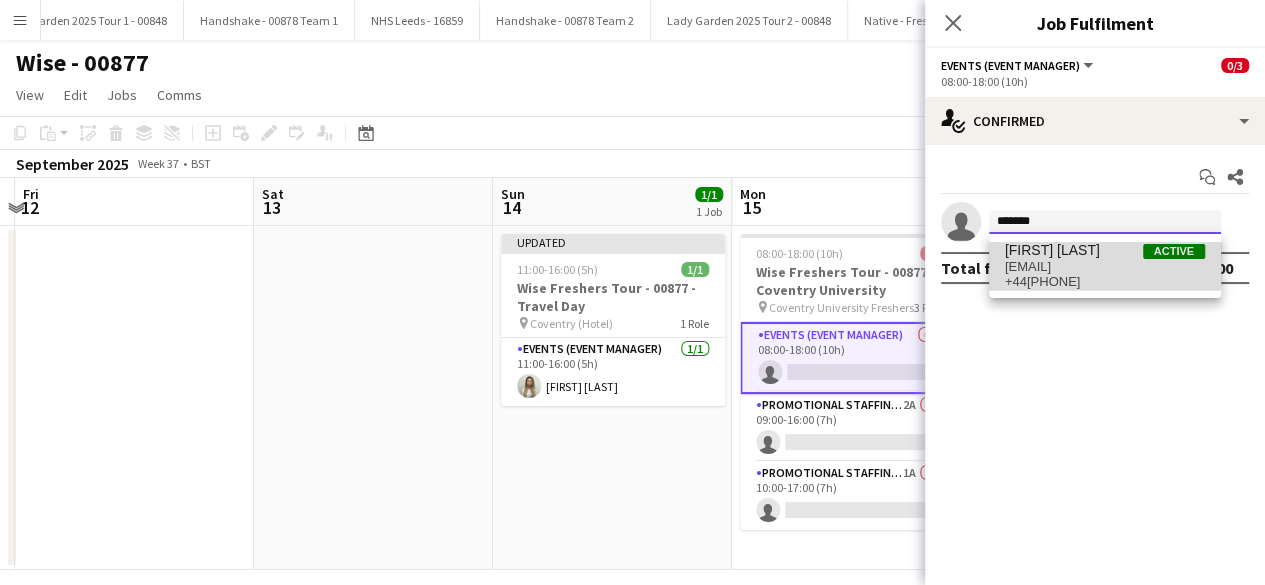 type 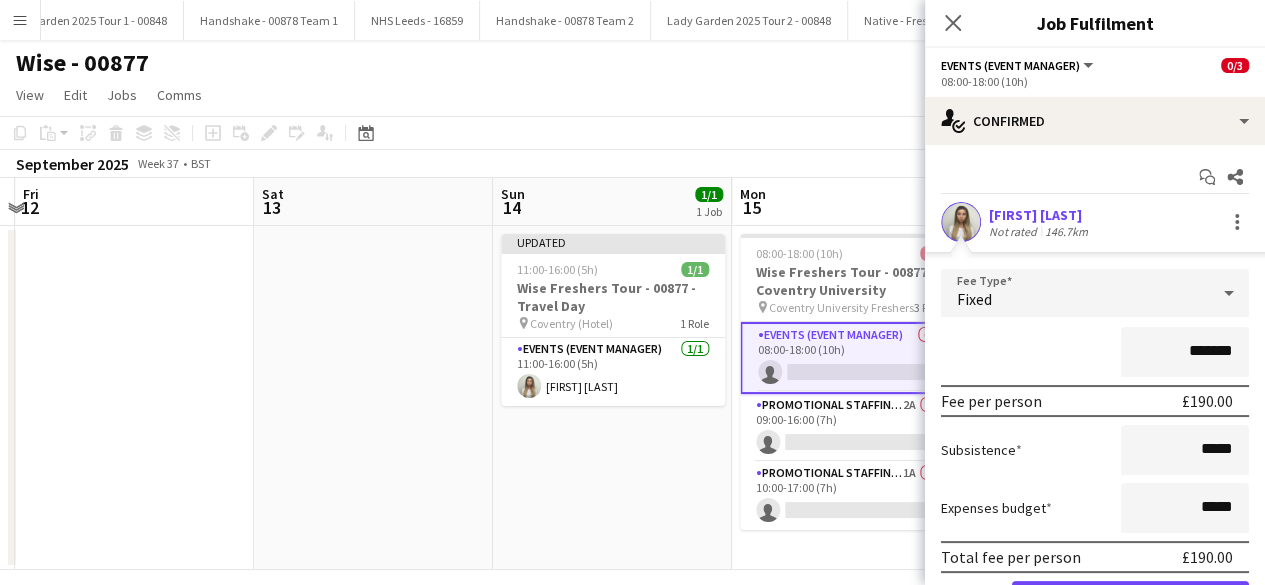 scroll, scrollTop: 110, scrollLeft: 0, axis: vertical 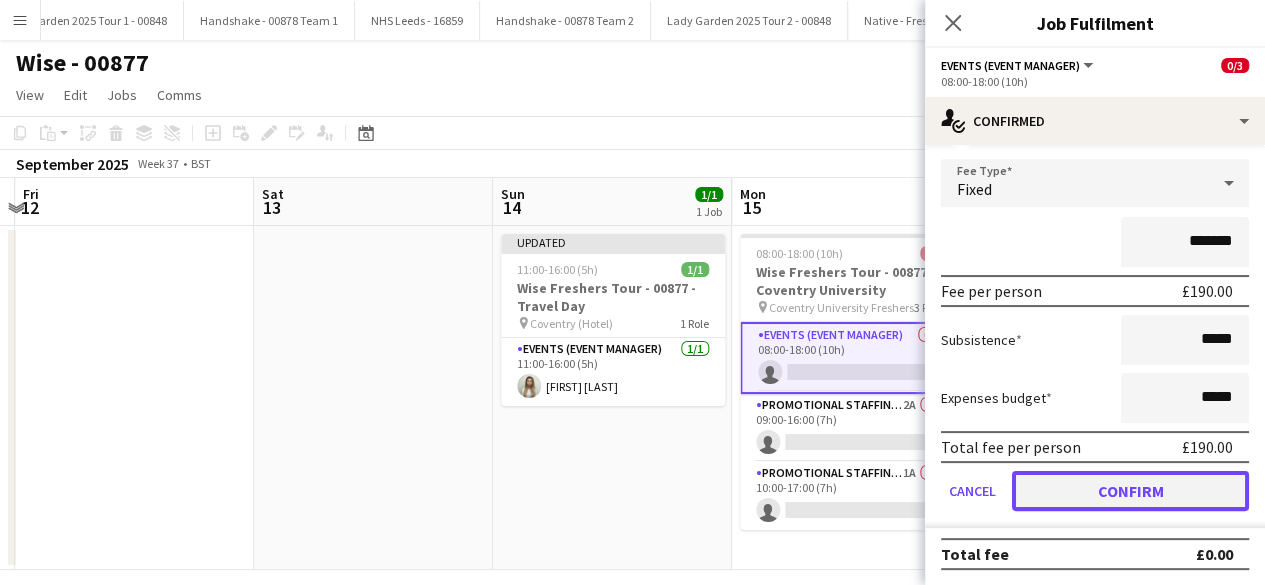 click on "Confirm" at bounding box center [1130, 491] 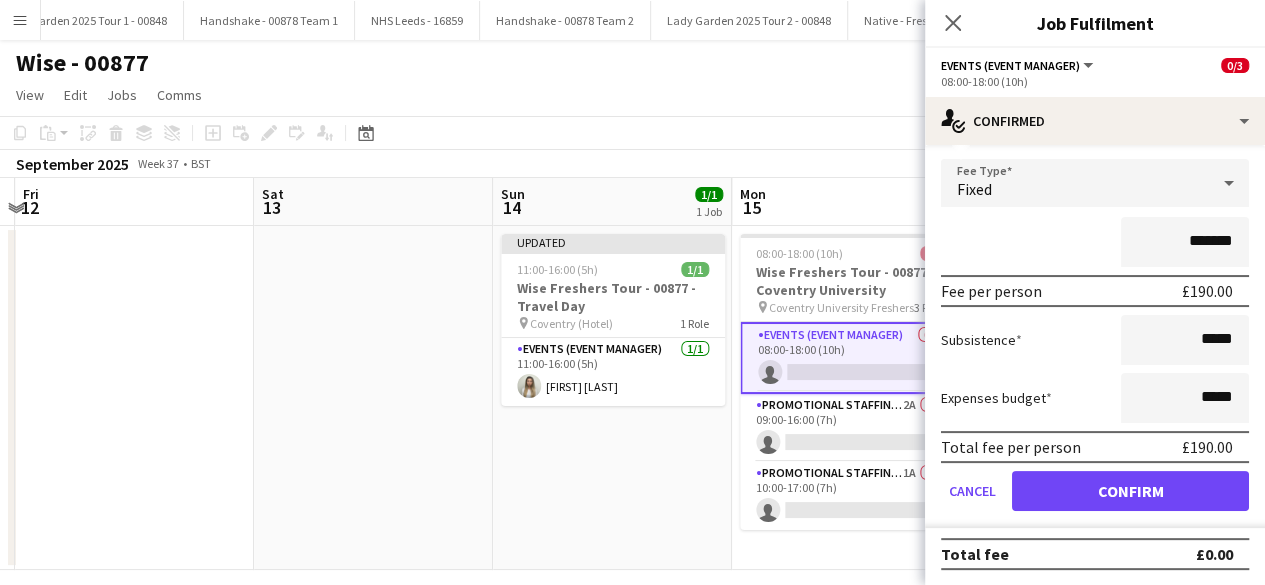 scroll, scrollTop: 0, scrollLeft: 0, axis: both 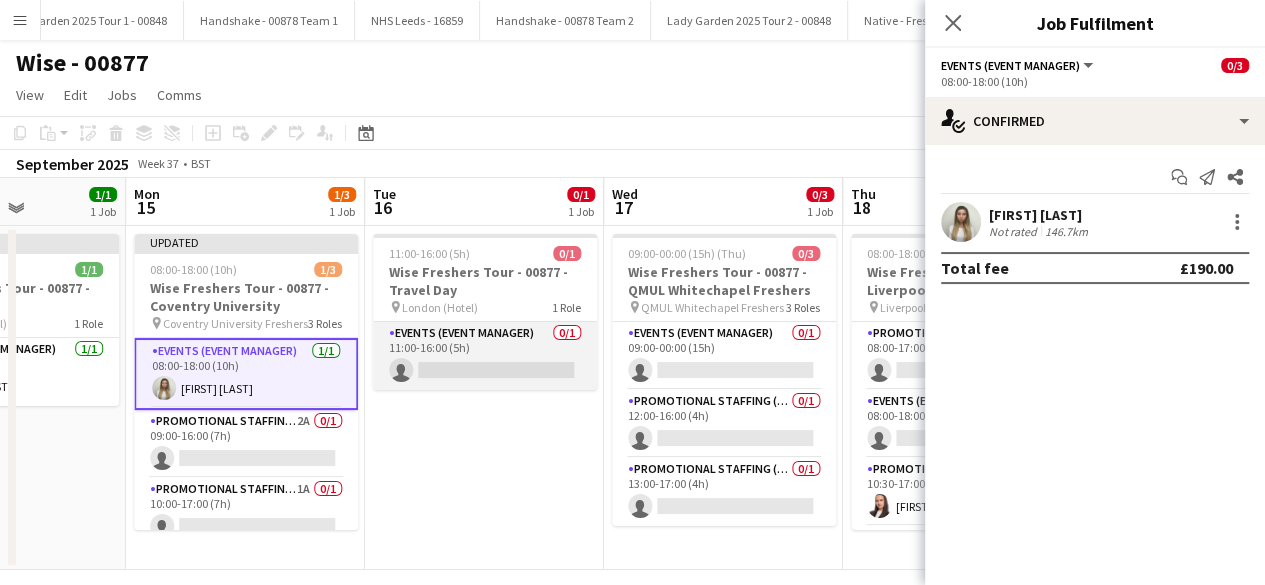 click on "Events (Event Manager)   0/1   11:00-16:00 (5h)
single-neutral-actions" at bounding box center (485, 356) 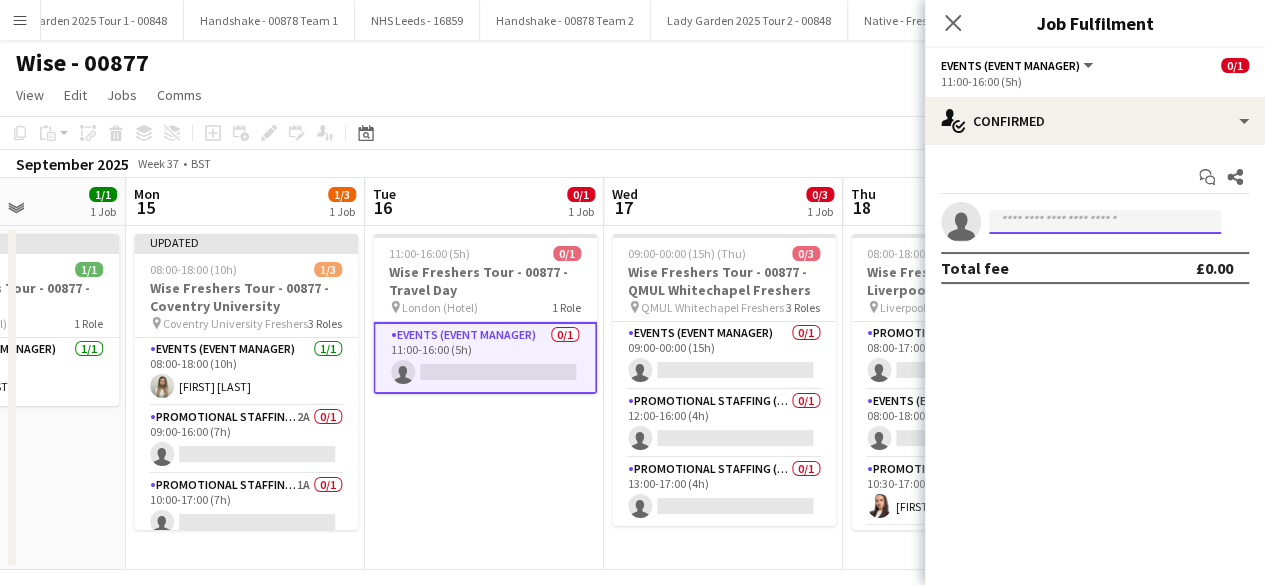 click at bounding box center [1105, 222] 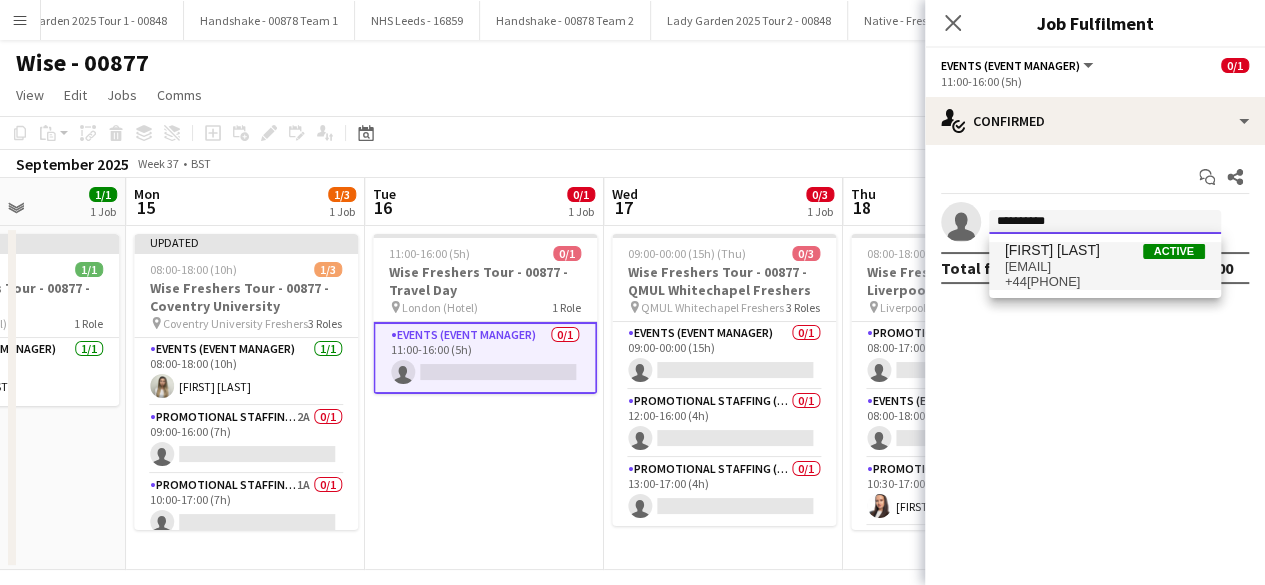 type on "**********" 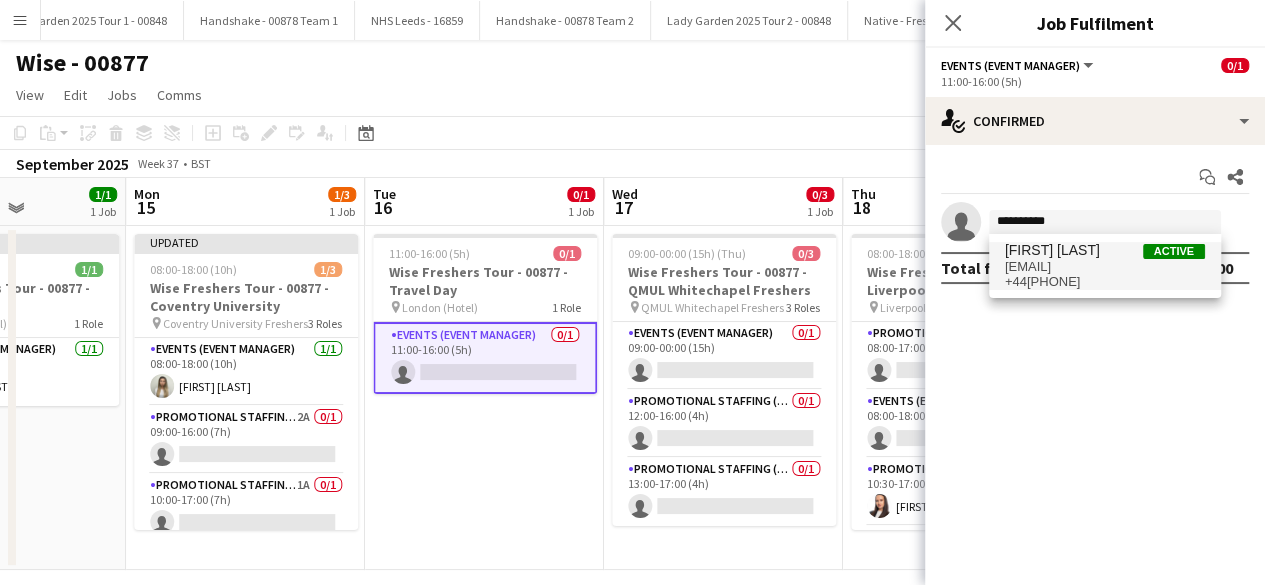 click on "+44[PHONE]" at bounding box center (1105, 282) 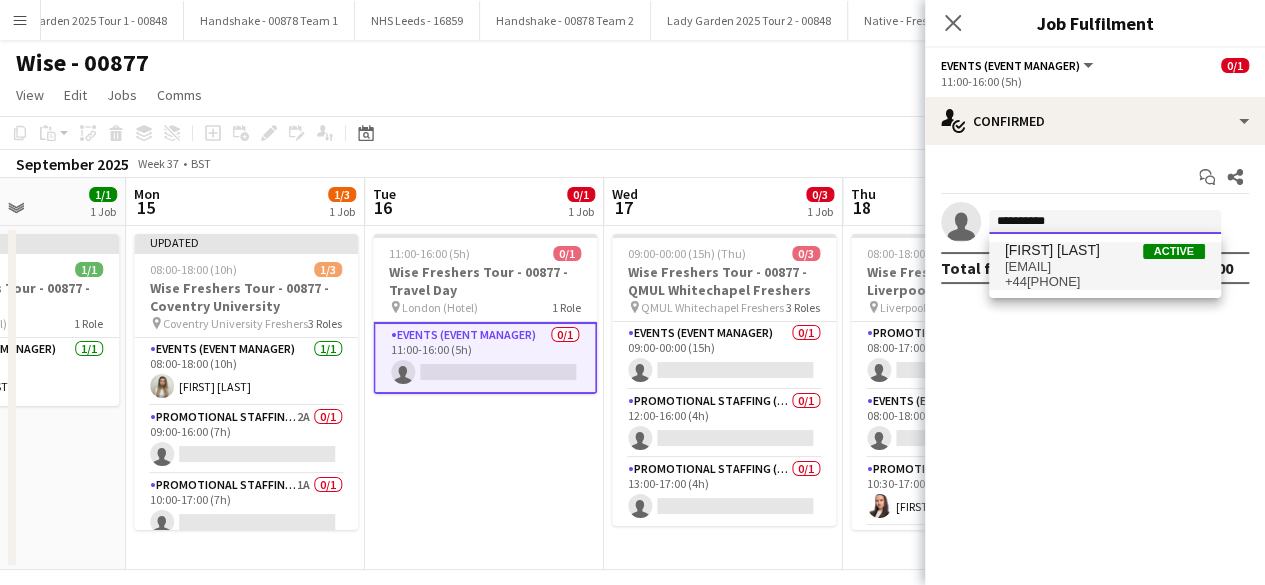 type 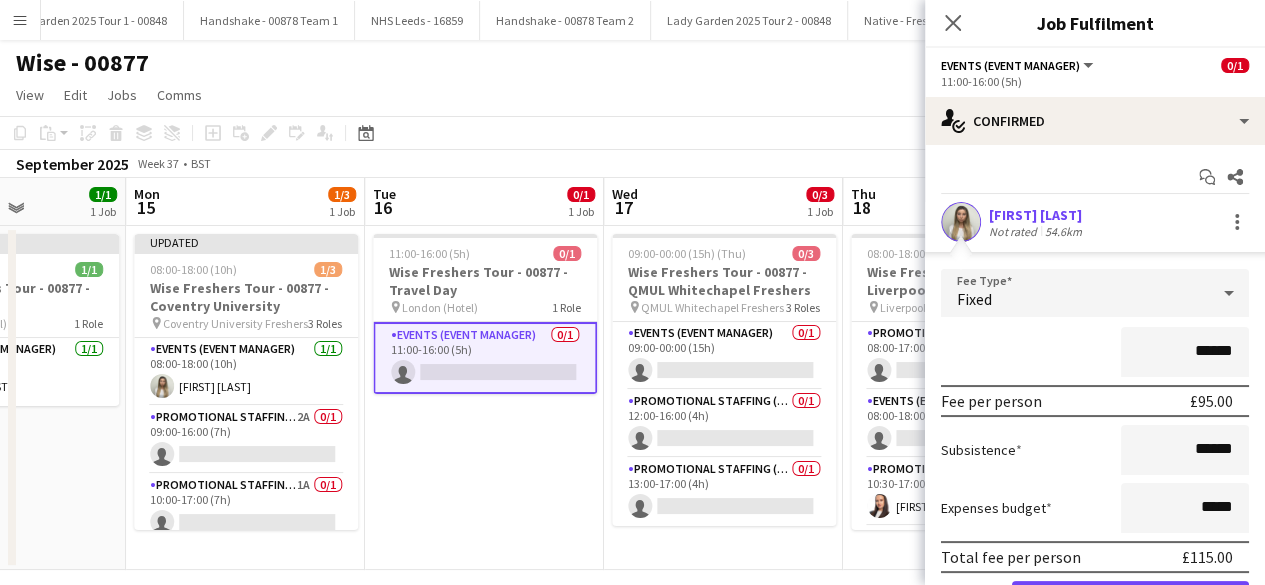 scroll, scrollTop: 110, scrollLeft: 0, axis: vertical 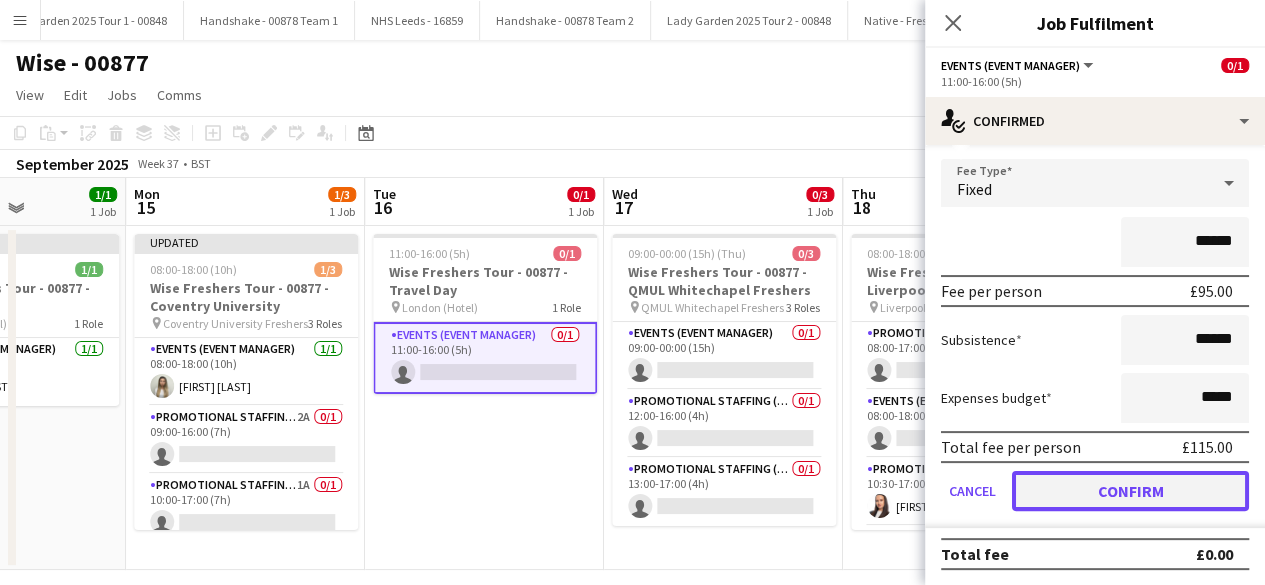 click on "Confirm" at bounding box center [1130, 491] 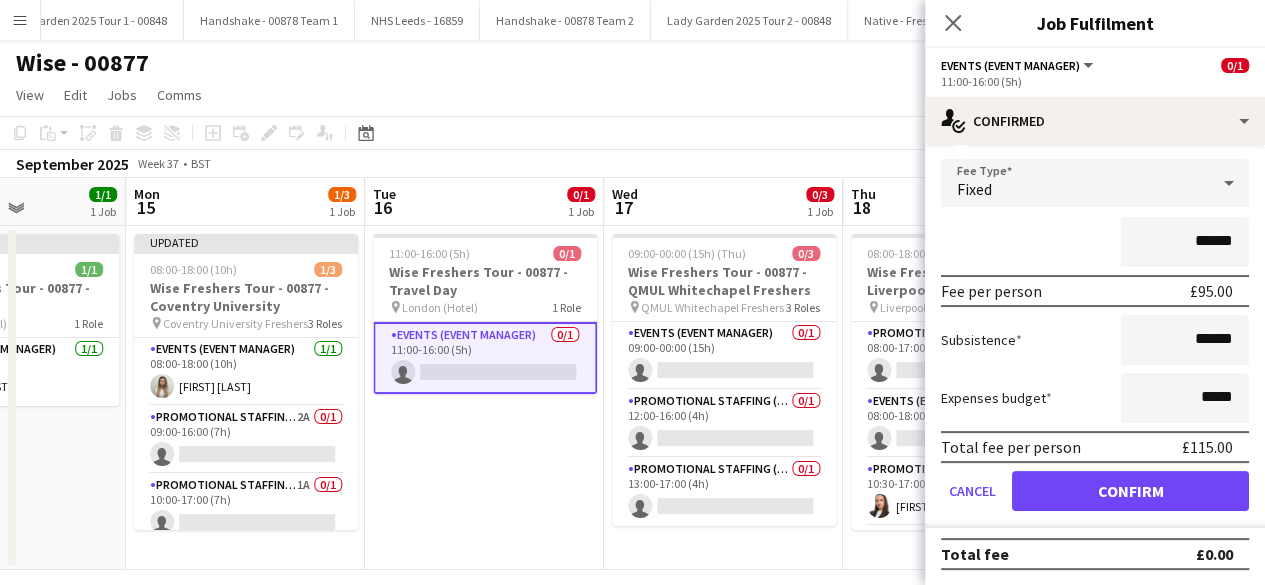 scroll, scrollTop: 0, scrollLeft: 0, axis: both 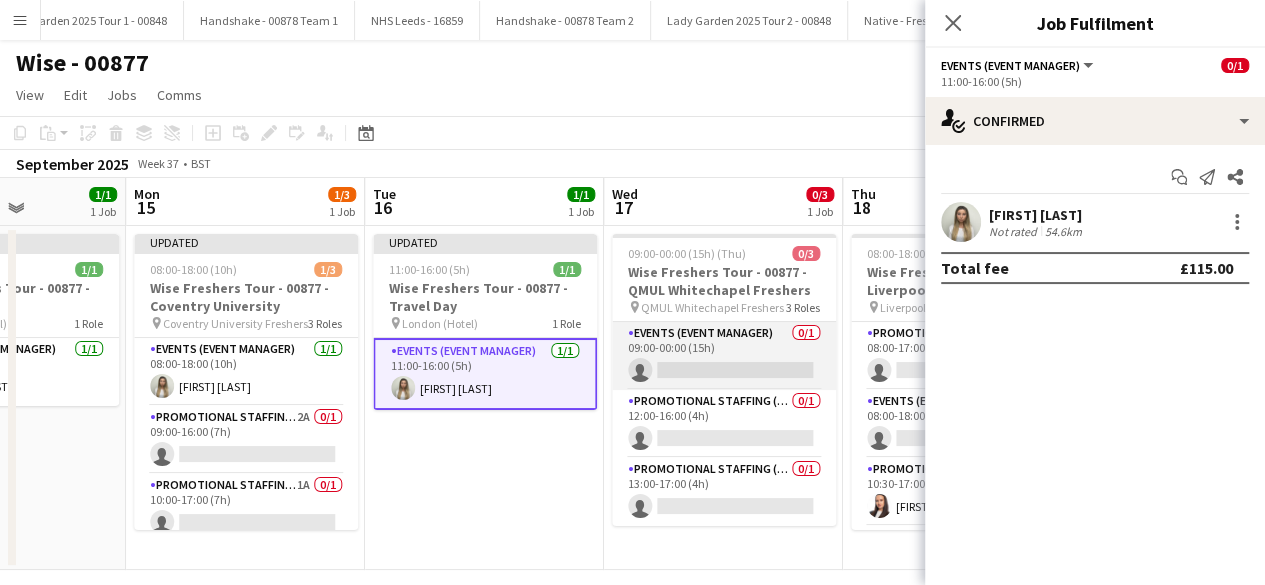 click on "Events (Event Manager)   0/1   09:00-00:00 (15h)
single-neutral-actions" at bounding box center (724, 356) 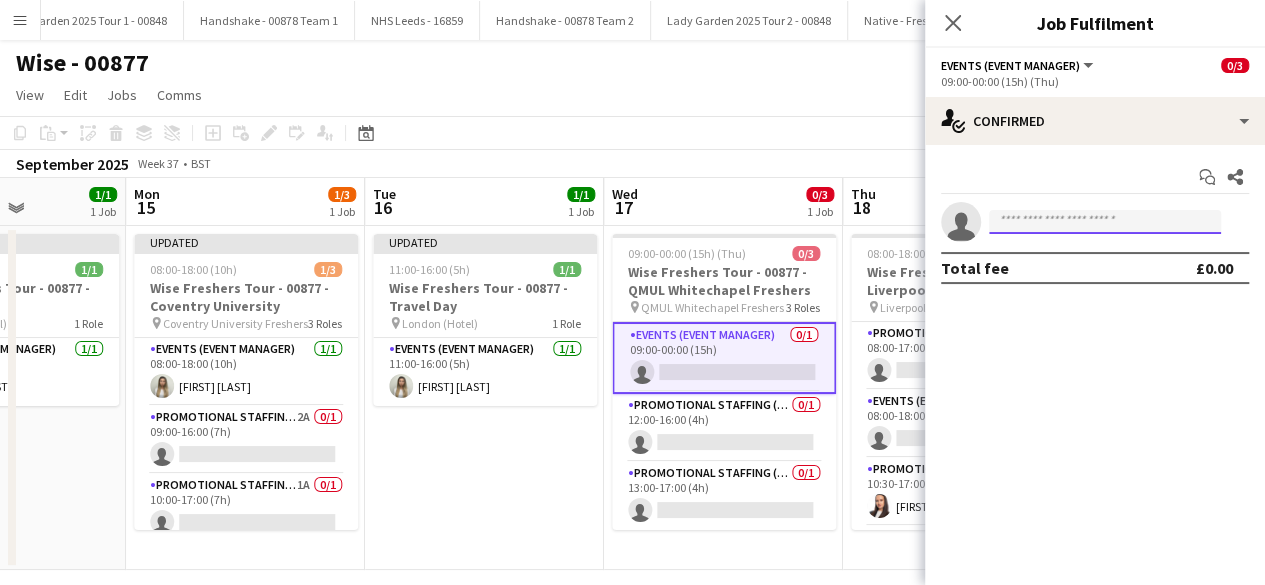 click at bounding box center [1105, 222] 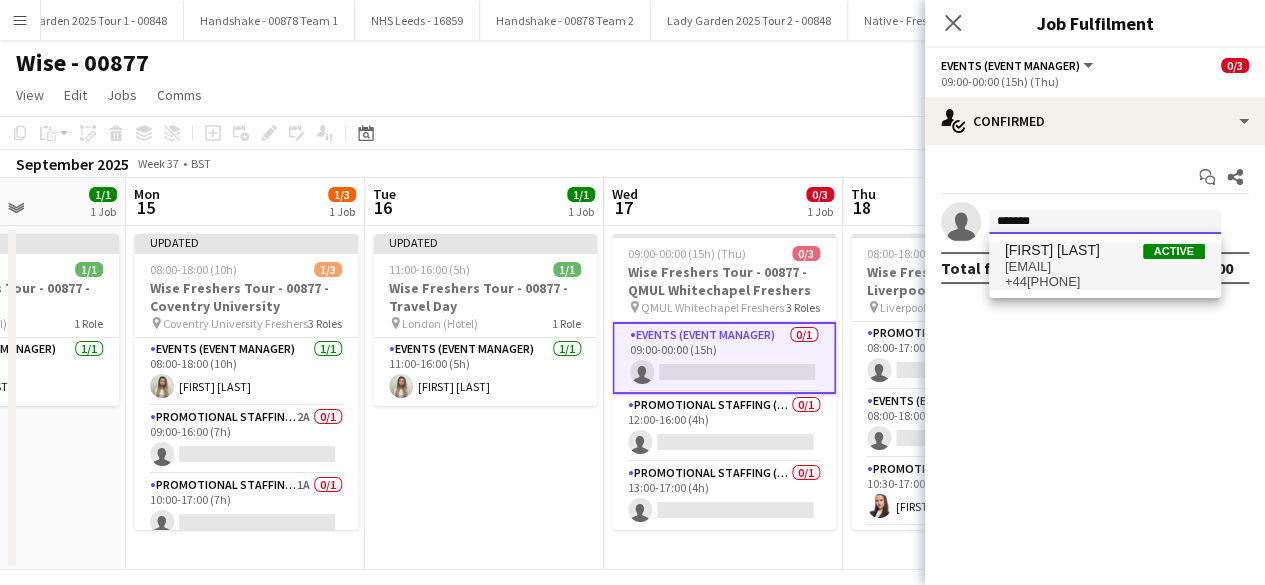 type on "*******" 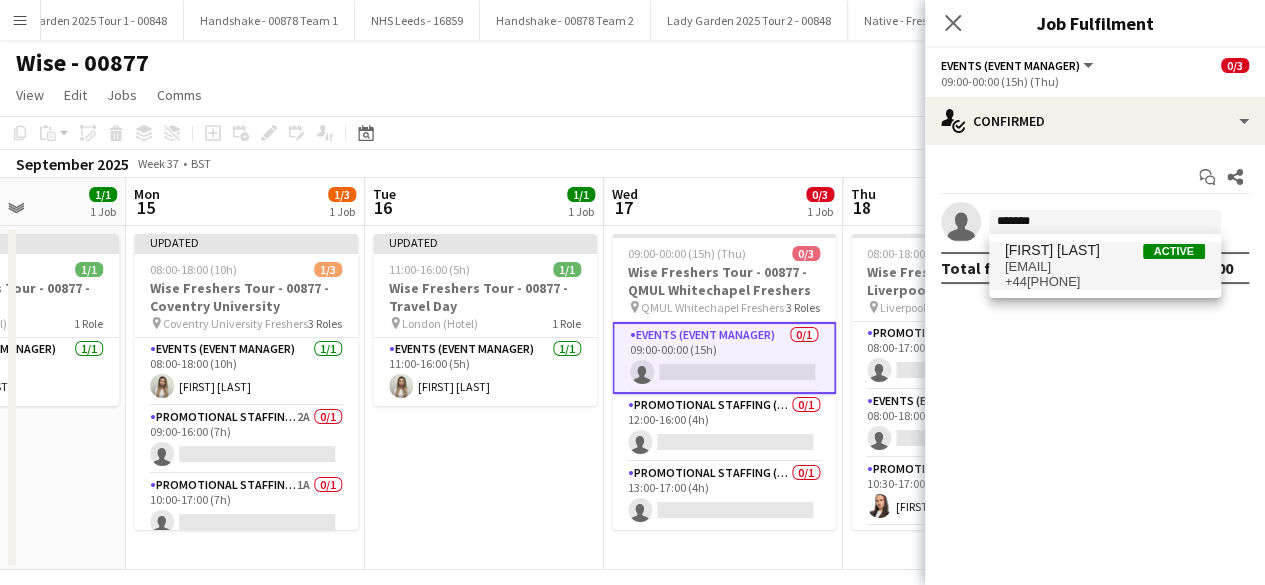 click on "[FIRST] [LAST]" at bounding box center (1052, 250) 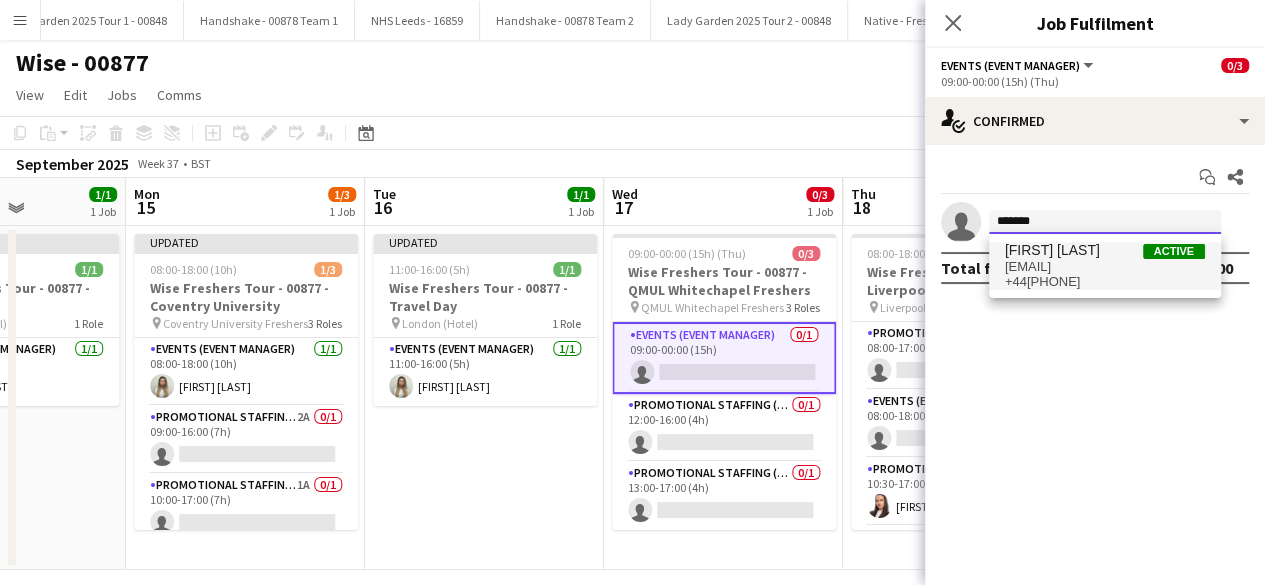 type 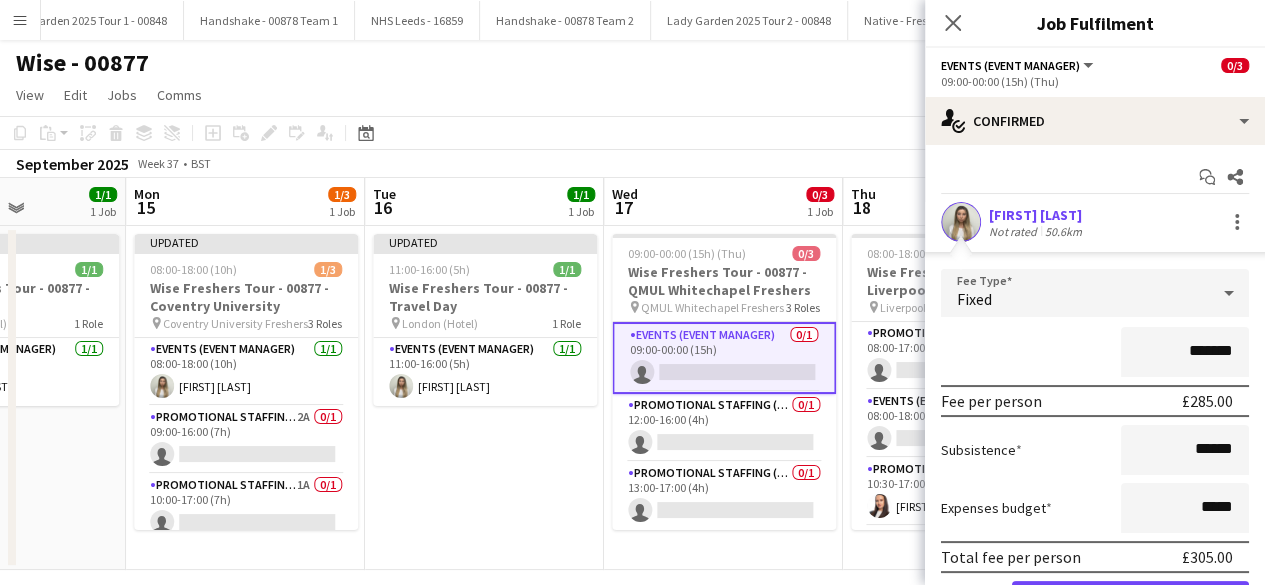 scroll, scrollTop: 110, scrollLeft: 0, axis: vertical 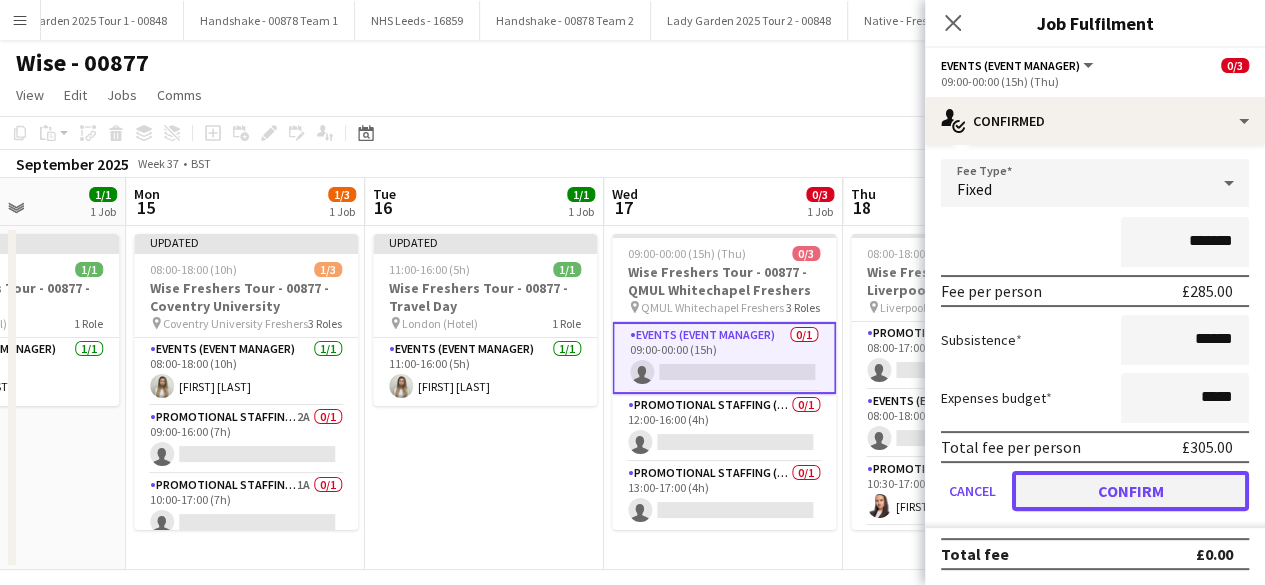click on "Confirm" at bounding box center (1130, 491) 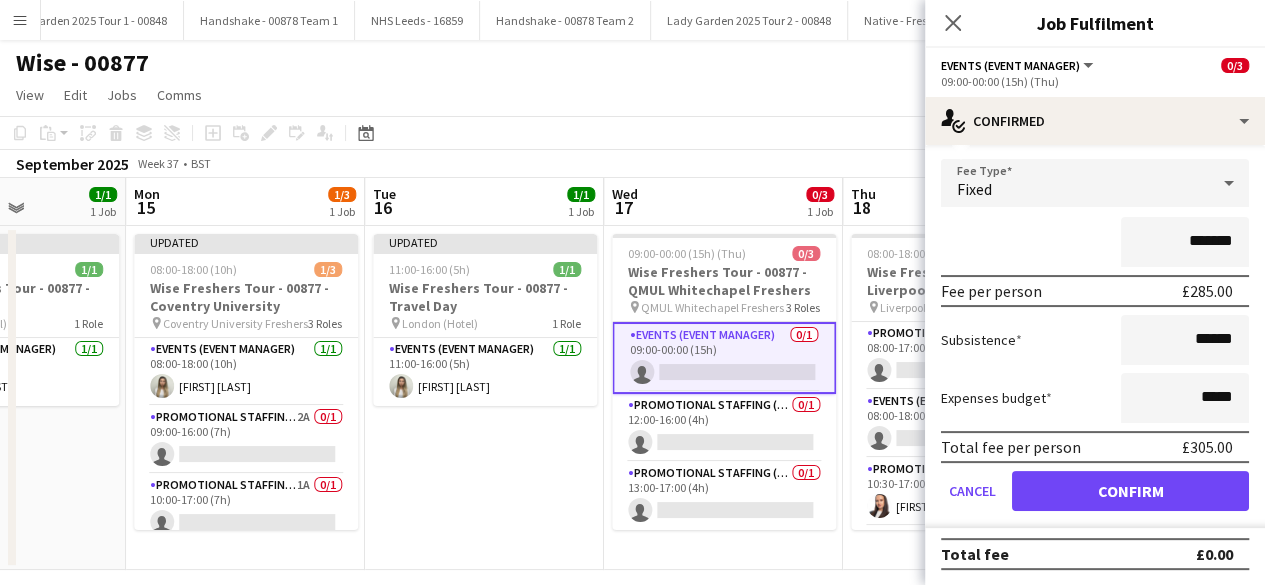 scroll, scrollTop: 0, scrollLeft: 0, axis: both 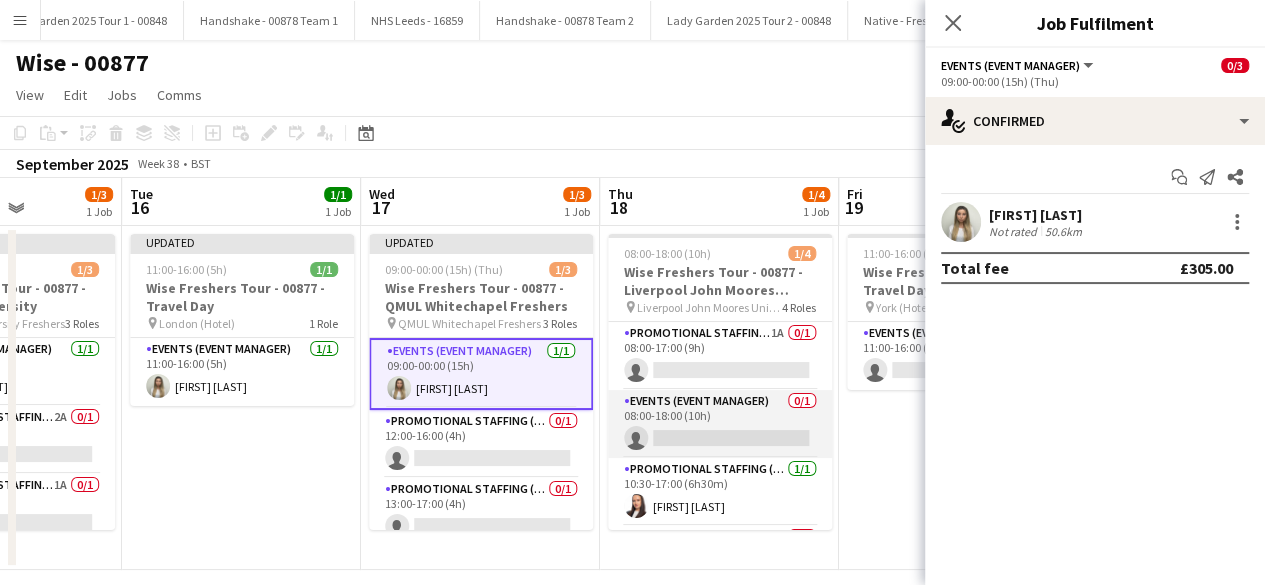 click on "Events (Event Manager)   0/1   08:00-18:00 (10h)
single-neutral-actions" at bounding box center (720, 424) 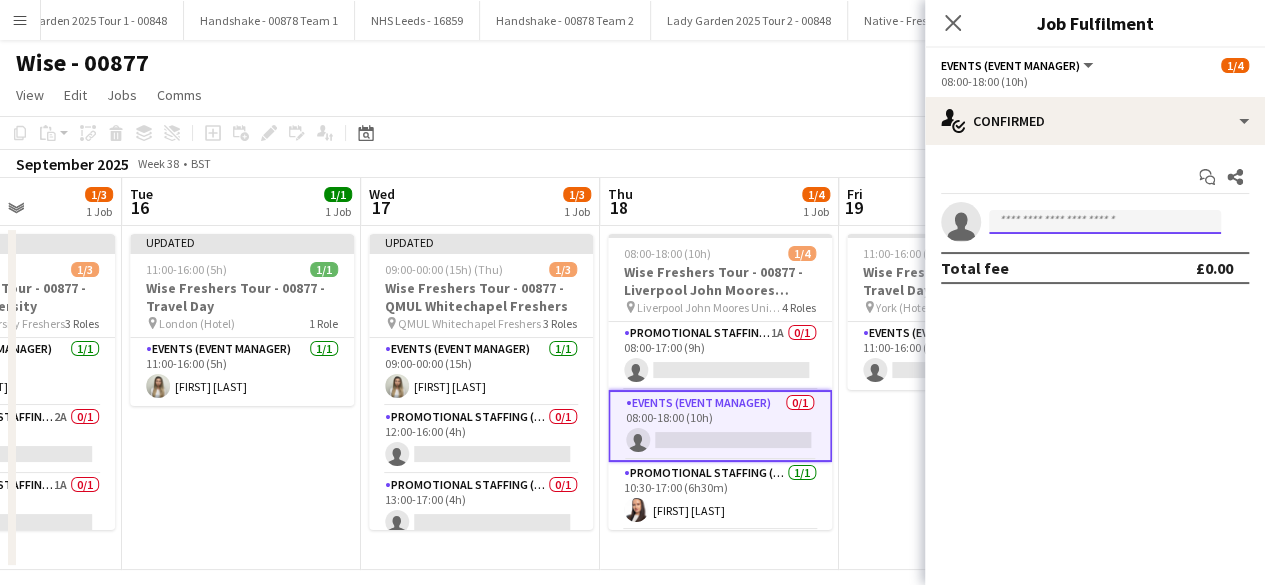 click at bounding box center [1105, 222] 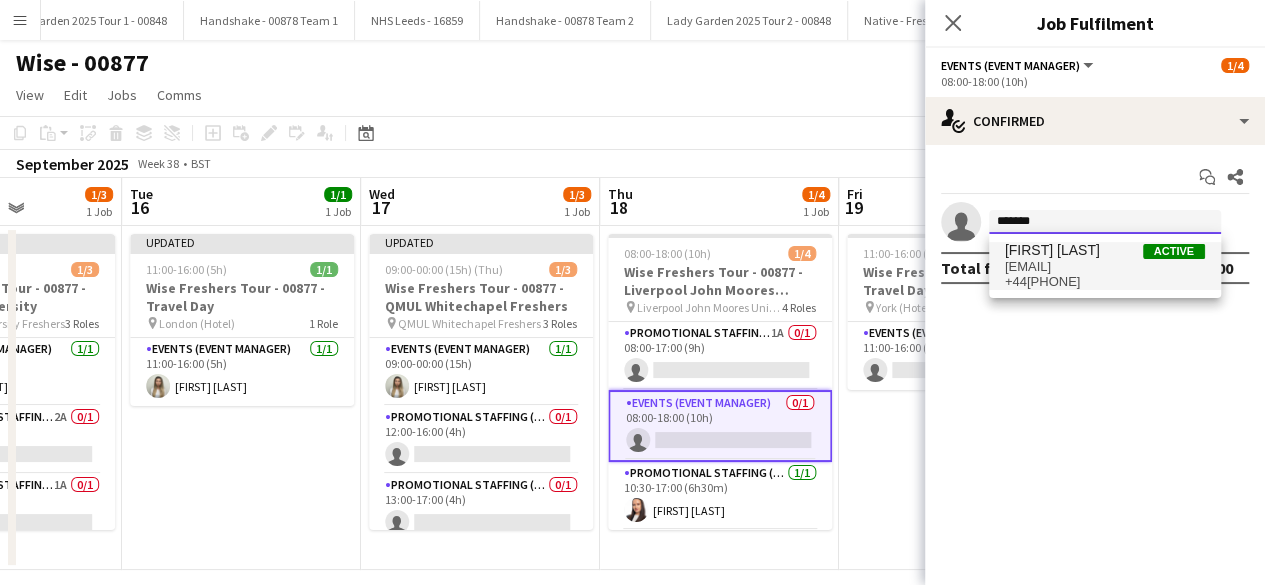type on "*******" 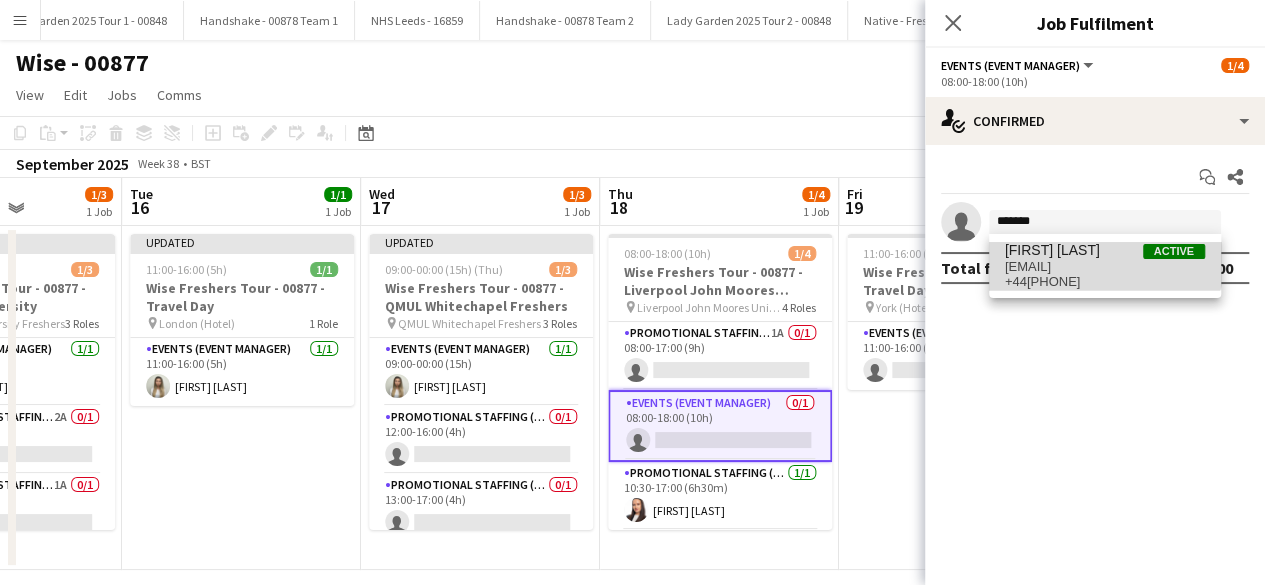 click on "[FIRST] [LAST]" at bounding box center [1052, 250] 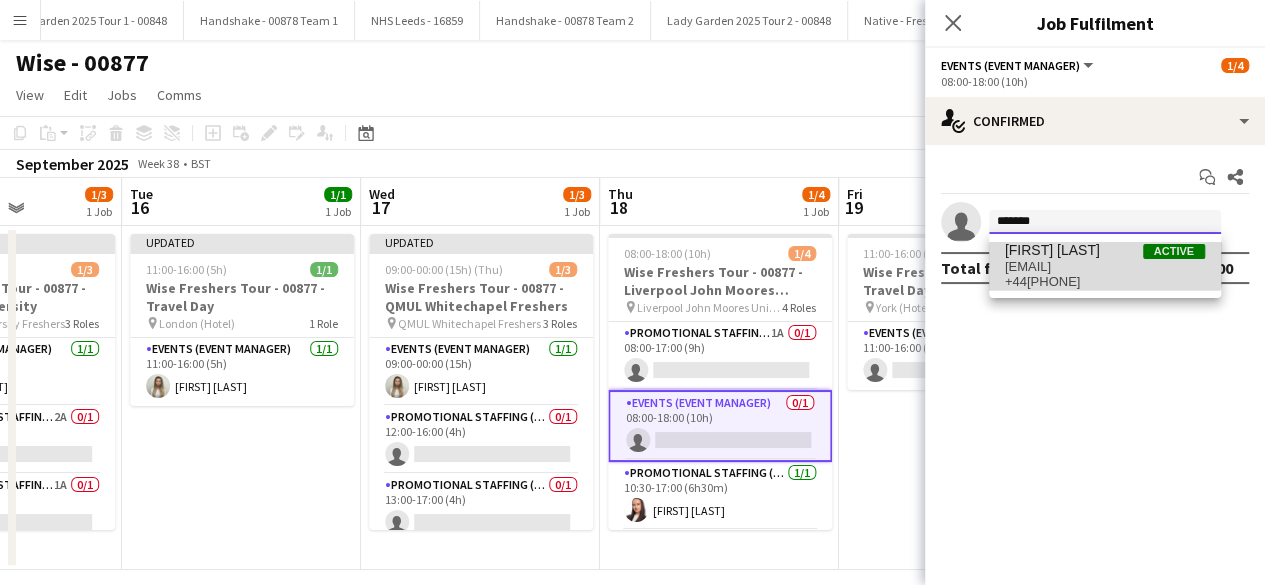 type 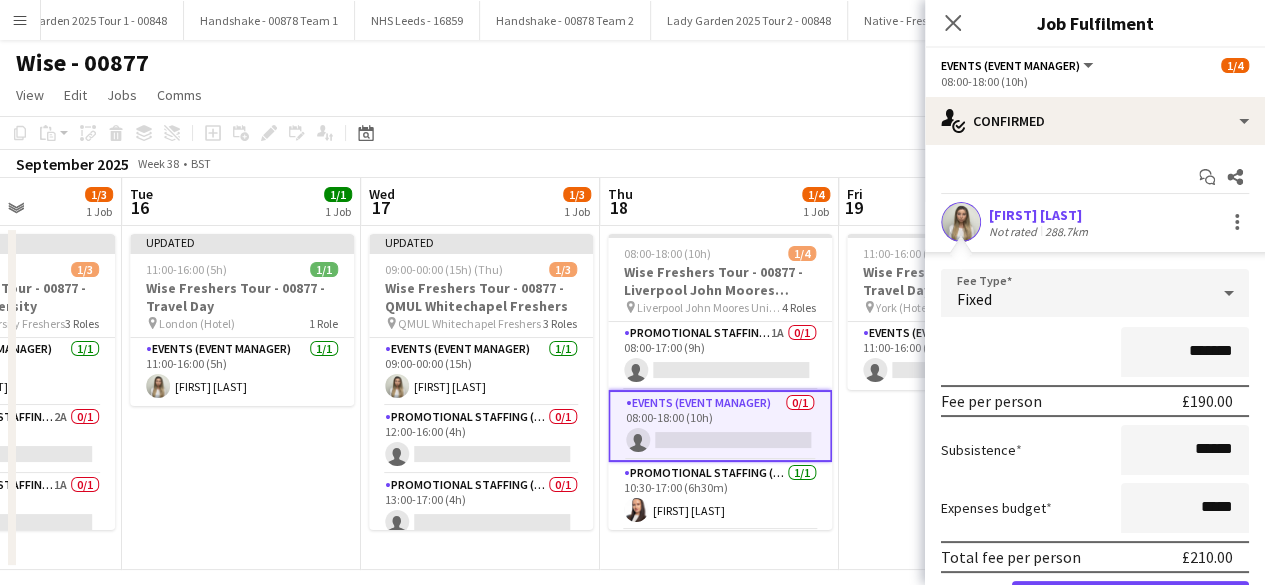 scroll, scrollTop: 110, scrollLeft: 0, axis: vertical 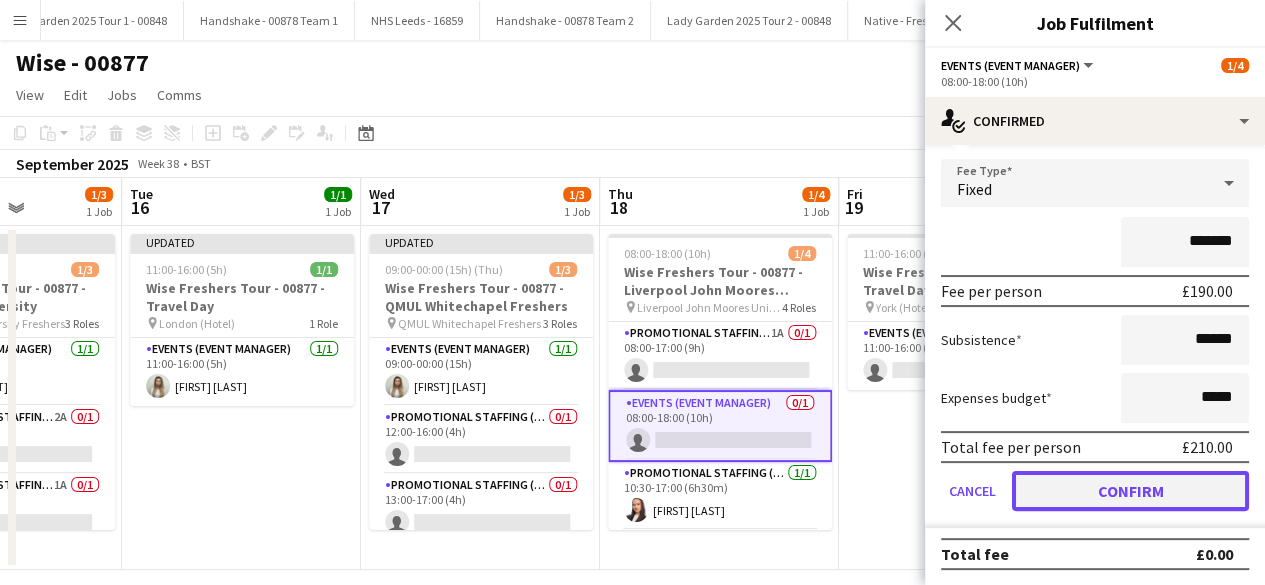 click on "Confirm" at bounding box center [1130, 491] 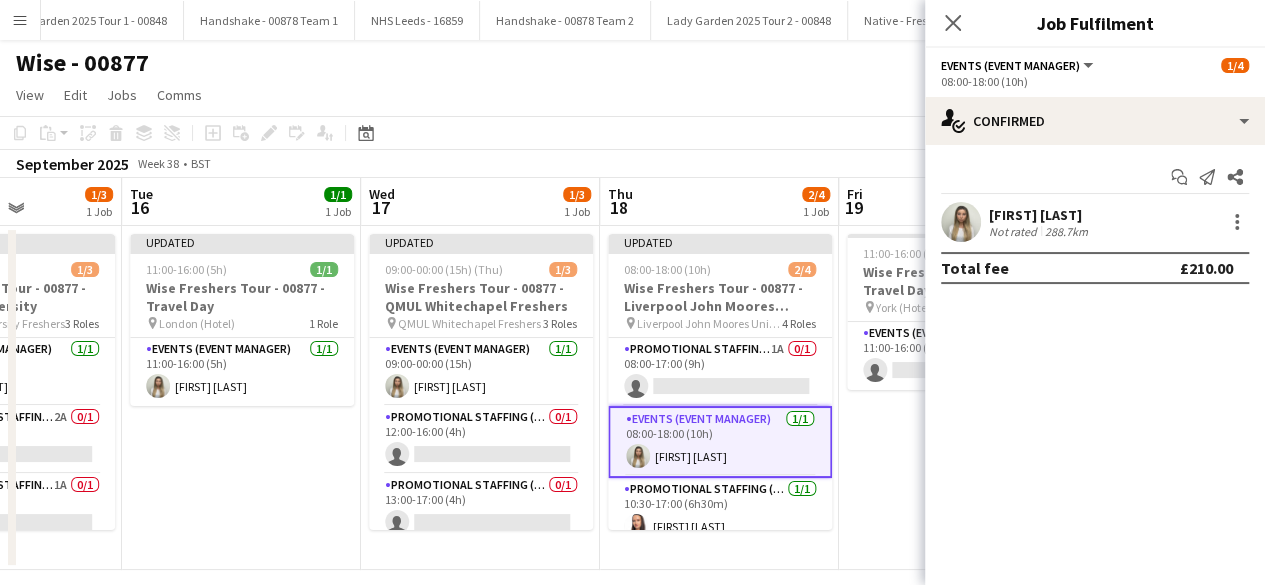 scroll, scrollTop: 0, scrollLeft: 0, axis: both 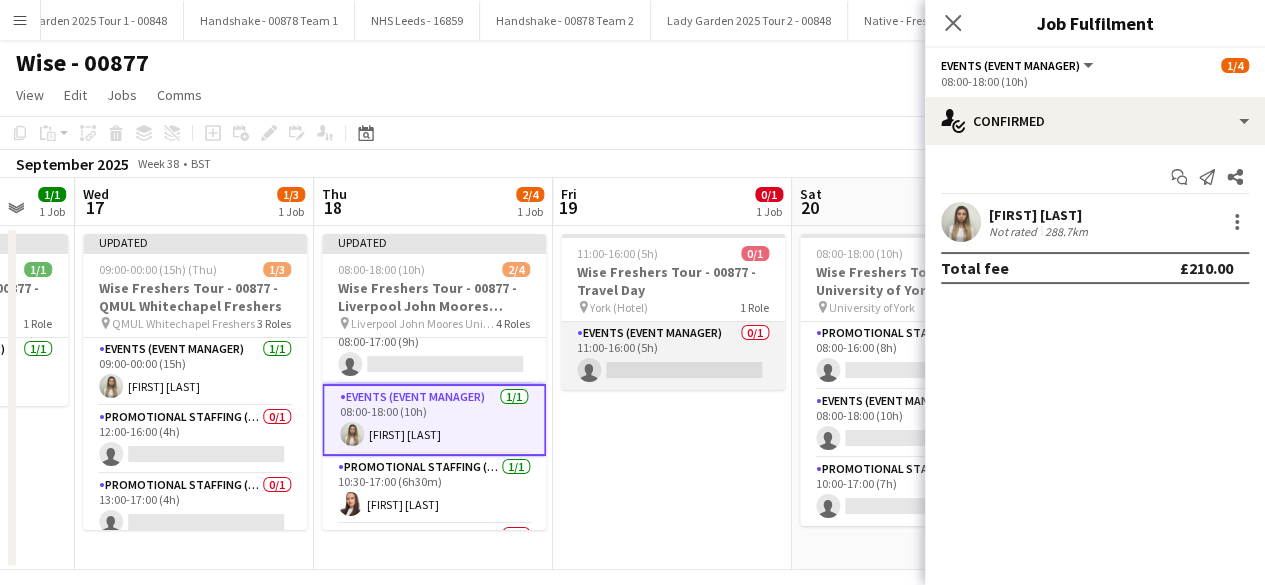 click on "Events (Event Manager)   0/1   11:00-16:00 (5h)
single-neutral-actions" at bounding box center [673, 356] 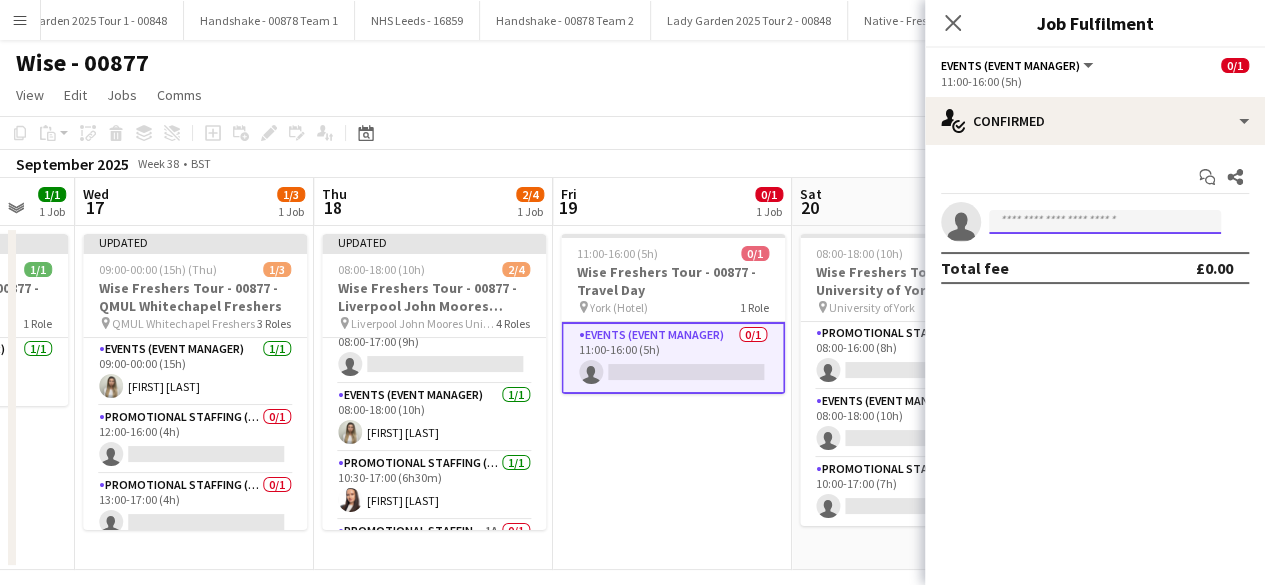 click at bounding box center [1105, 222] 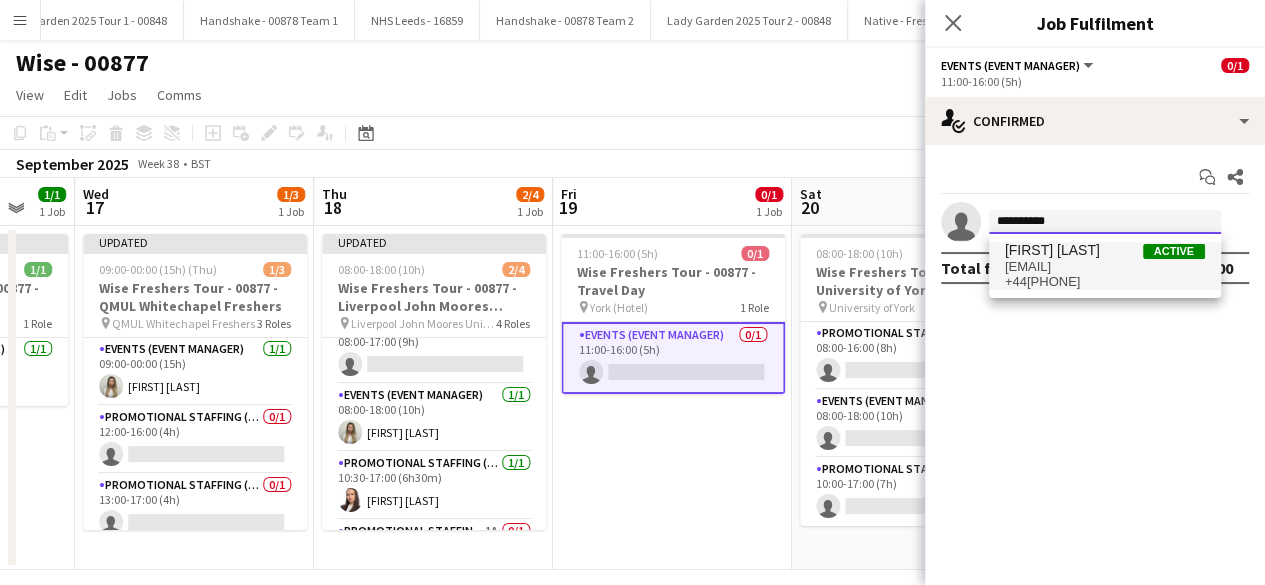 type on "**********" 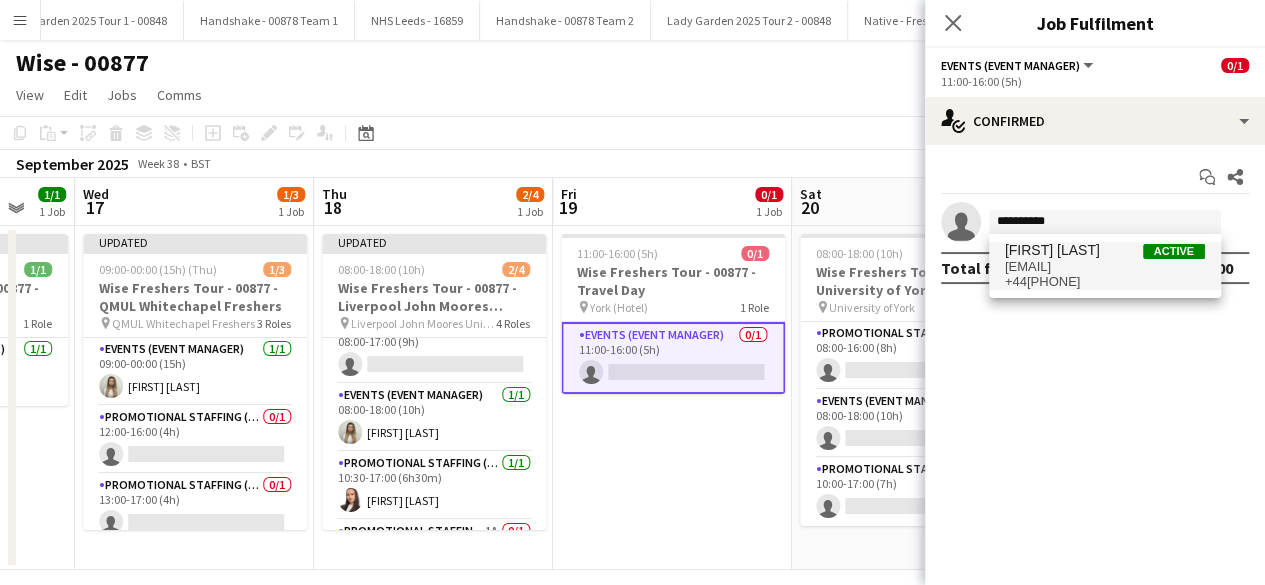 click on "[FIRST] [LAST]" at bounding box center [1052, 250] 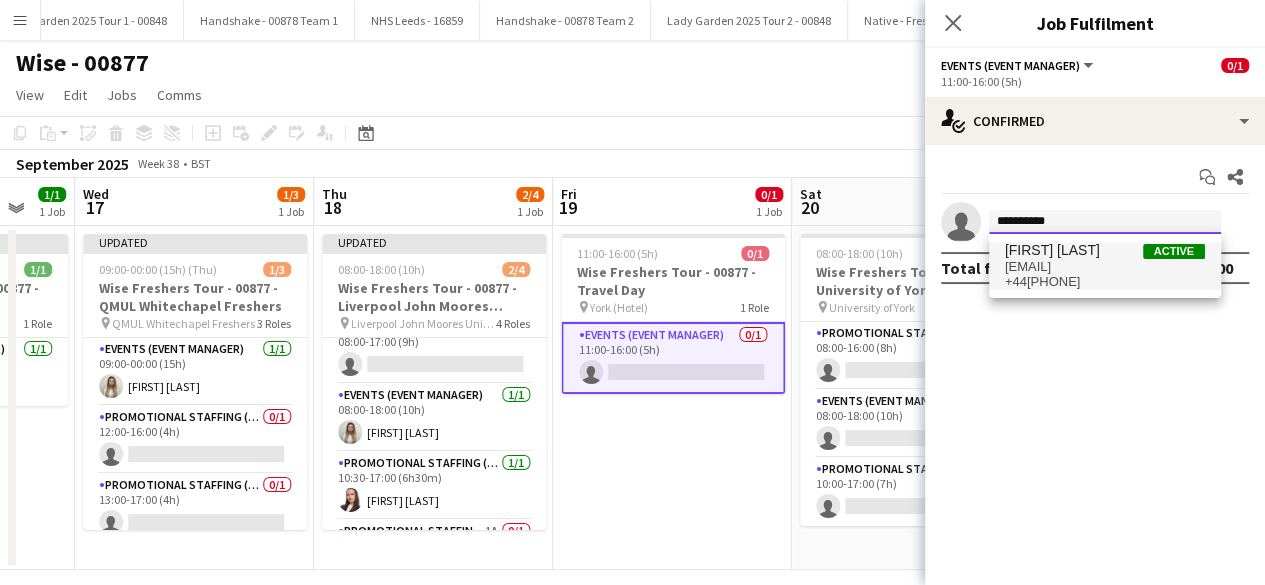 type 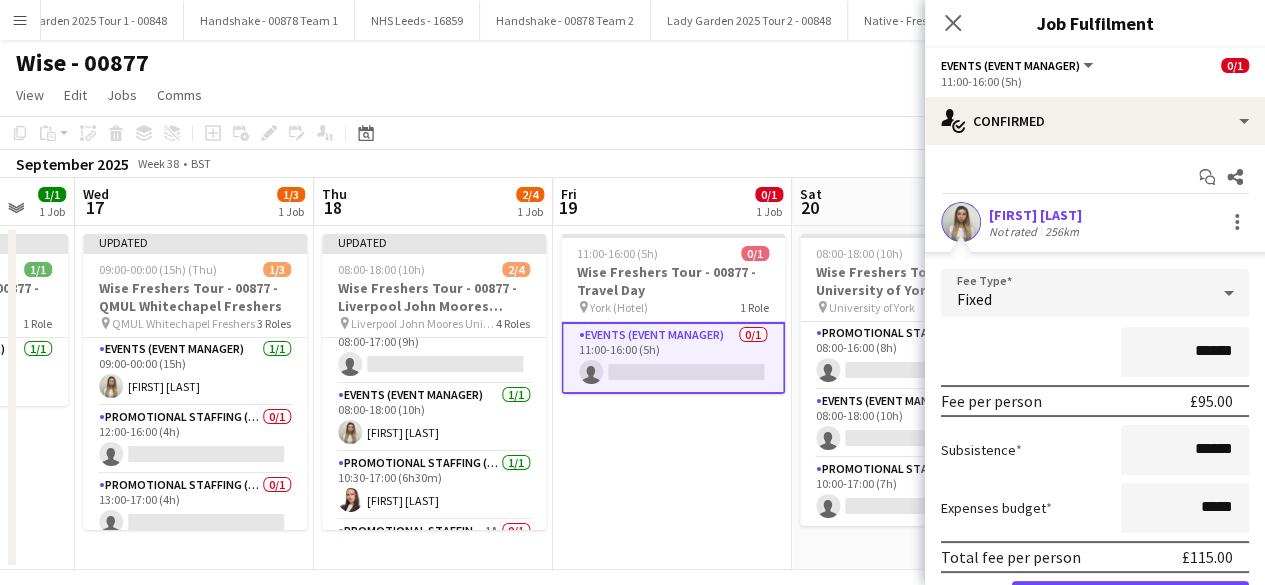 scroll, scrollTop: 110, scrollLeft: 0, axis: vertical 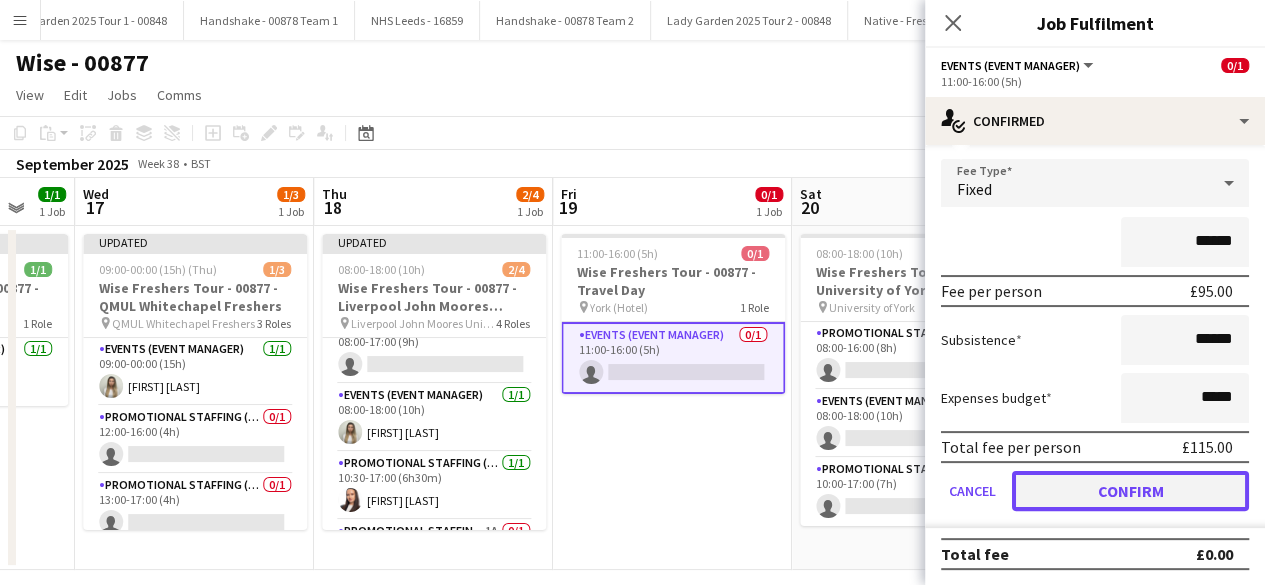 click on "Confirm" at bounding box center (1130, 491) 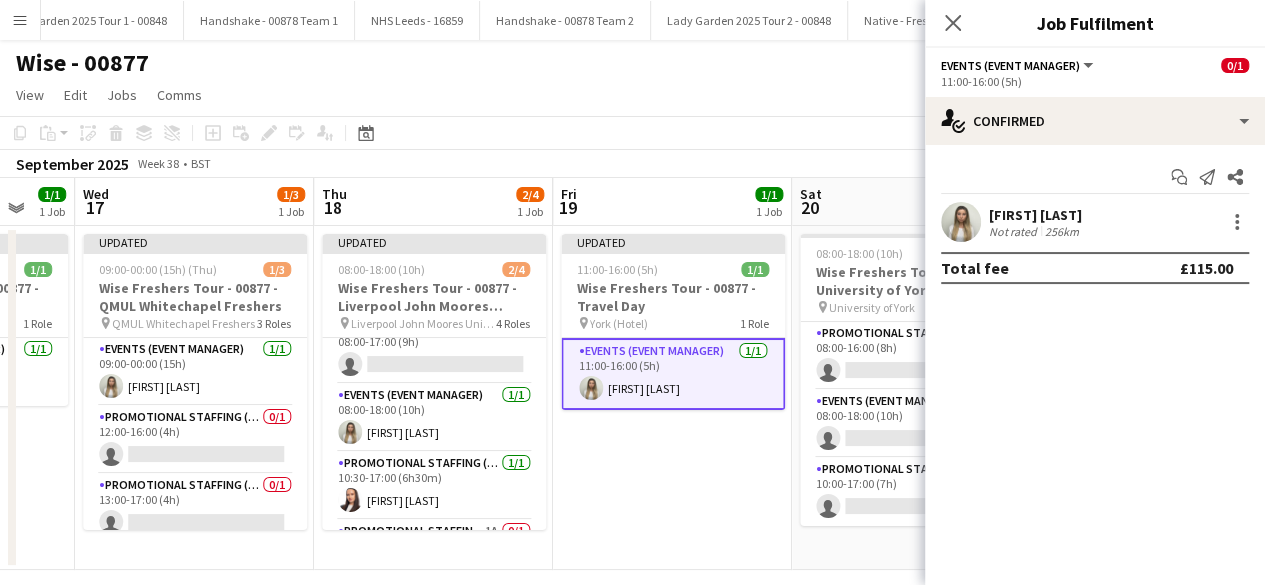 scroll, scrollTop: 0, scrollLeft: 0, axis: both 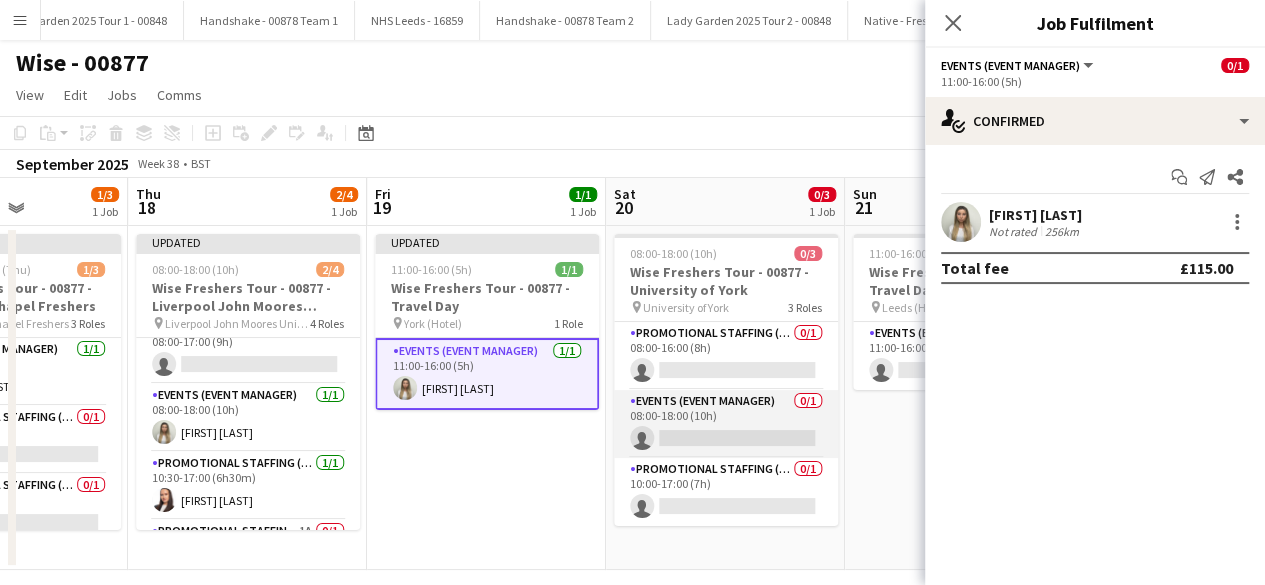 click on "Events (Event Manager)   0/1   08:00-18:00 (10h)
single-neutral-actions" at bounding box center (726, 424) 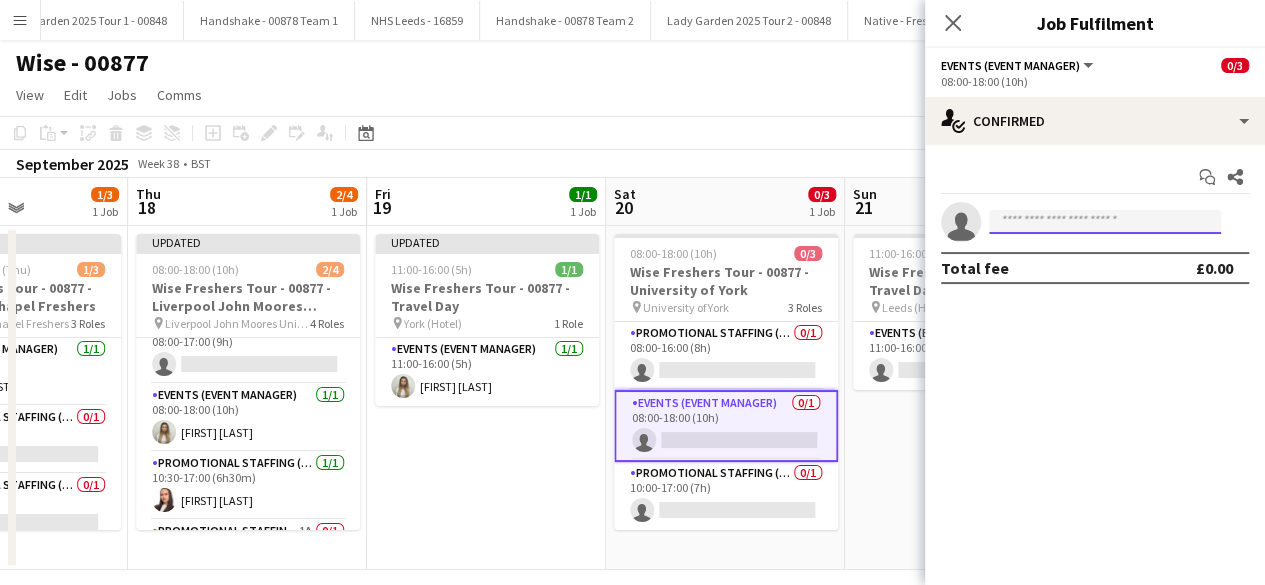 click at bounding box center [1105, 222] 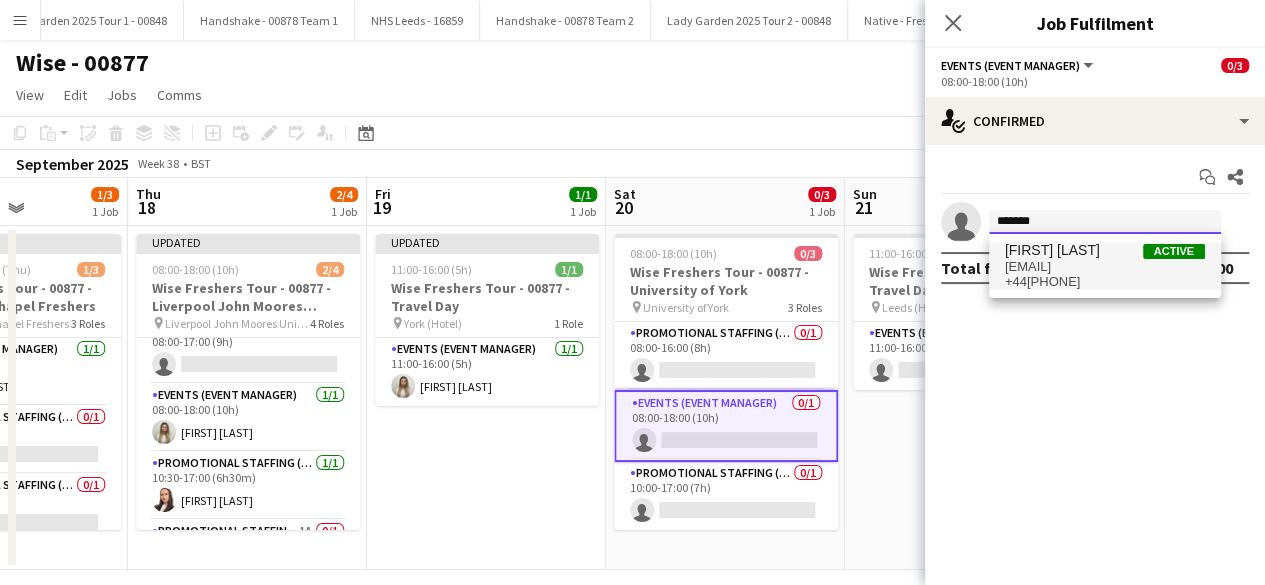 type on "*******" 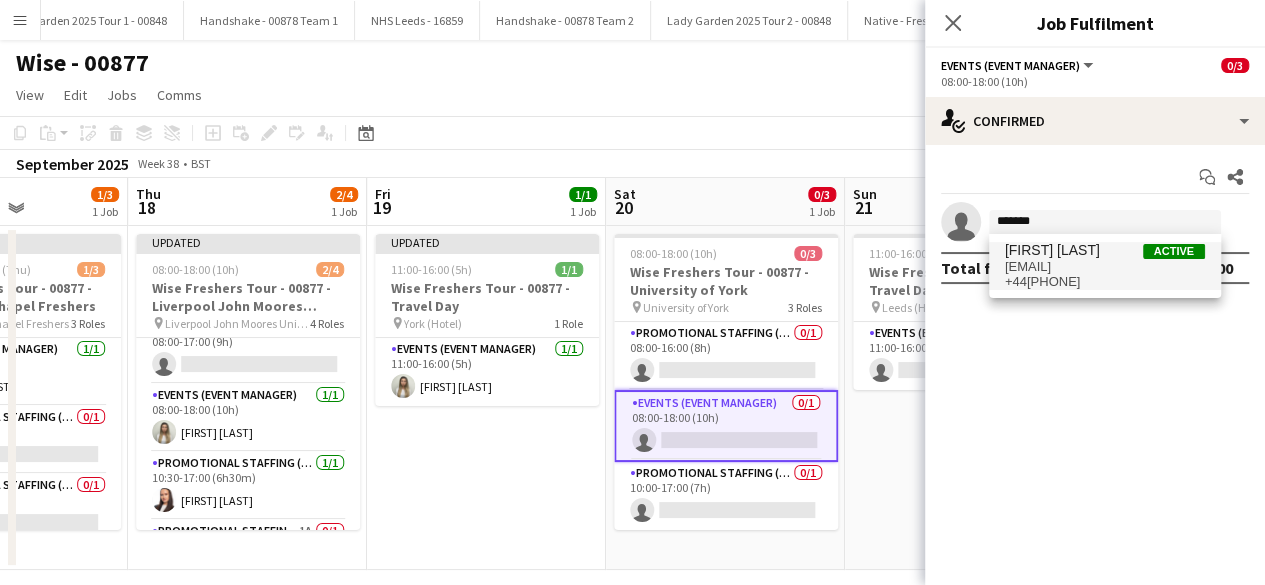 click on "[FIRST] [LAST]" at bounding box center (1052, 250) 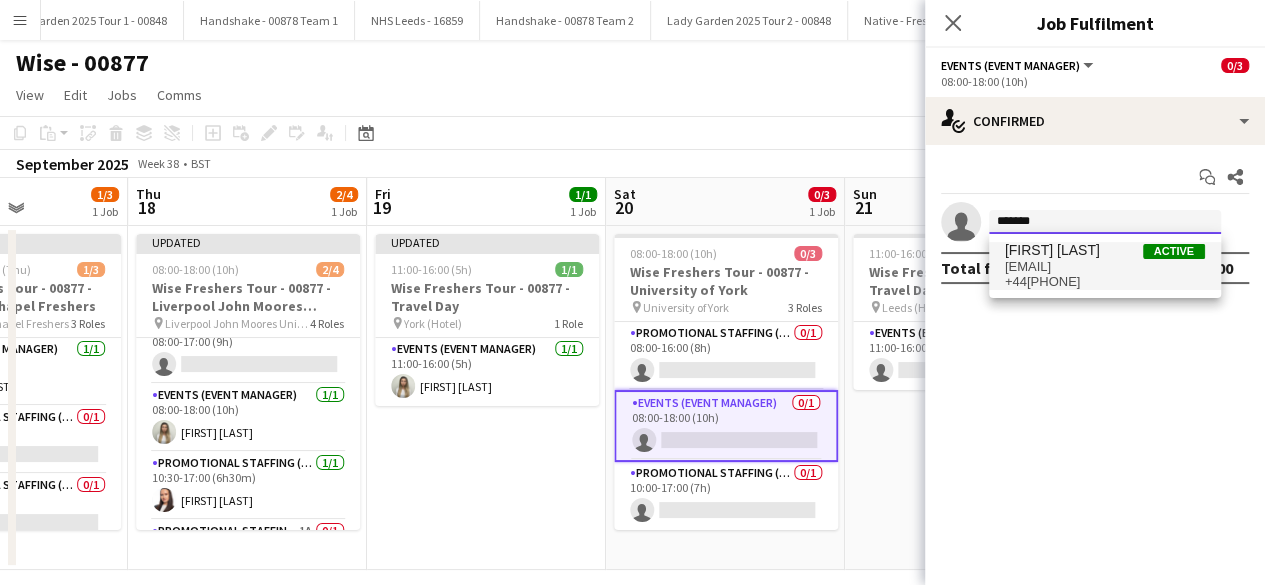 type 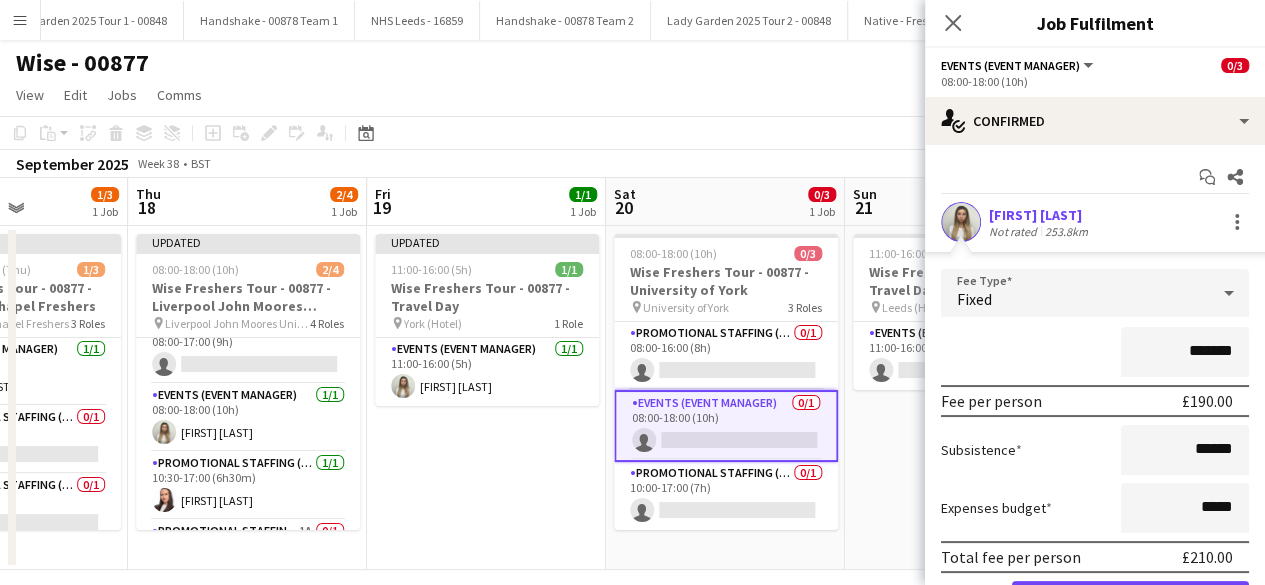 scroll, scrollTop: 110, scrollLeft: 0, axis: vertical 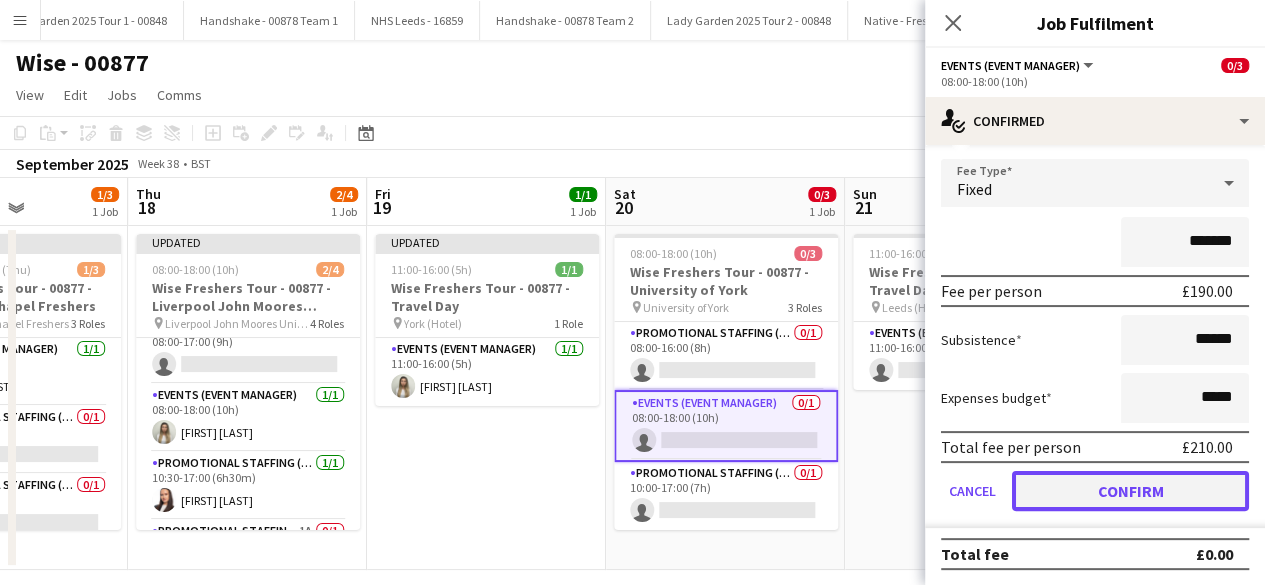 click on "Confirm" at bounding box center [1130, 491] 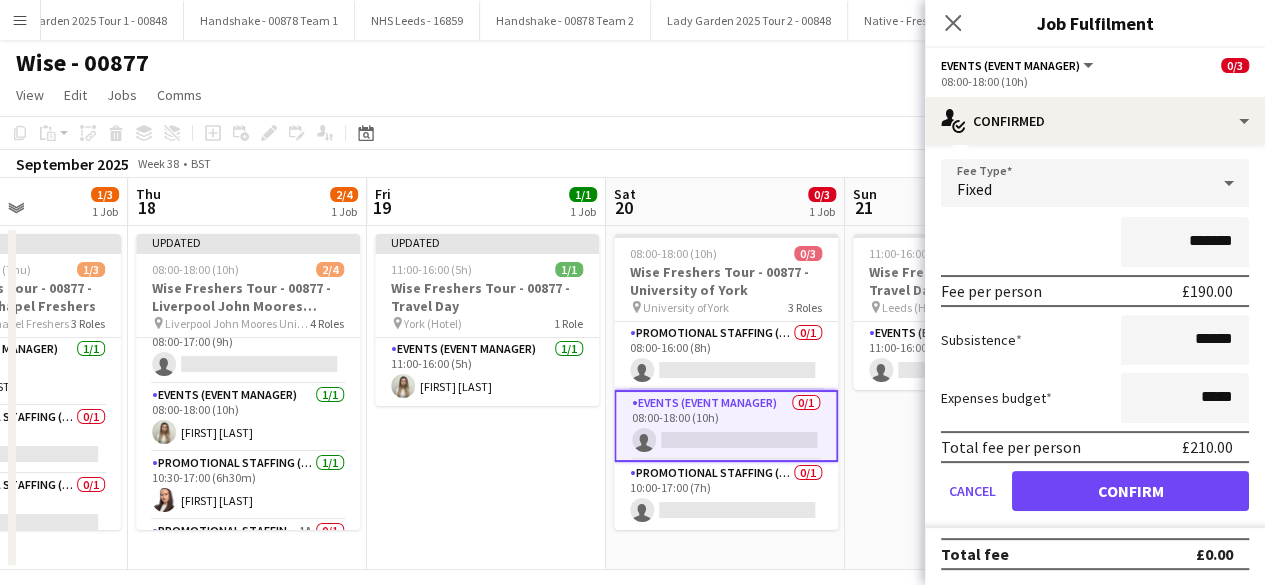 scroll, scrollTop: 0, scrollLeft: 0, axis: both 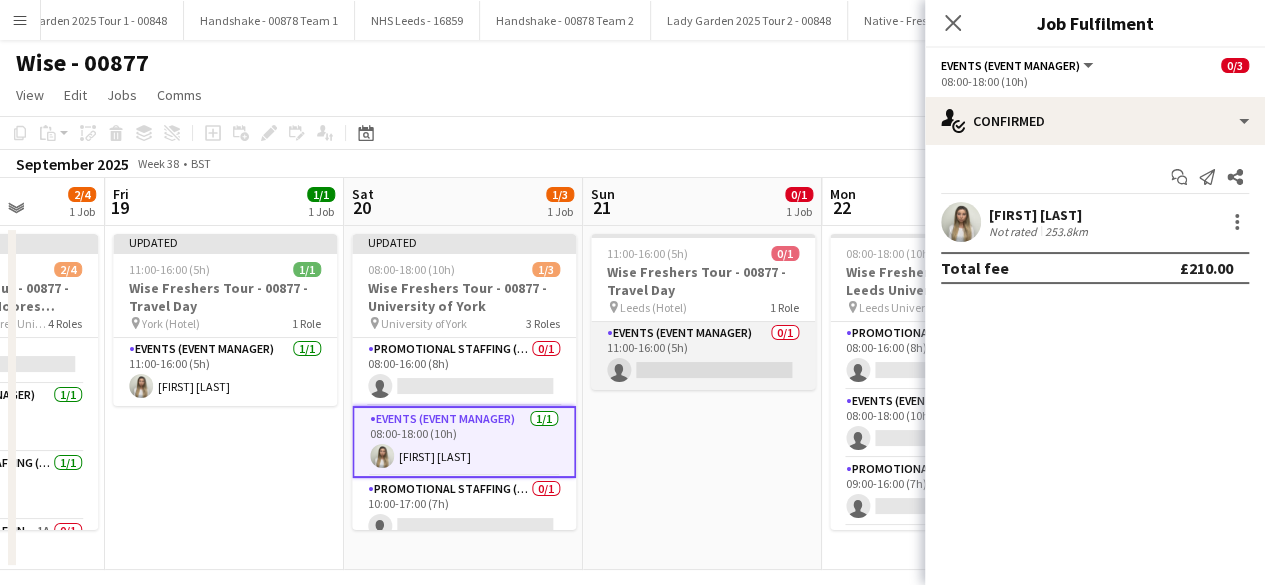 click on "Events (Event Manager)   0/1   11:00-16:00 (5h)
single-neutral-actions" at bounding box center [703, 356] 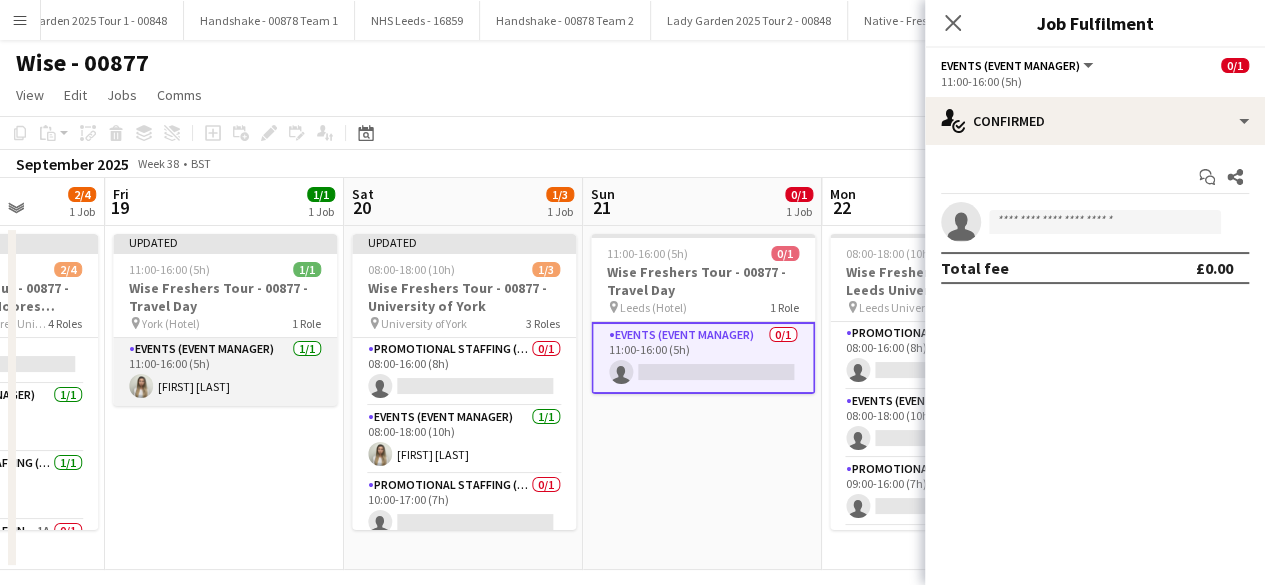 click on "Events (Event Manager)   1/1   11:00-16:00 (5h)
[FIRST] [LAST]" at bounding box center [225, 372] 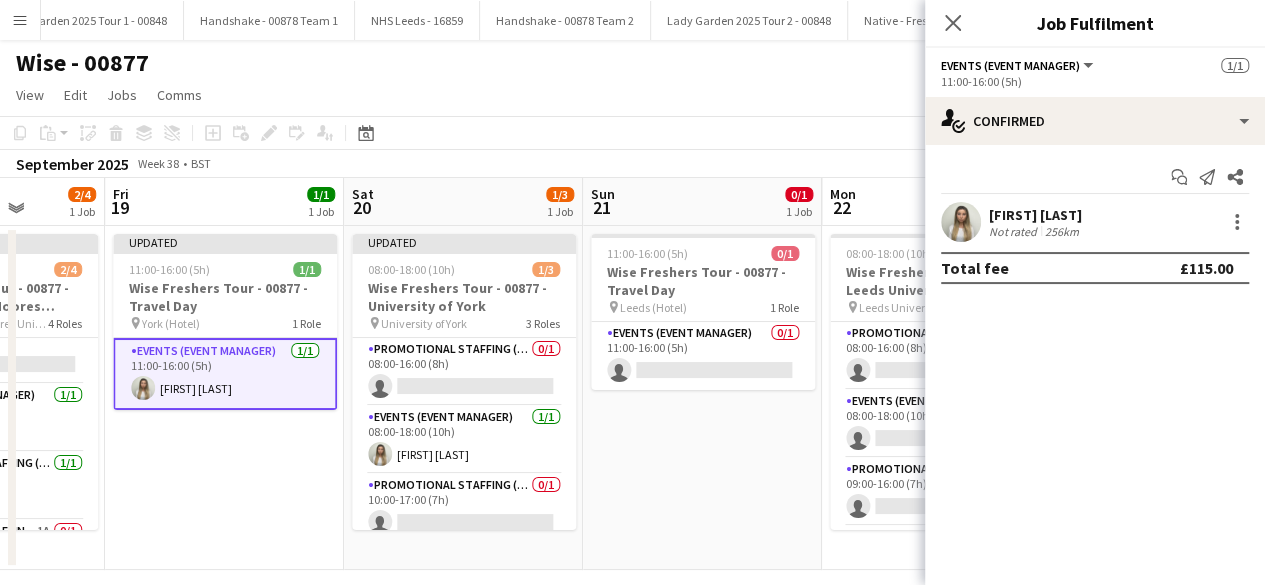 click at bounding box center [961, 222] 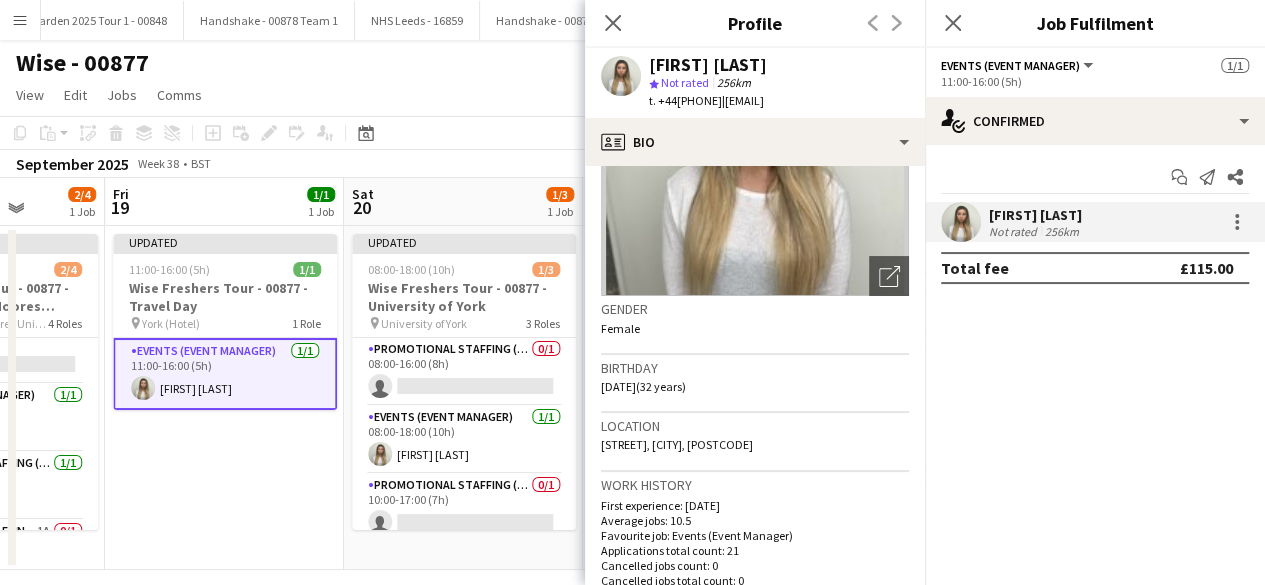 scroll, scrollTop: 188, scrollLeft: 0, axis: vertical 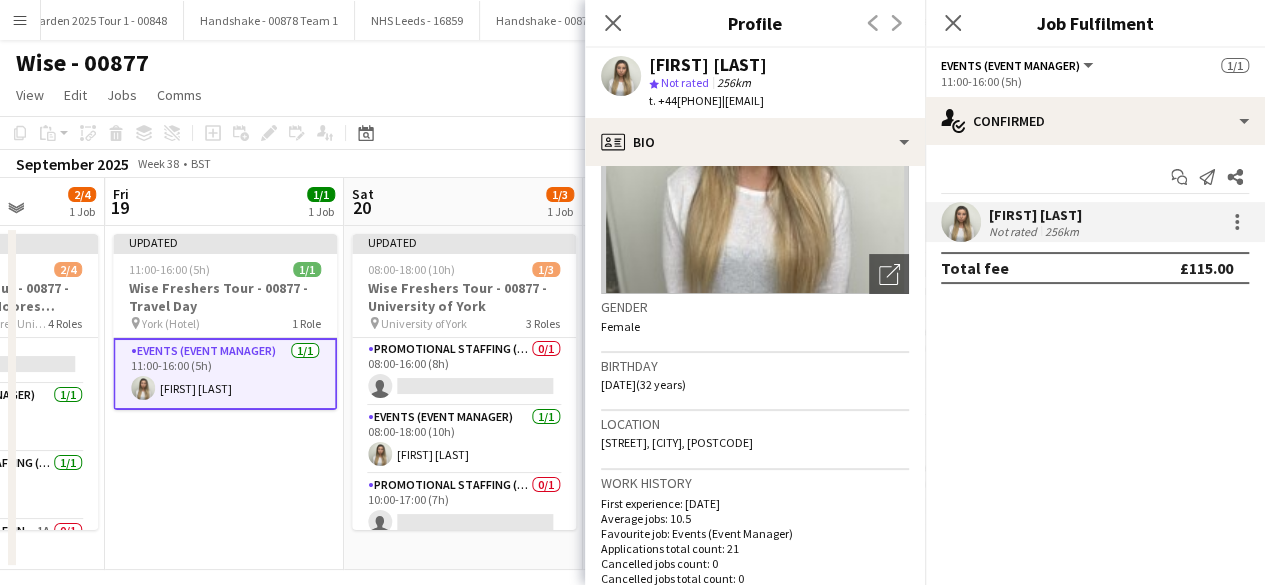 drag, startPoint x: 758, startPoint y: 443, endPoint x: 856, endPoint y: 443, distance: 98 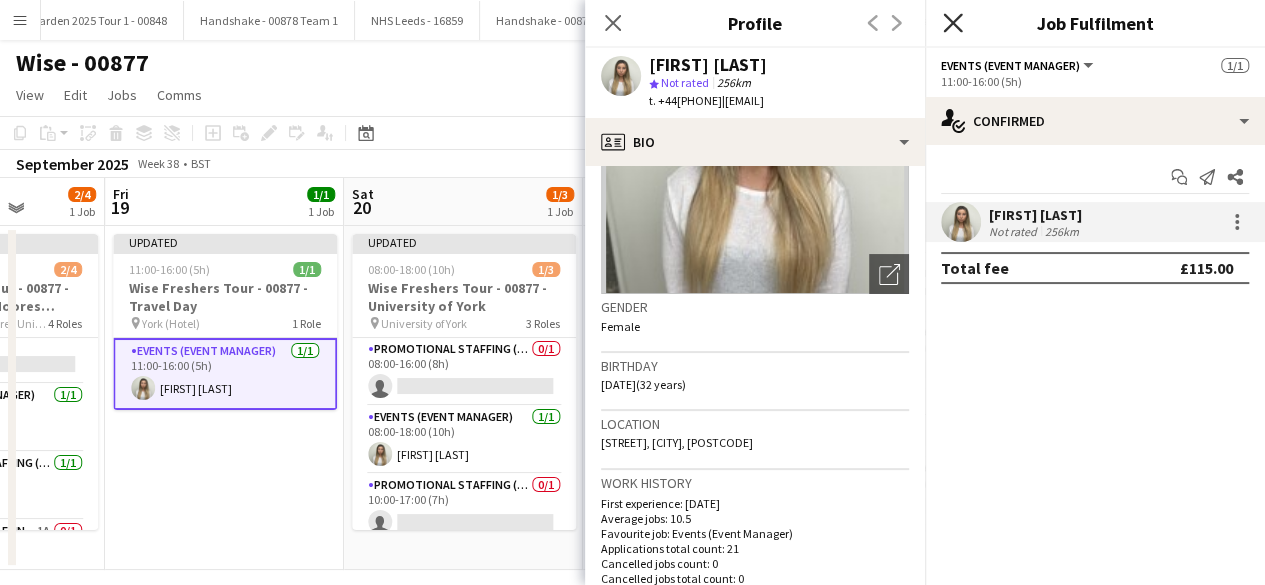 click on "Close pop-in" 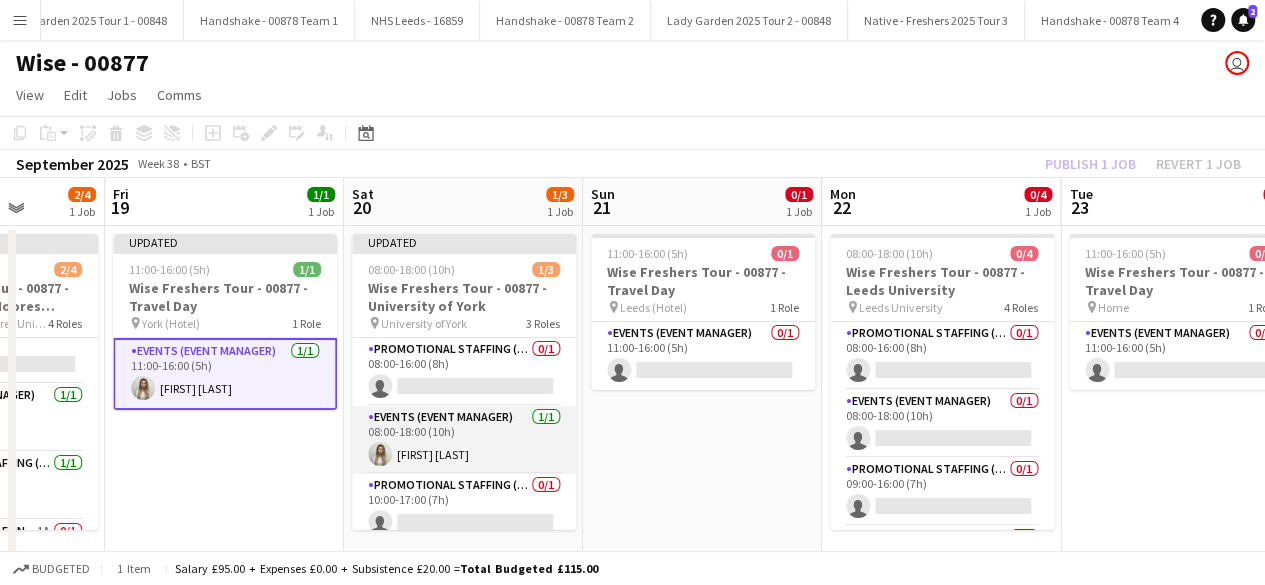 scroll, scrollTop: 11, scrollLeft: 0, axis: vertical 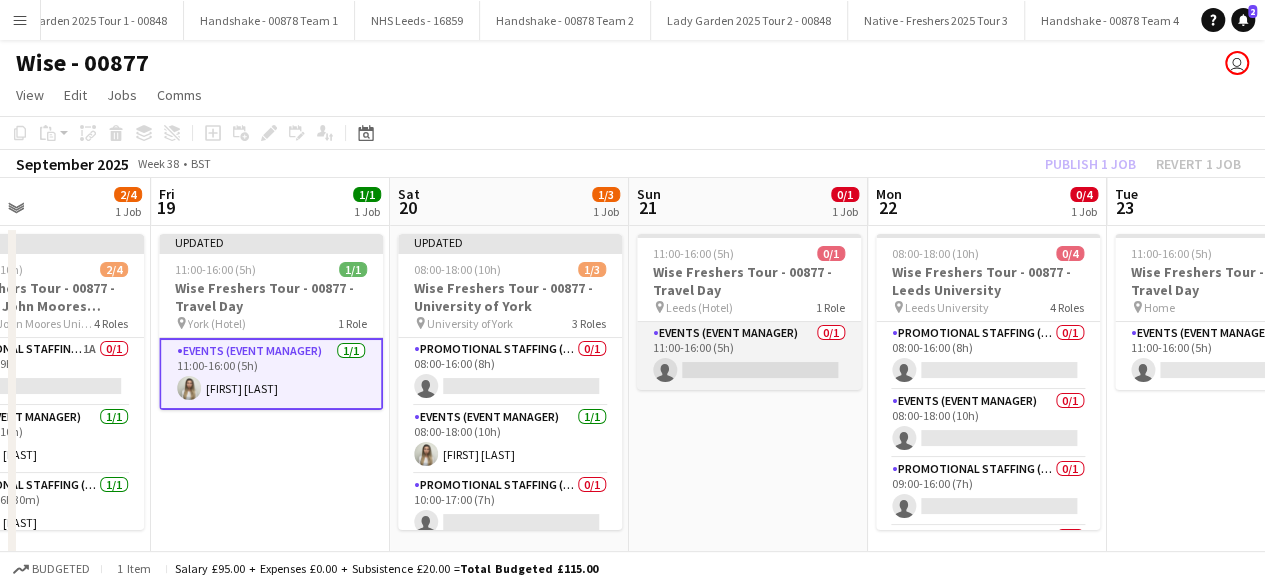 click on "Events (Event Manager)   0/1   11:00-16:00 (5h)
single-neutral-actions" at bounding box center [749, 356] 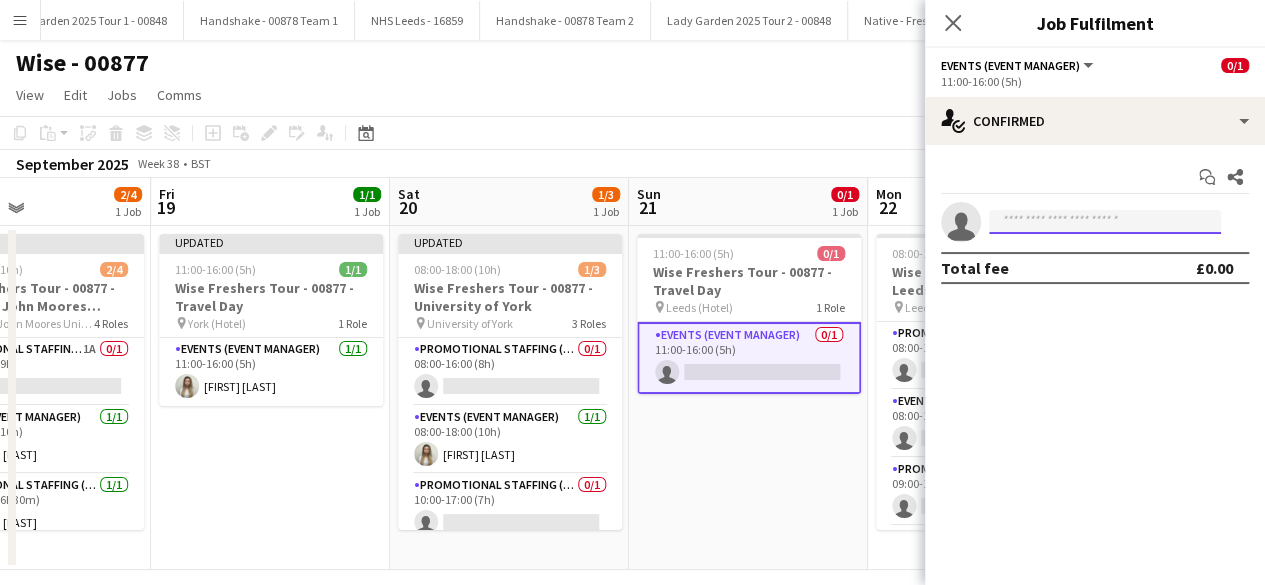 click at bounding box center (1105, 222) 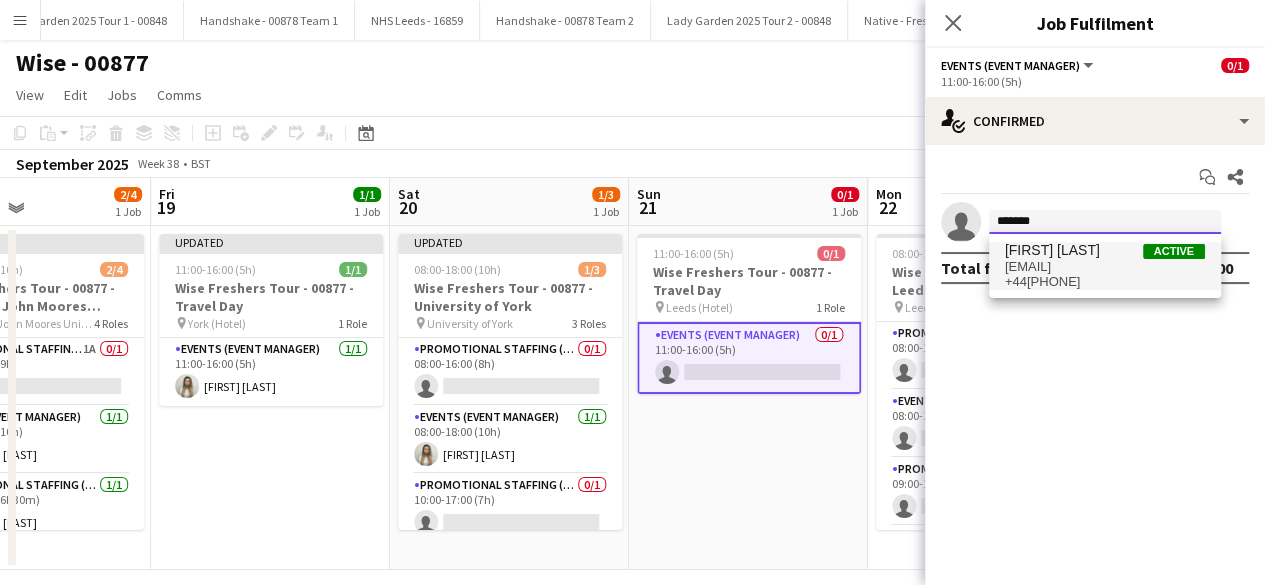 type on "*******" 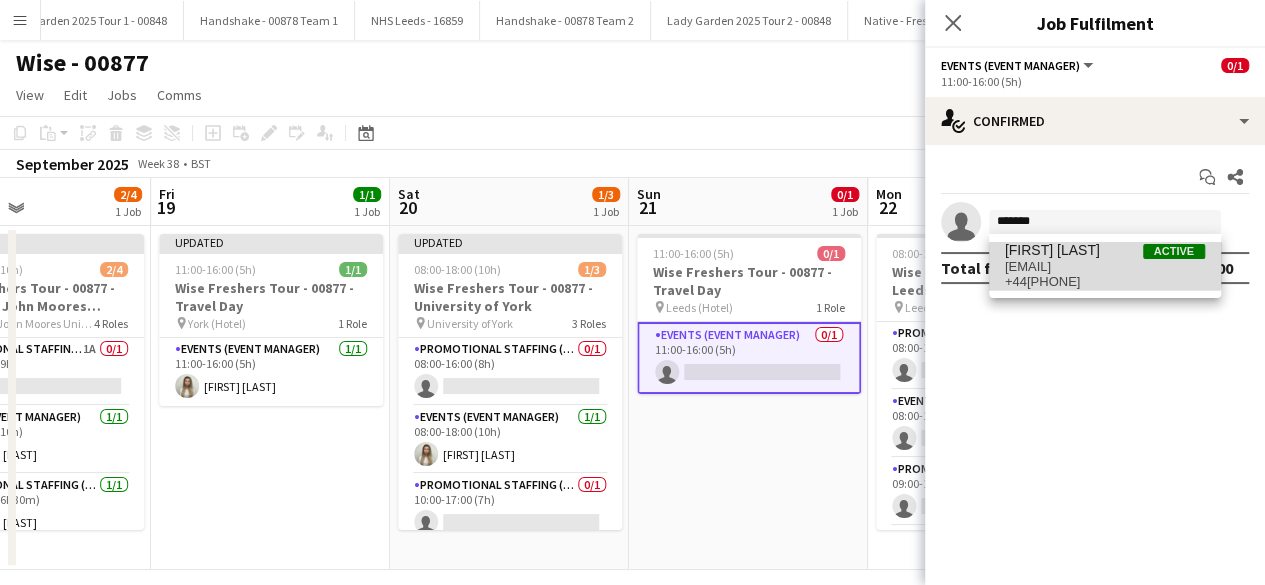 click on "[FIRST] [LAST]" at bounding box center [1052, 250] 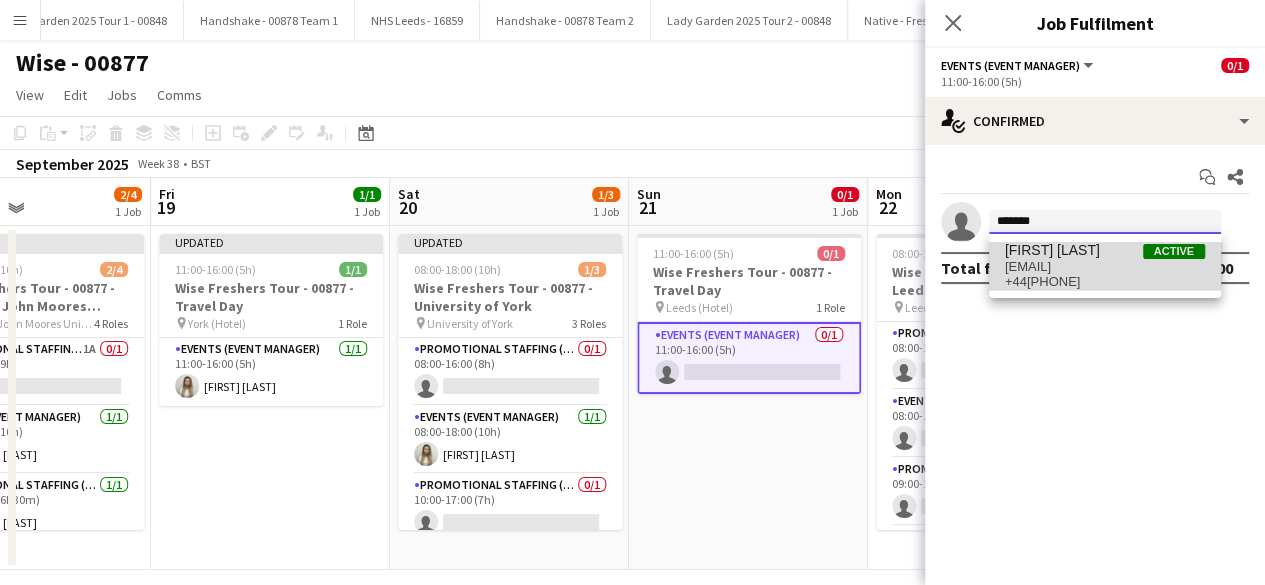 type 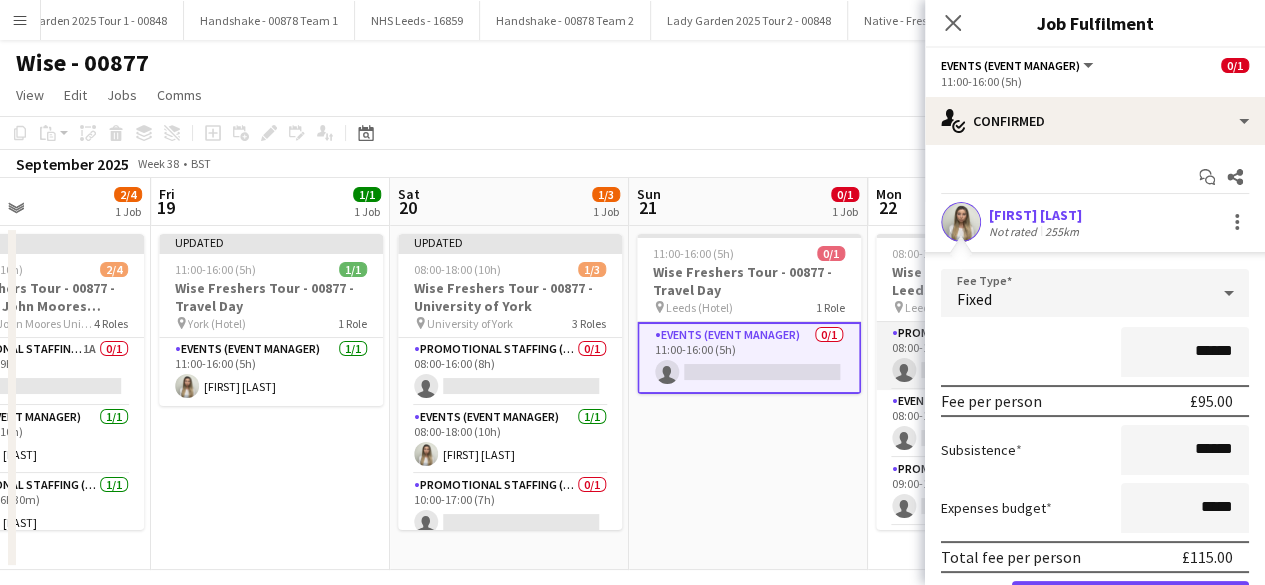 scroll, scrollTop: 63, scrollLeft: 0, axis: vertical 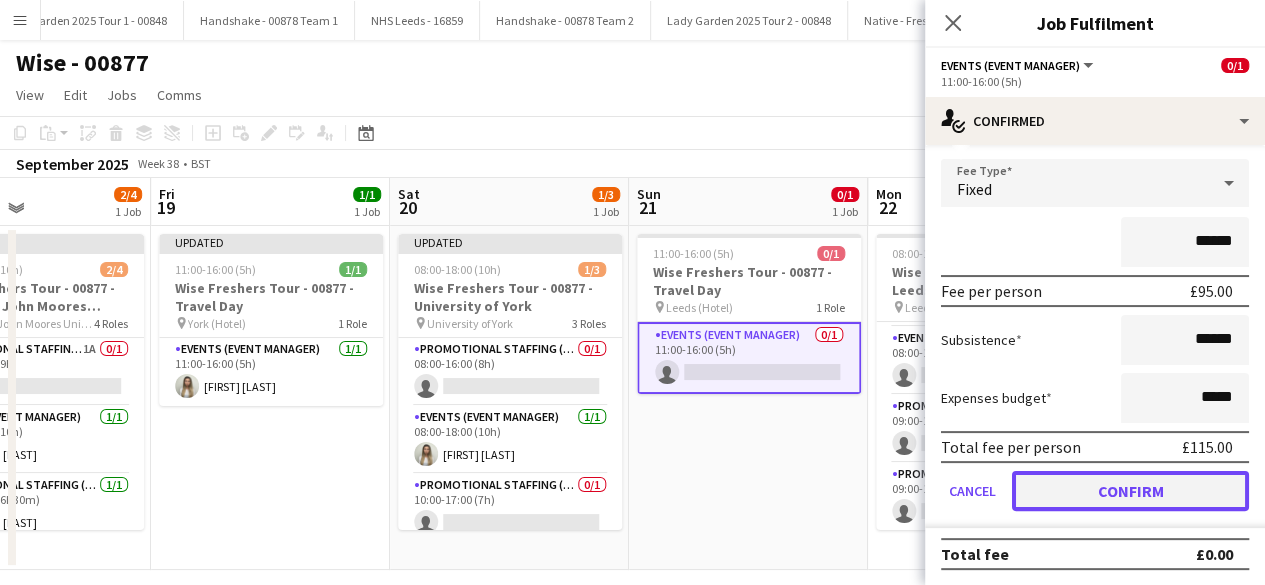 click on "Confirm" at bounding box center [1130, 491] 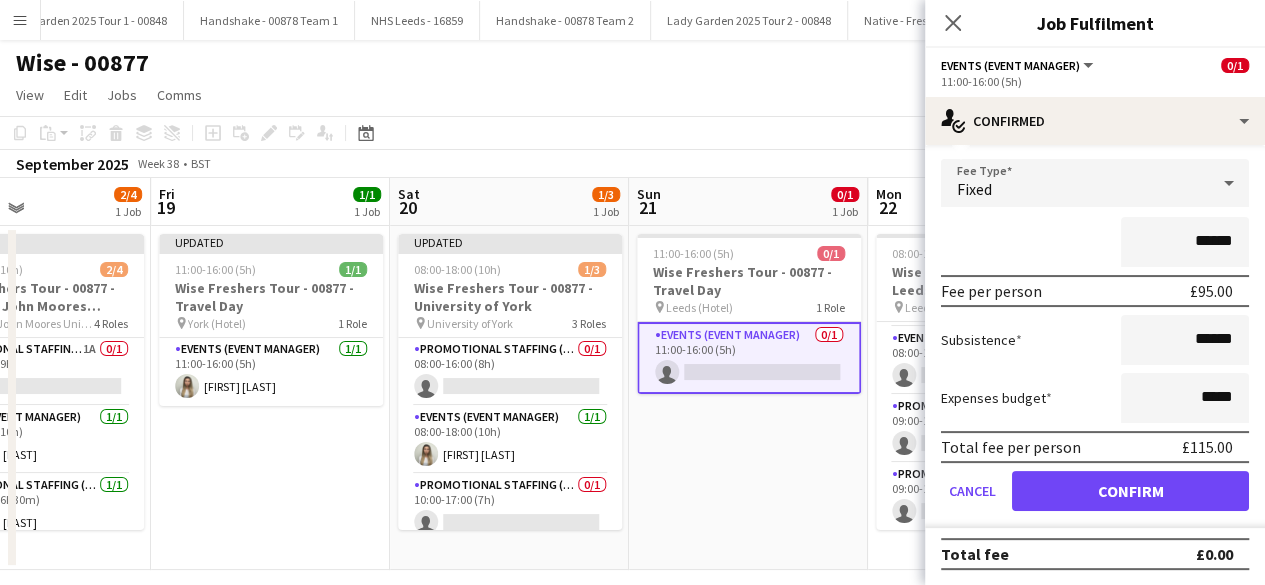 scroll, scrollTop: 0, scrollLeft: 0, axis: both 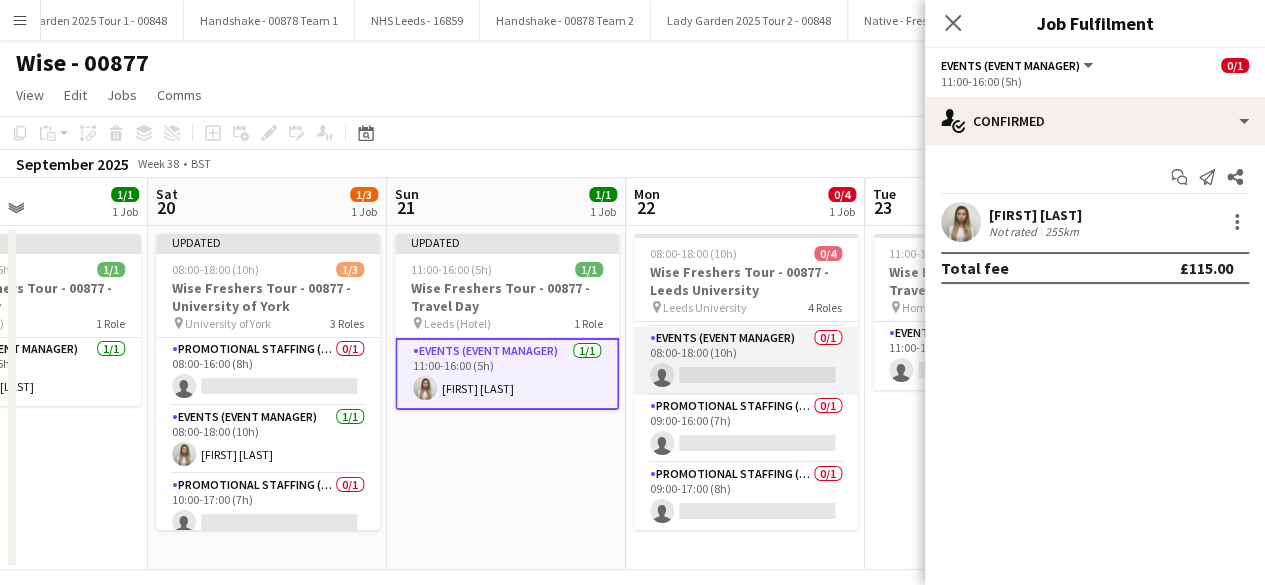click on "Events (Event Manager)   0/1   08:00-18:00 (10h)
single-neutral-actions" at bounding box center (746, 361) 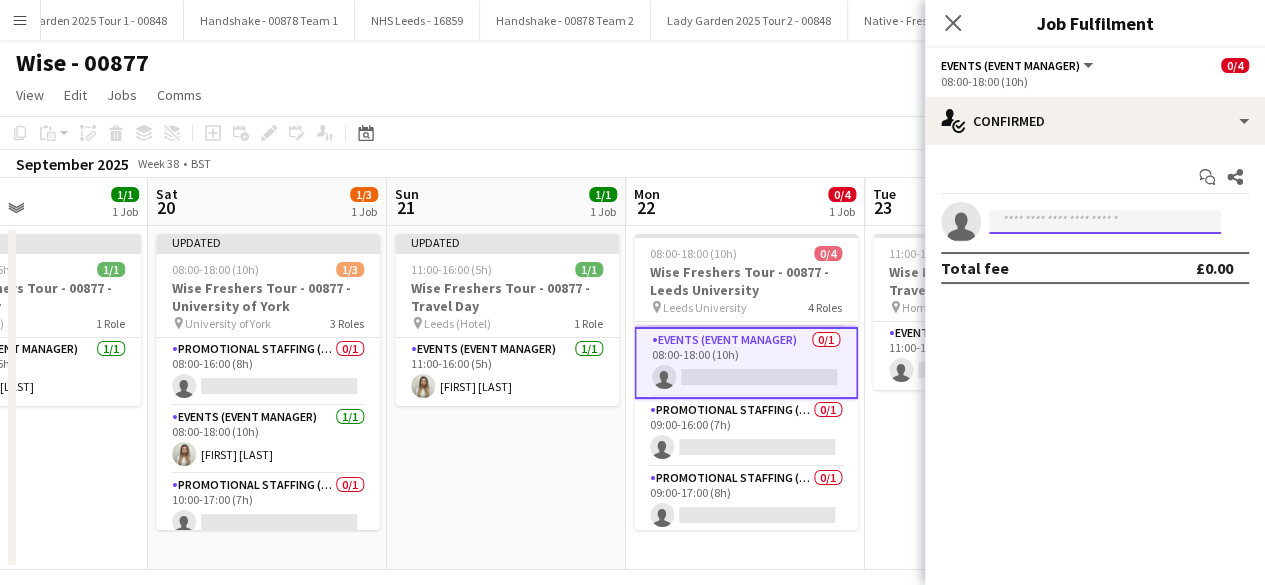 click at bounding box center (1105, 222) 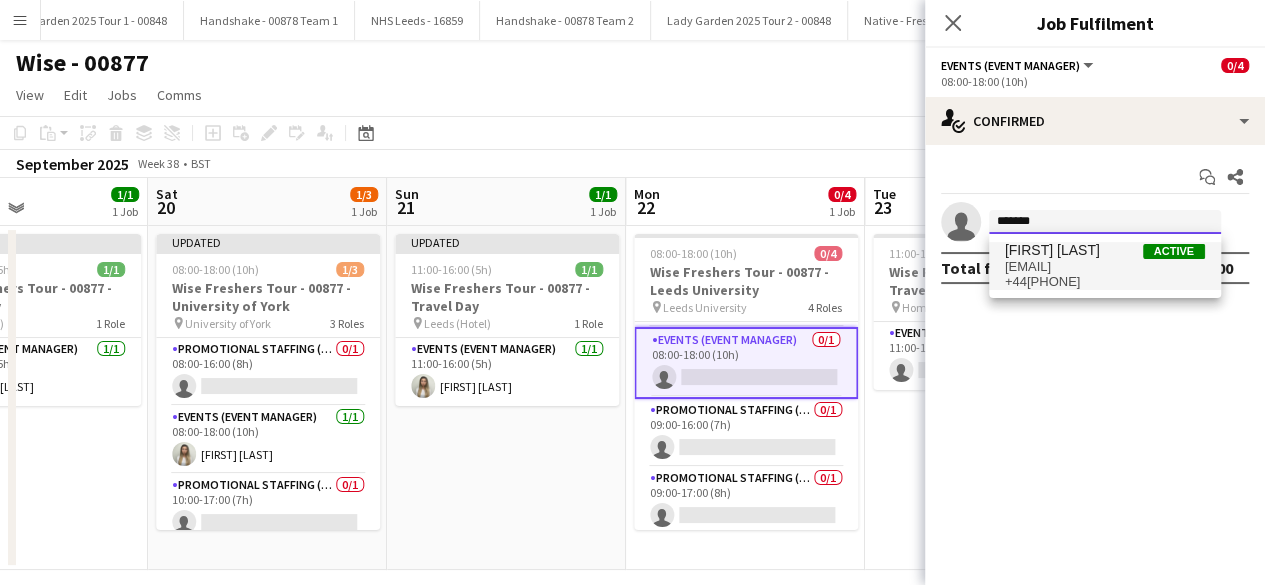 type on "*******" 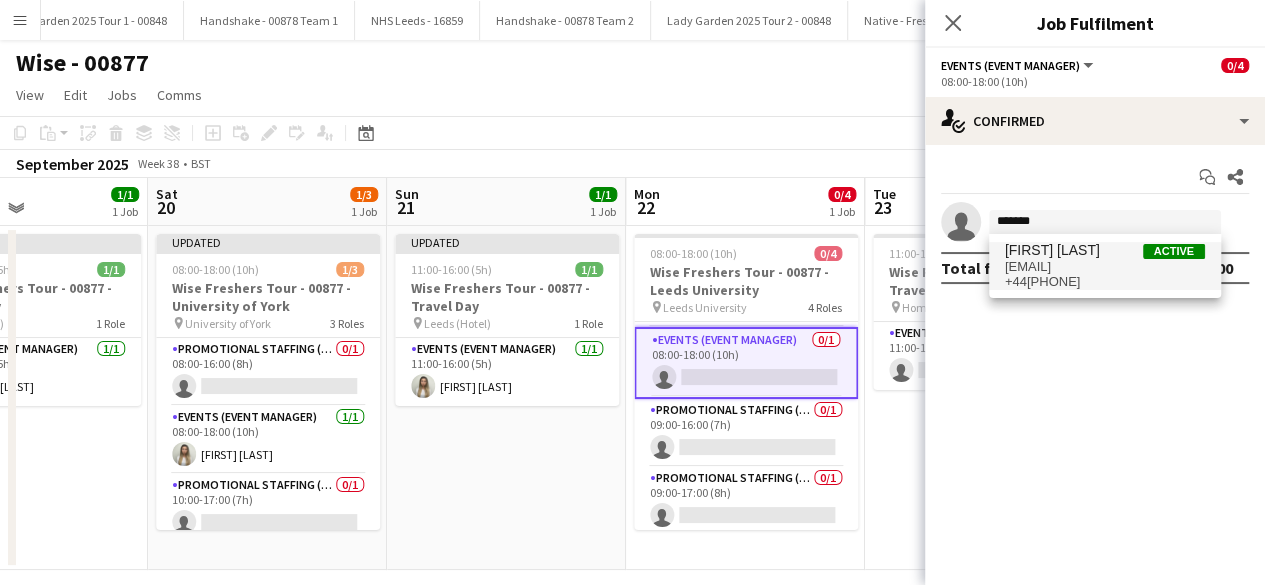 click on "[FIRST] [LAST]" at bounding box center [1052, 250] 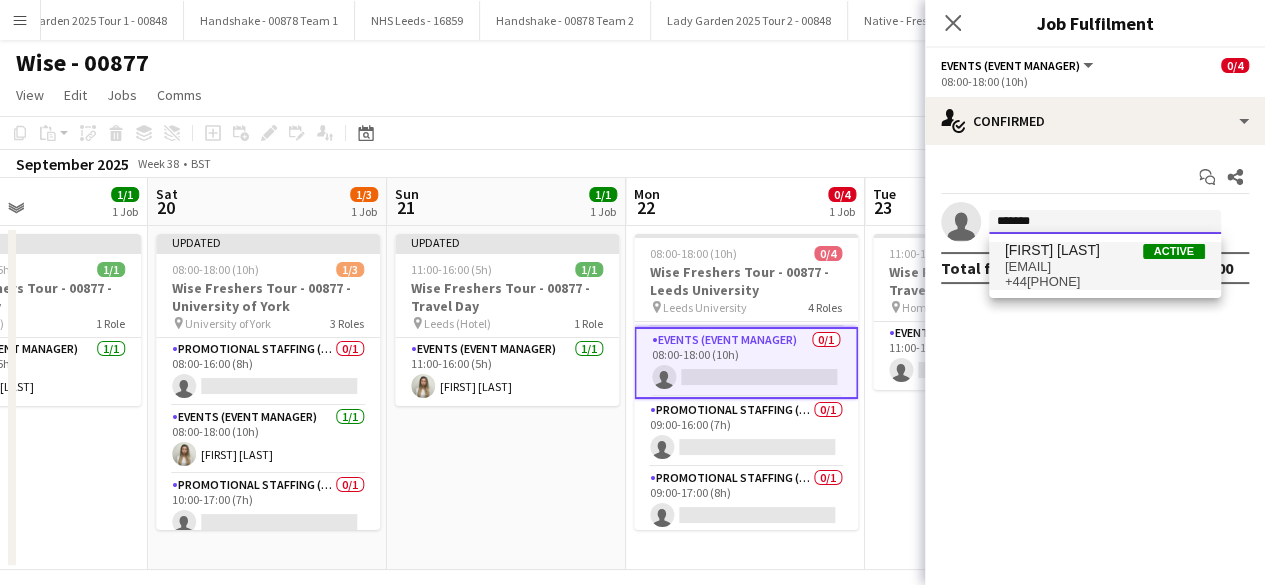 type 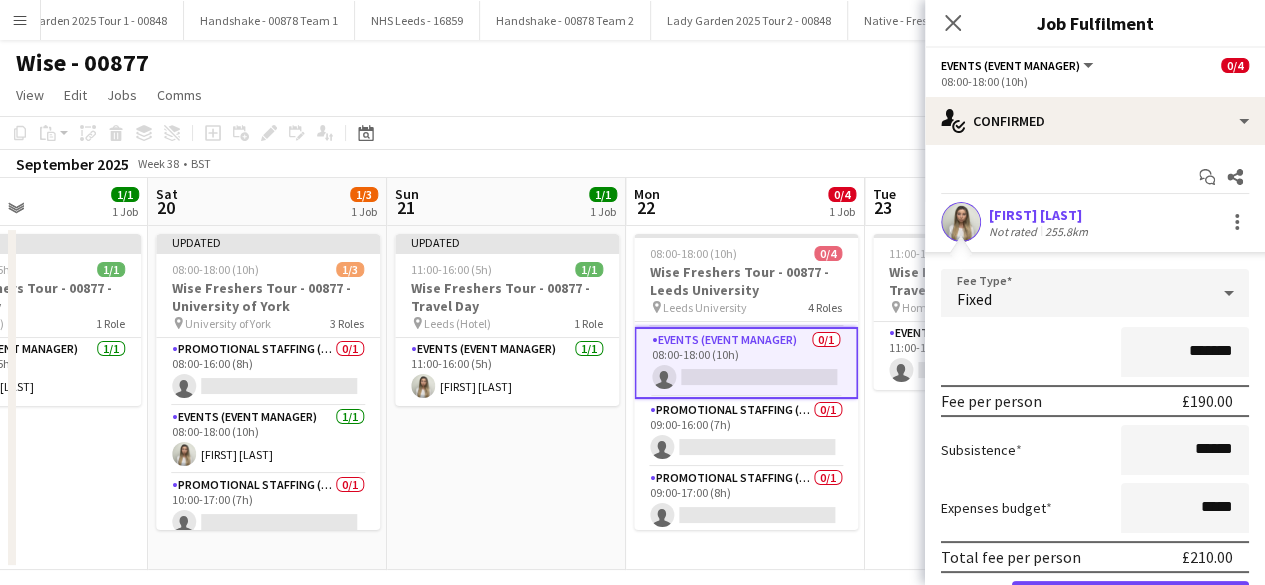 scroll, scrollTop: 110, scrollLeft: 0, axis: vertical 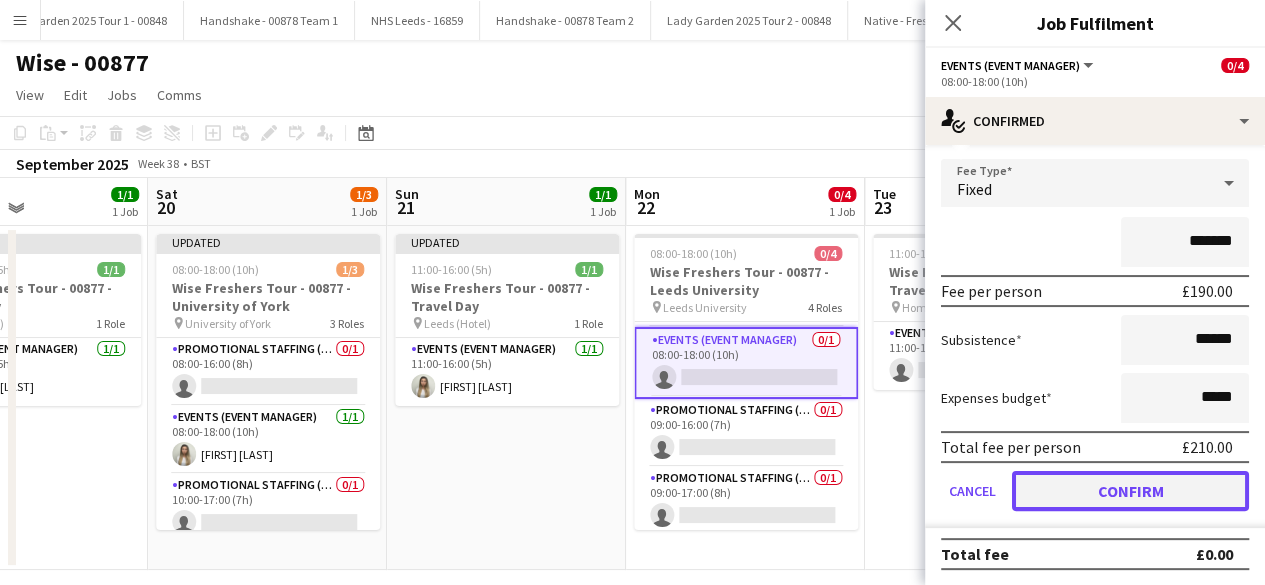 click on "Confirm" at bounding box center [1130, 491] 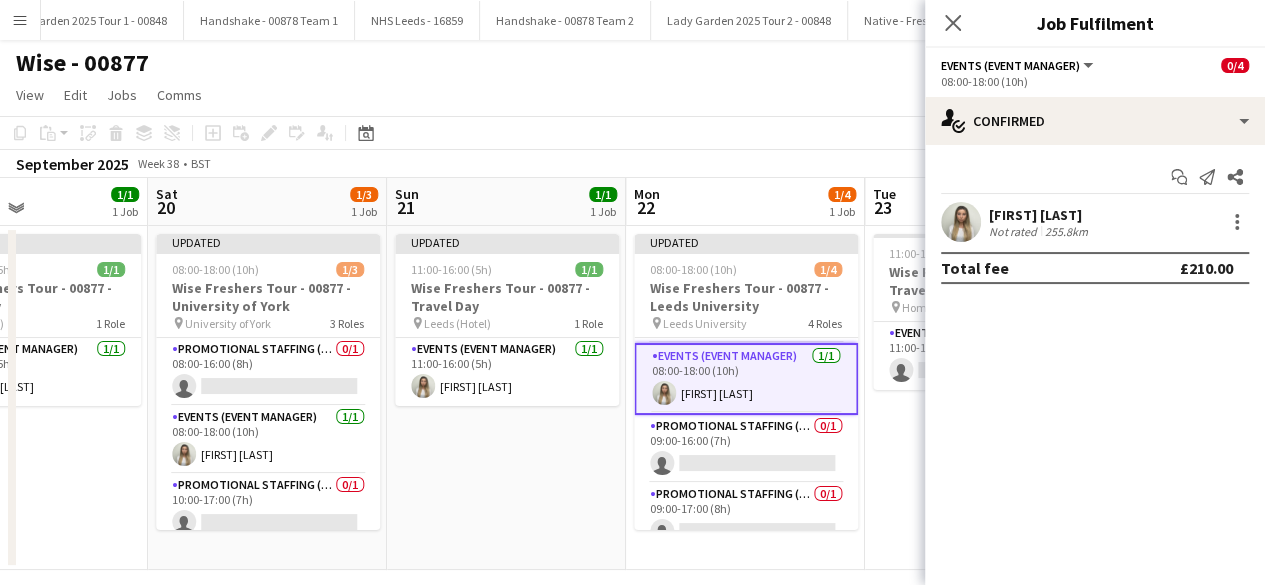 scroll, scrollTop: 0, scrollLeft: 0, axis: both 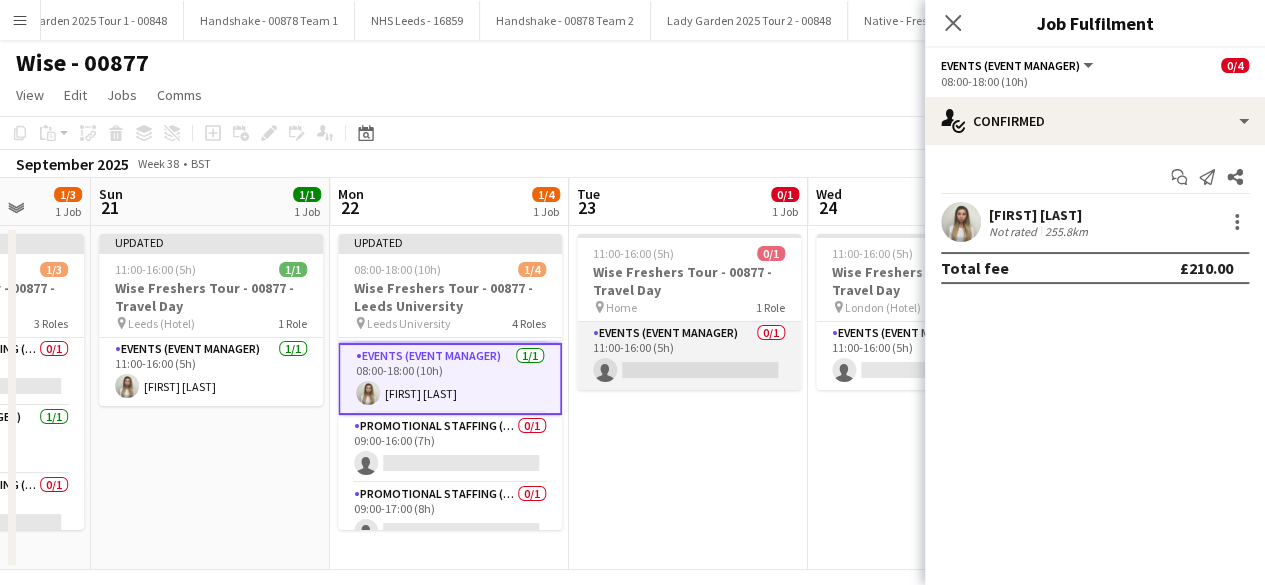 click on "Events (Event Manager)   0/1   11:00-16:00 (5h)
single-neutral-actions" at bounding box center [689, 356] 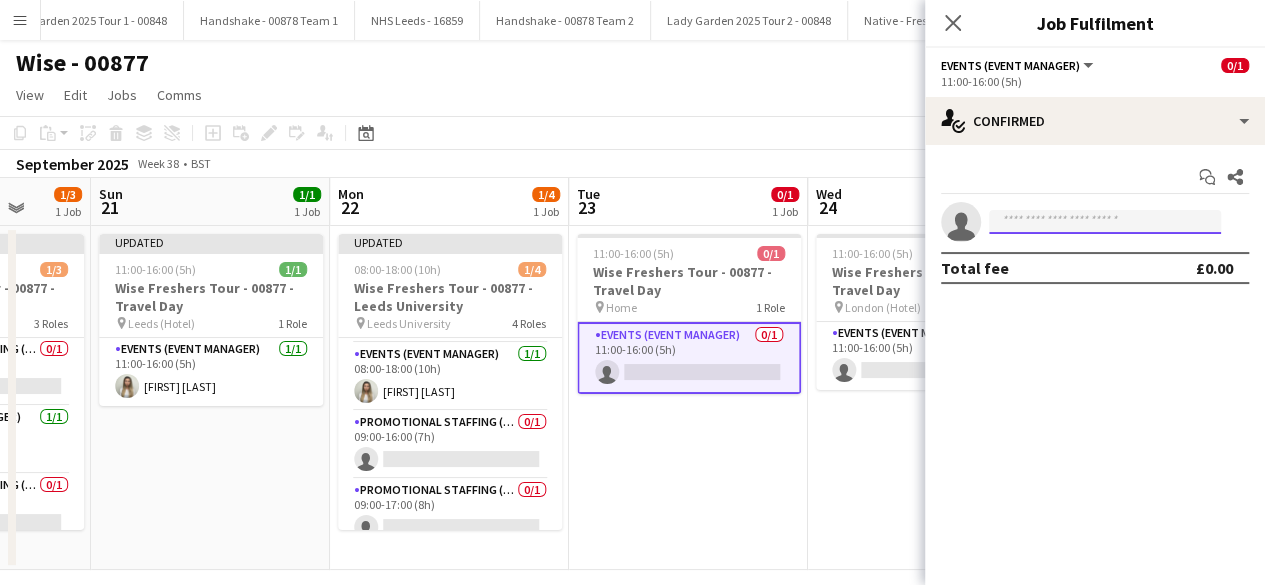 click at bounding box center [1105, 222] 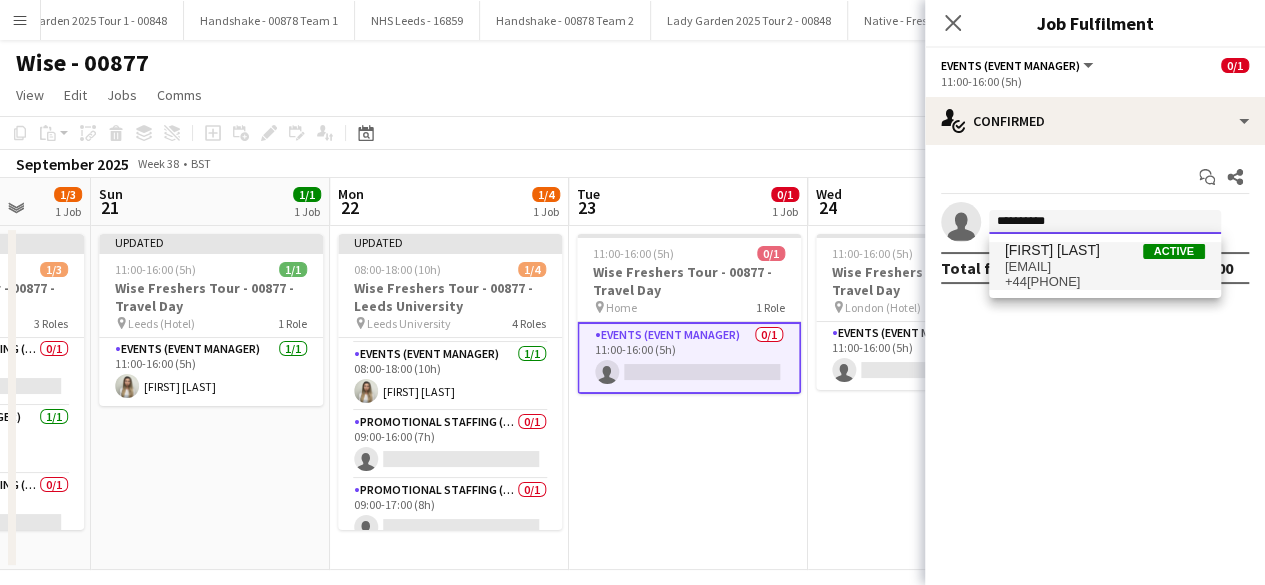 type on "**********" 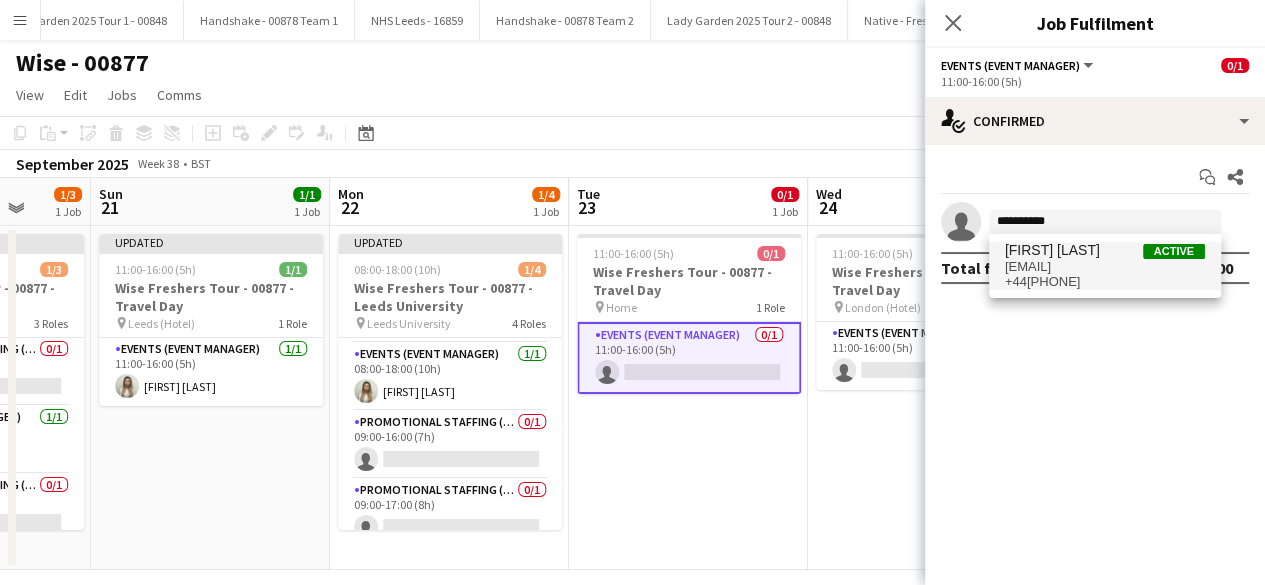 click on "[FIRST] [LAST]" at bounding box center [1052, 250] 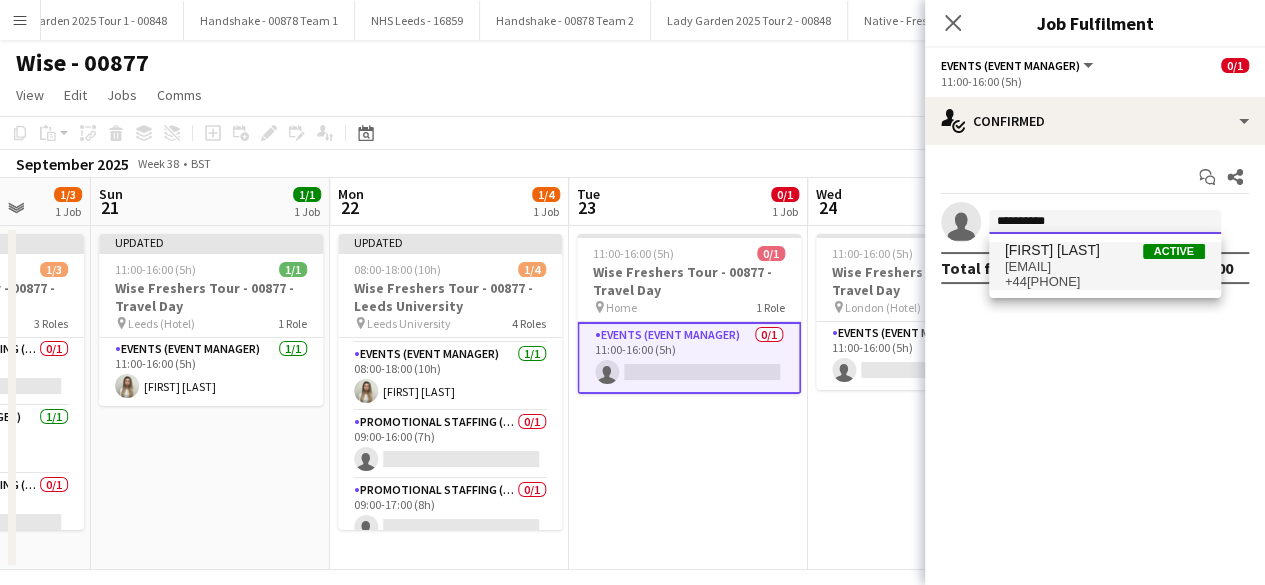 type 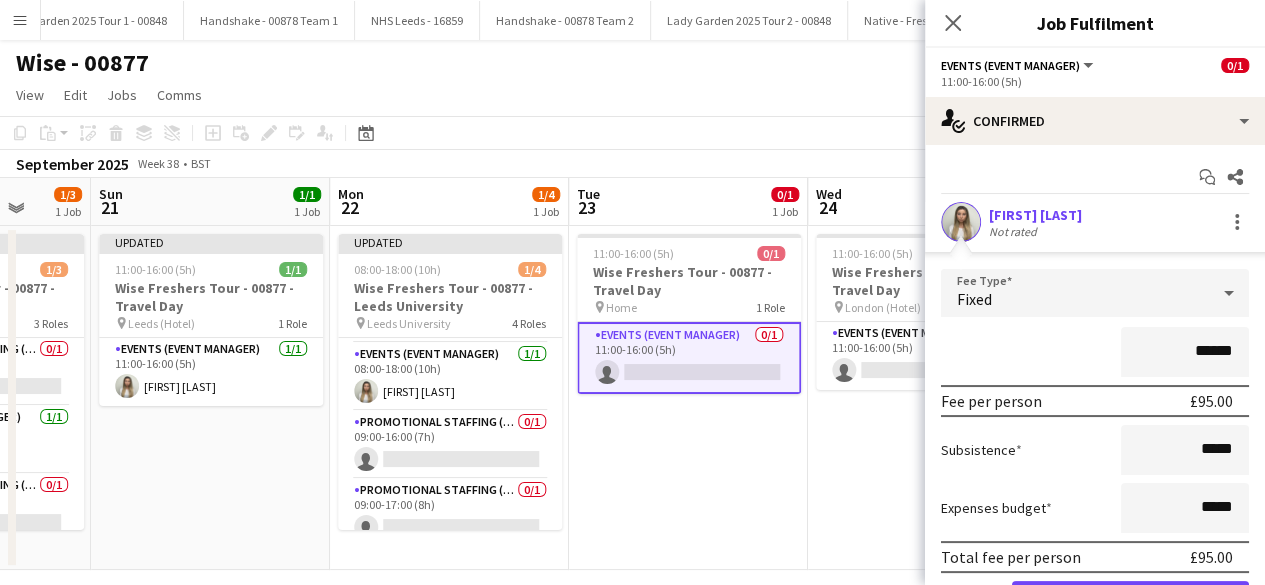 scroll, scrollTop: 110, scrollLeft: 0, axis: vertical 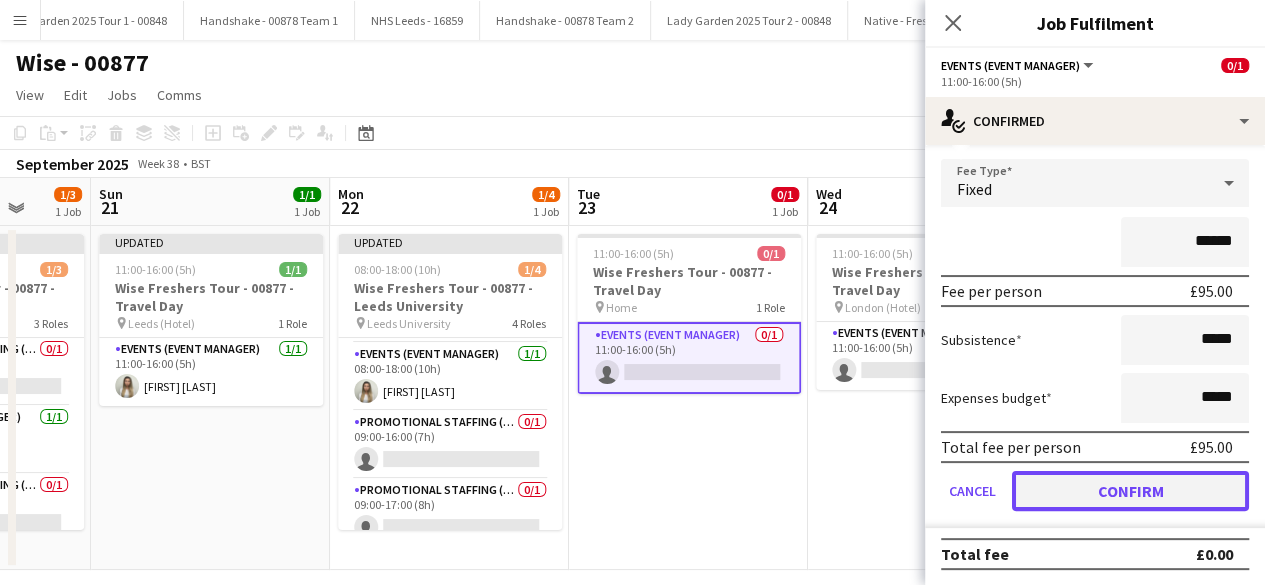 click on "Confirm" at bounding box center [1130, 491] 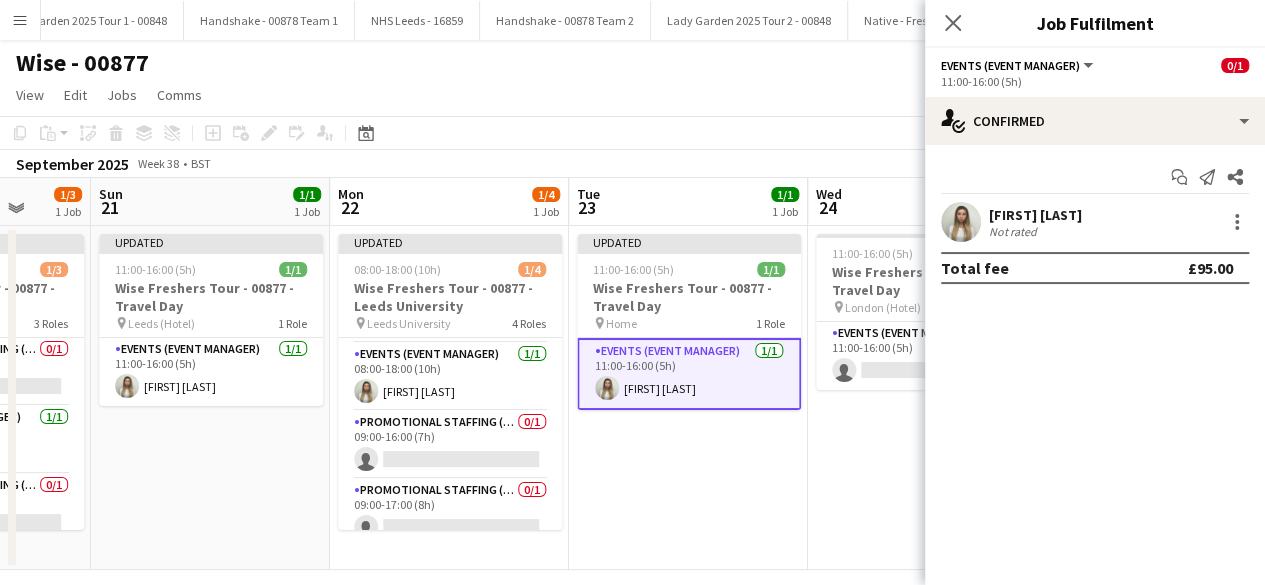 scroll, scrollTop: 0, scrollLeft: 0, axis: both 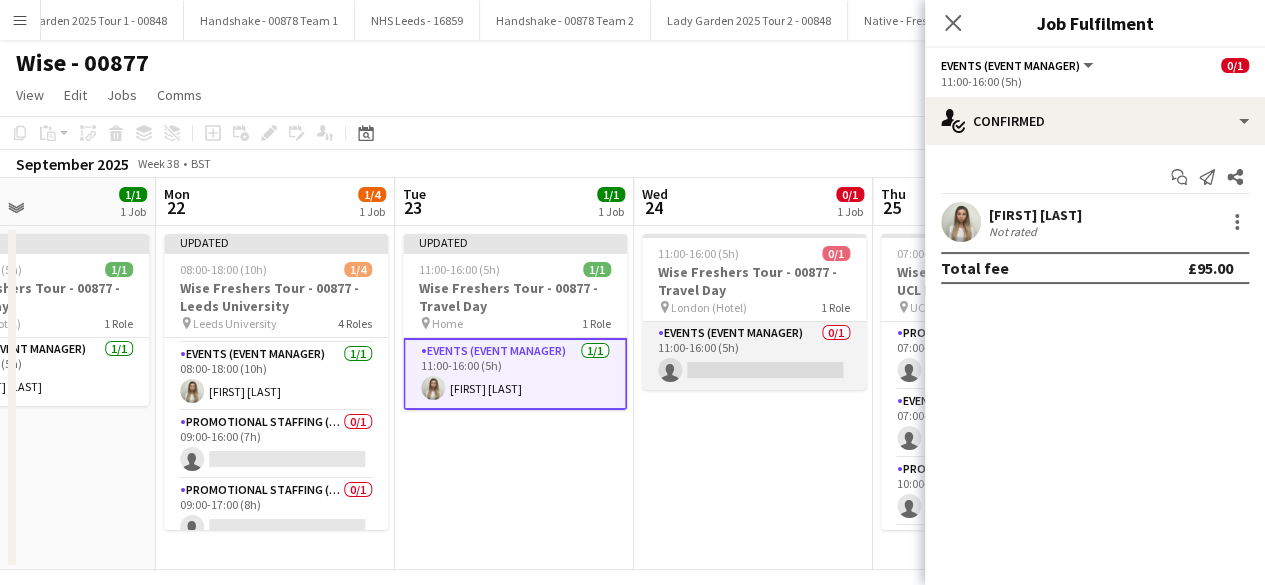 click on "Events (Event Manager)   0/1   11:00-16:00 (5h)
single-neutral-actions" at bounding box center [754, 356] 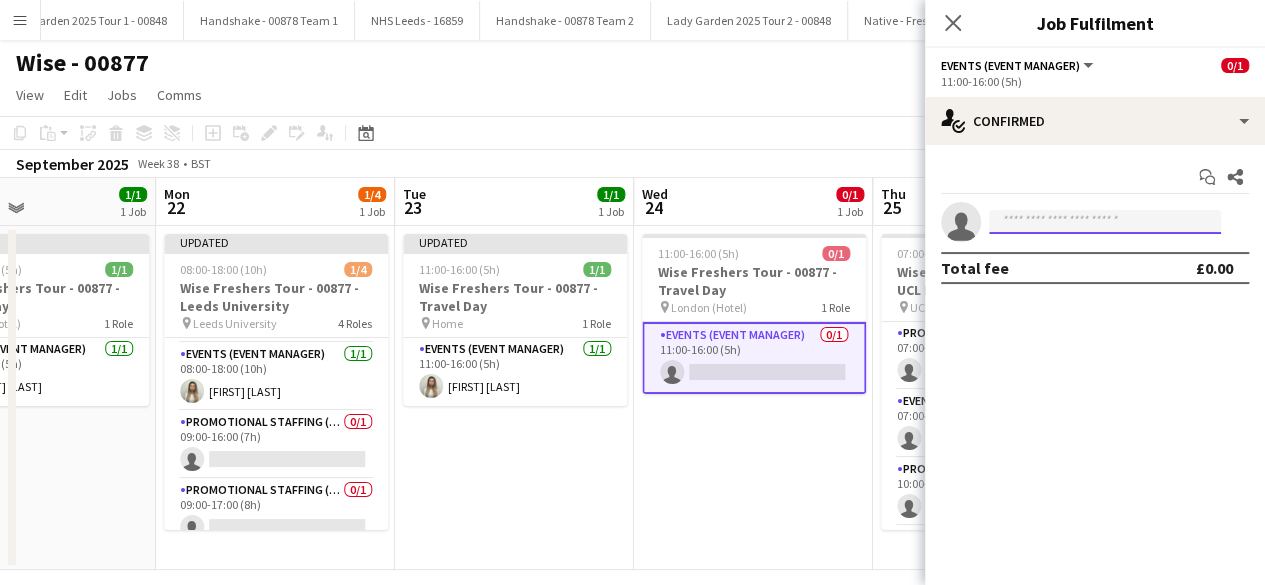 click at bounding box center [1105, 222] 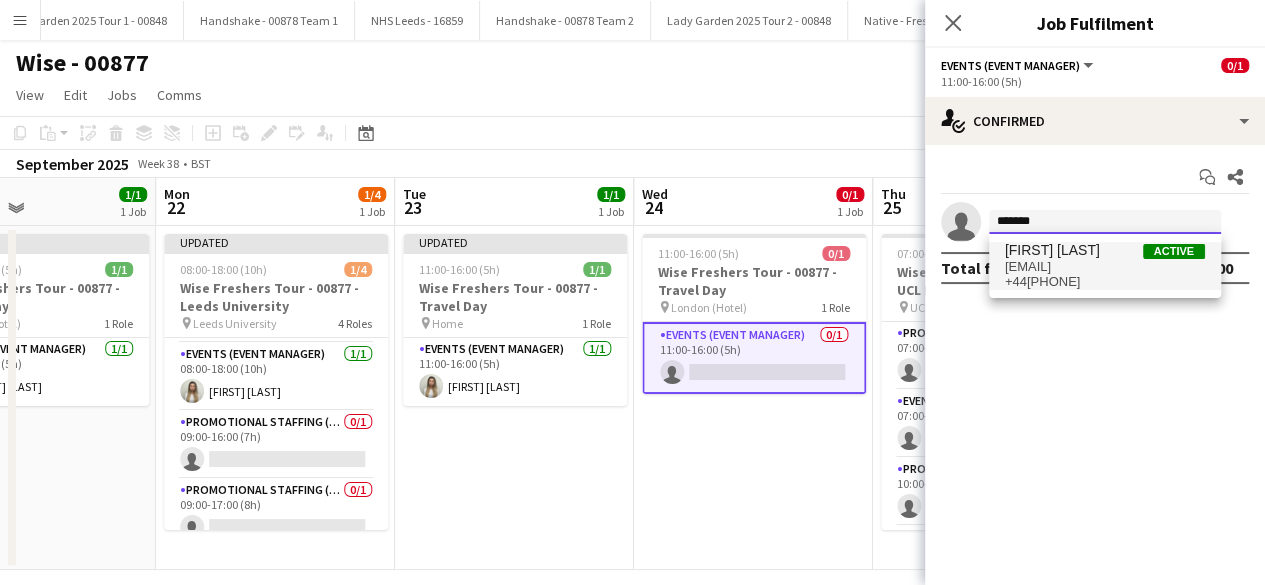 type on "*******" 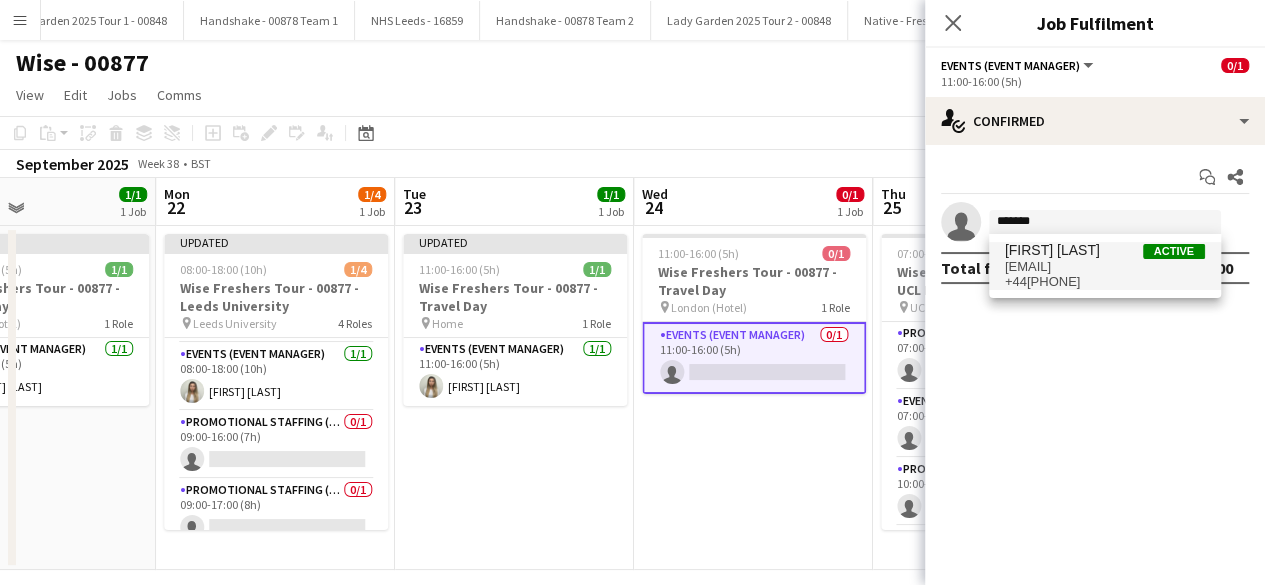 click on "[FIRST] [LAST]" at bounding box center [1052, 250] 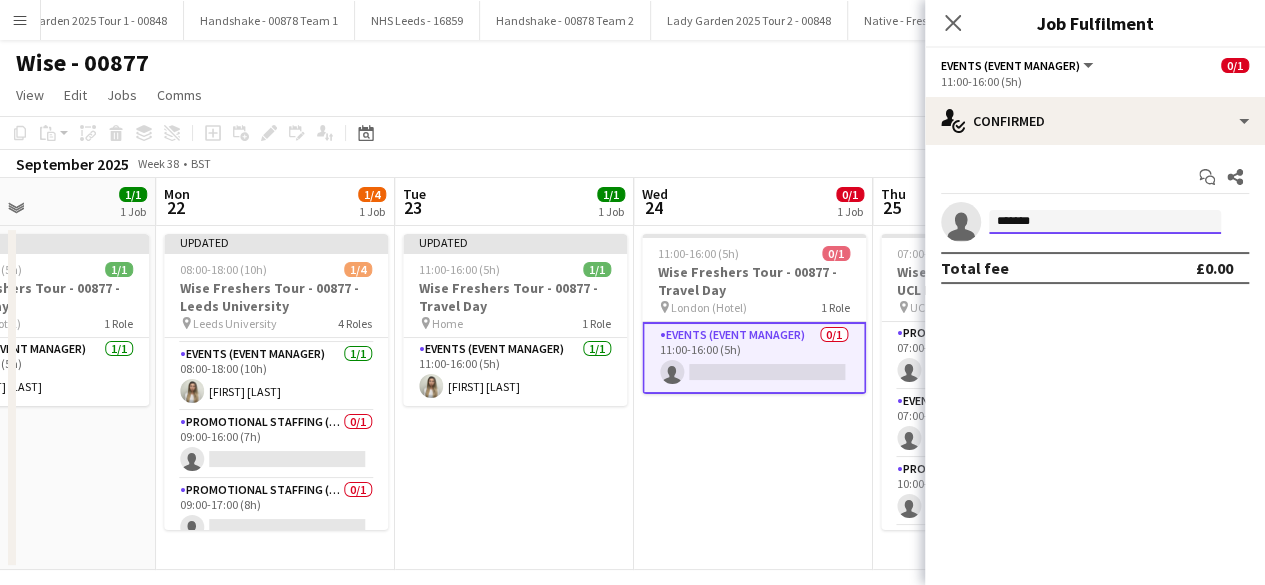 type 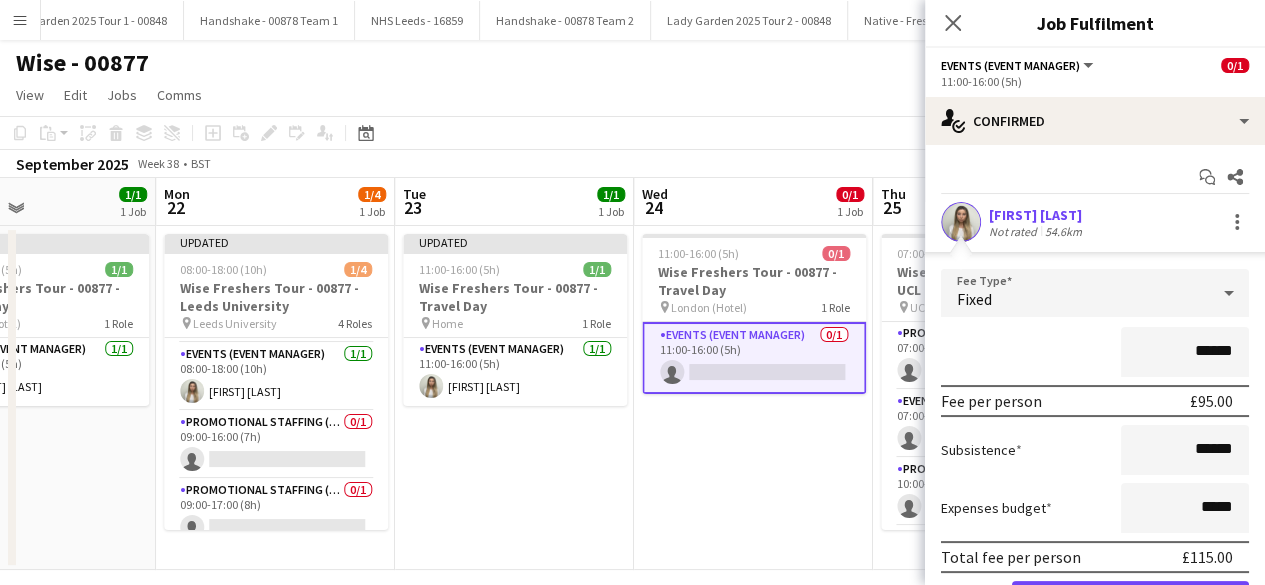 scroll, scrollTop: 110, scrollLeft: 0, axis: vertical 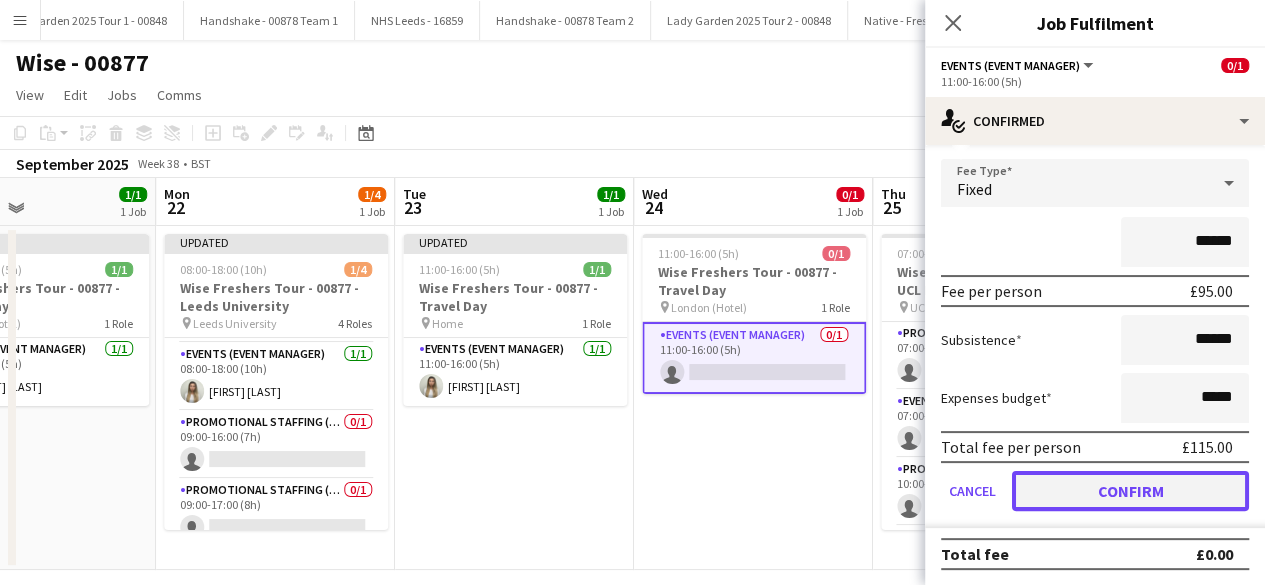 click on "Confirm" at bounding box center (1130, 491) 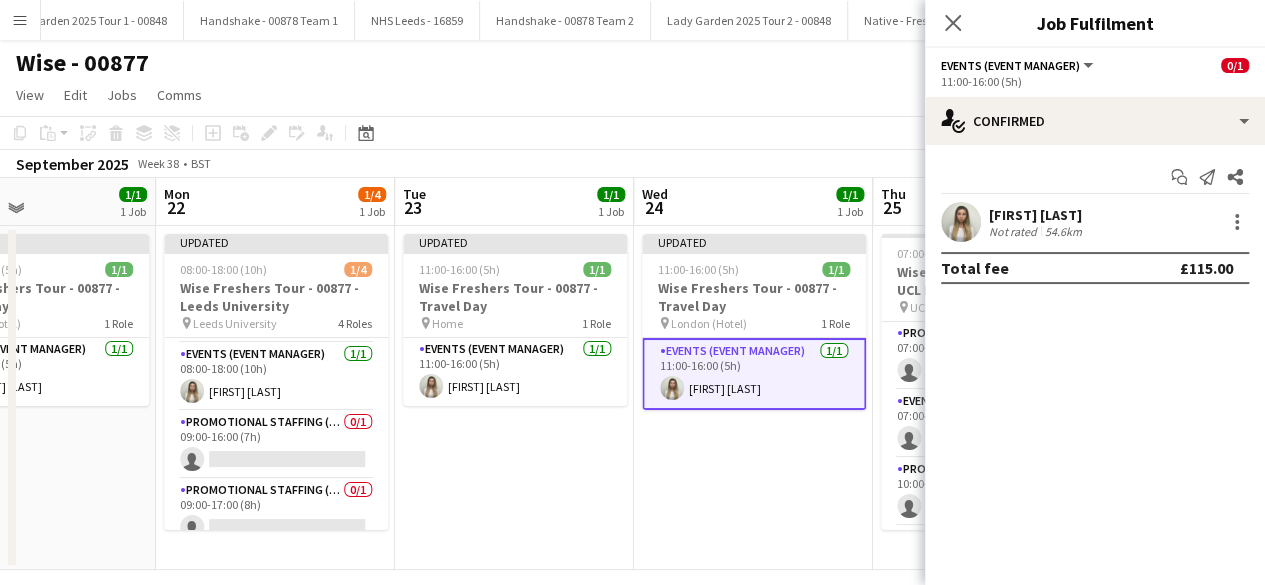 scroll, scrollTop: 0, scrollLeft: 0, axis: both 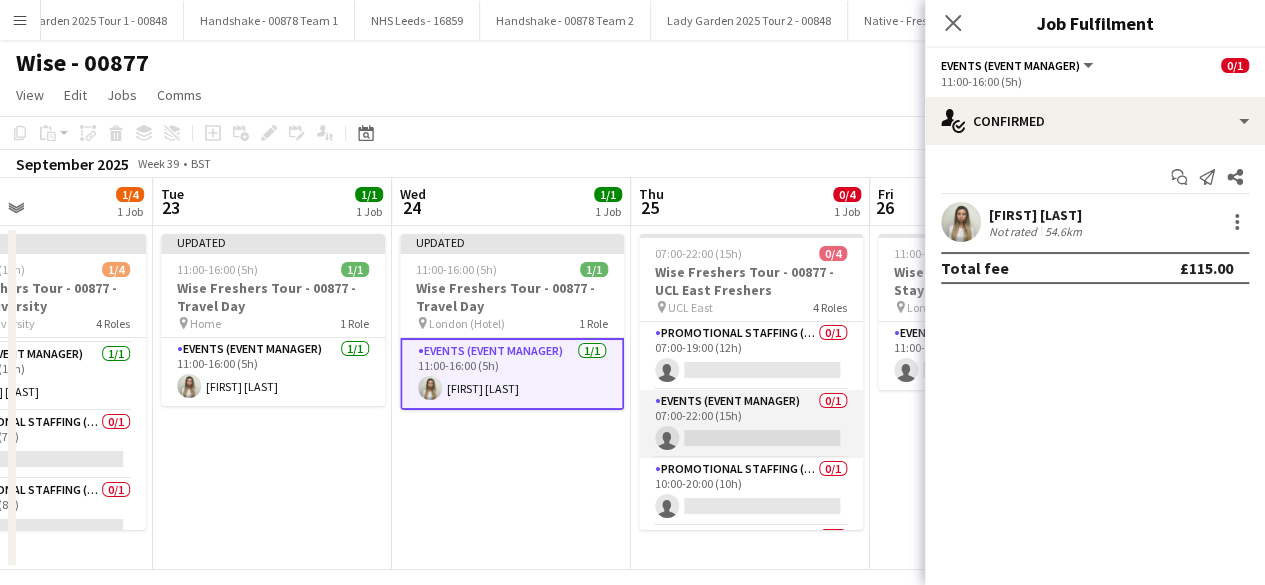 click on "Events (Event Manager)   0/1   07:00-22:00 (15h)
single-neutral-actions" at bounding box center (751, 424) 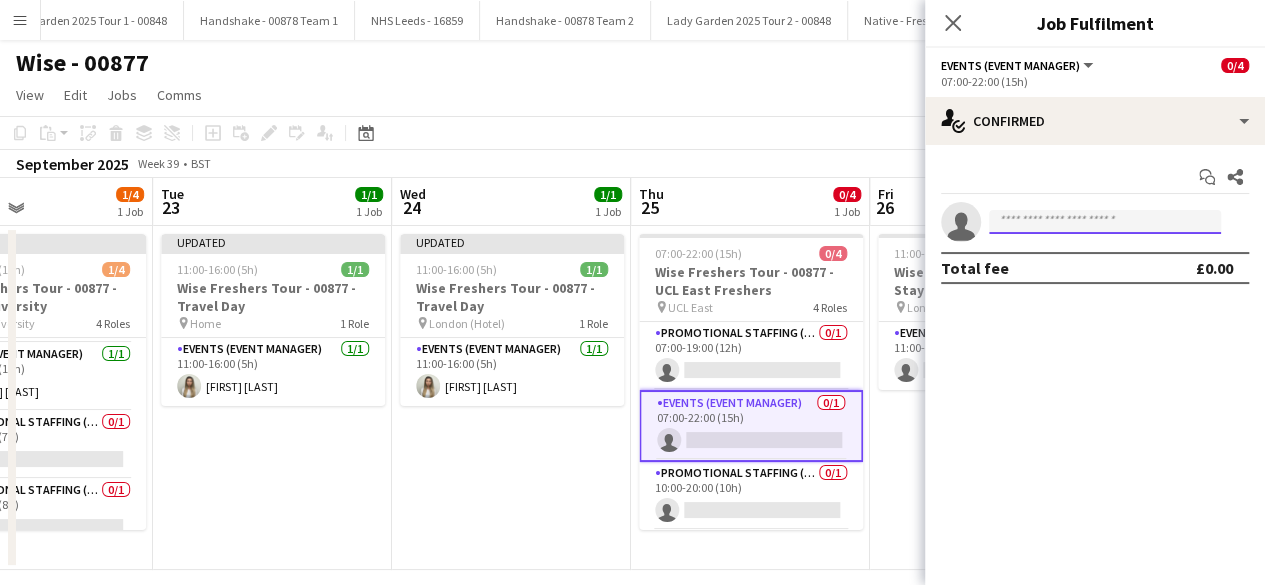 click at bounding box center (1105, 222) 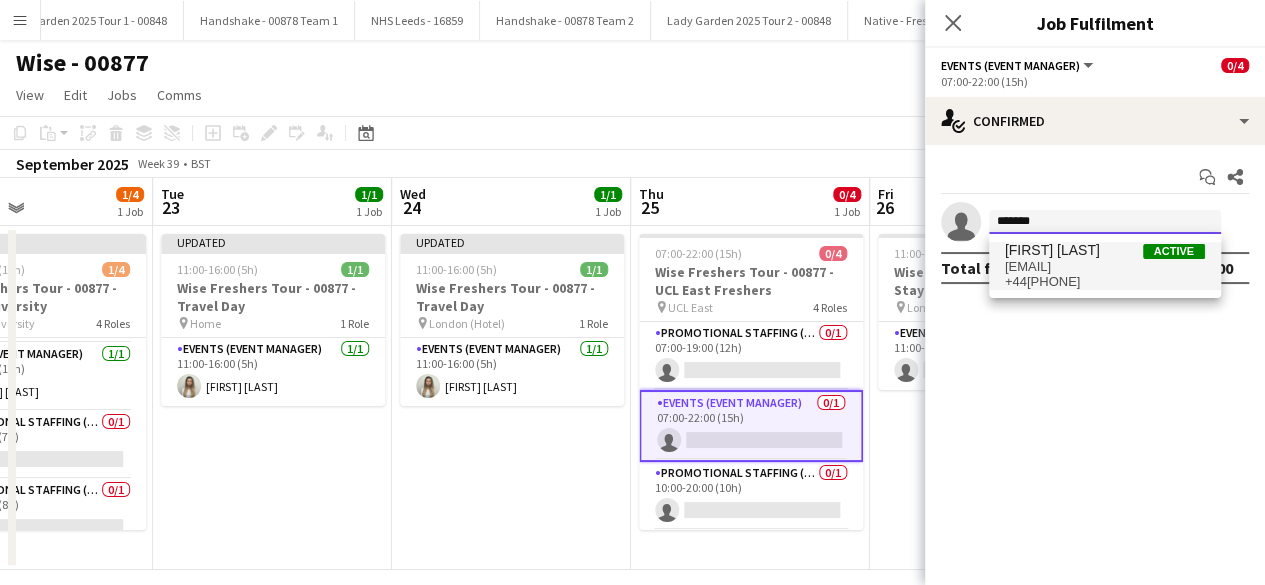 type on "*******" 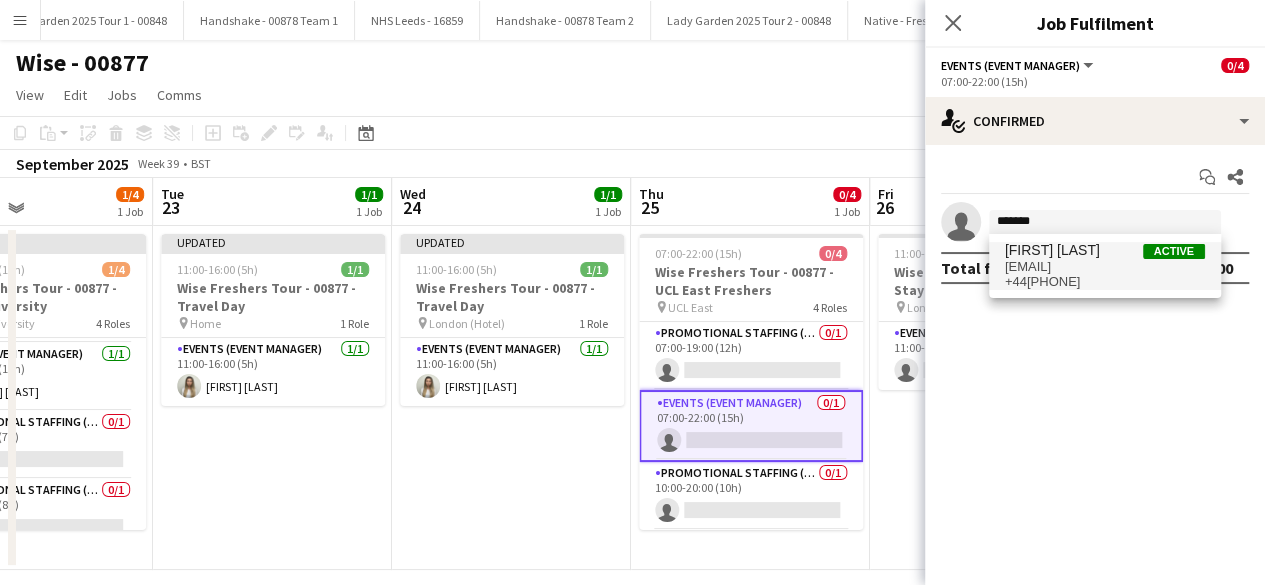 click on "[FIRST] [LAST]" at bounding box center (1052, 250) 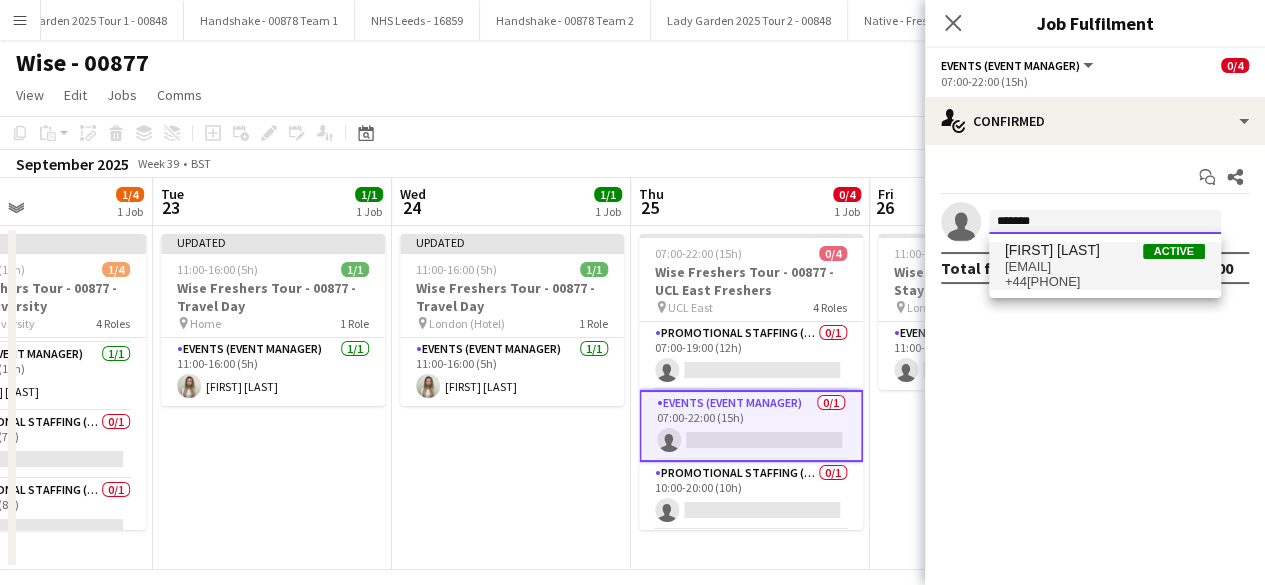 type 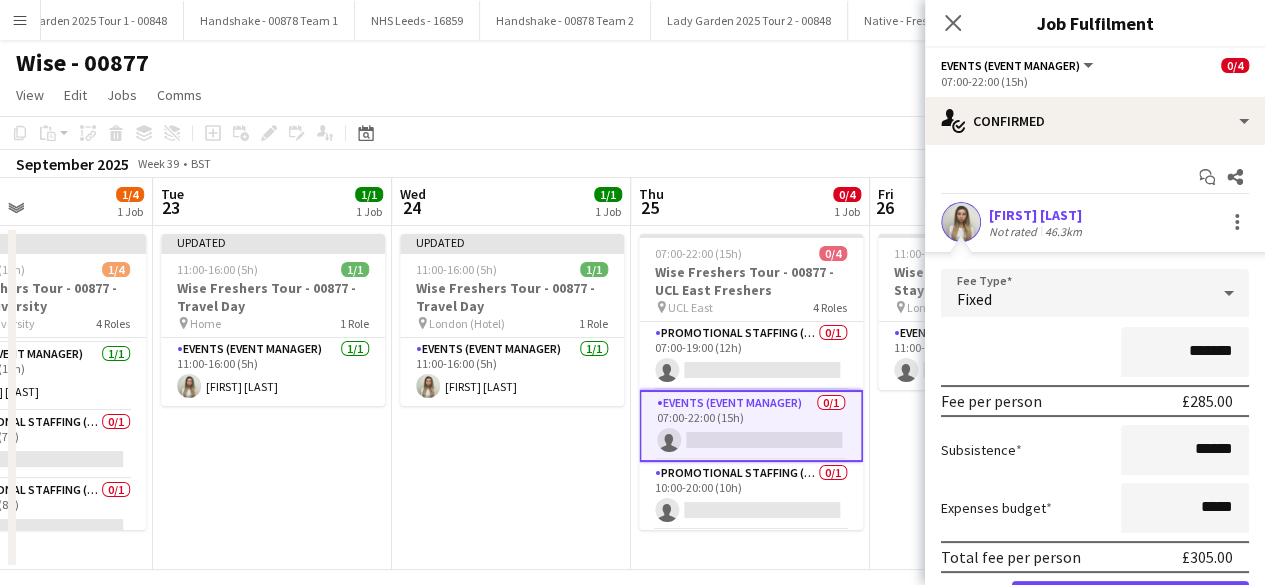 scroll, scrollTop: 110, scrollLeft: 0, axis: vertical 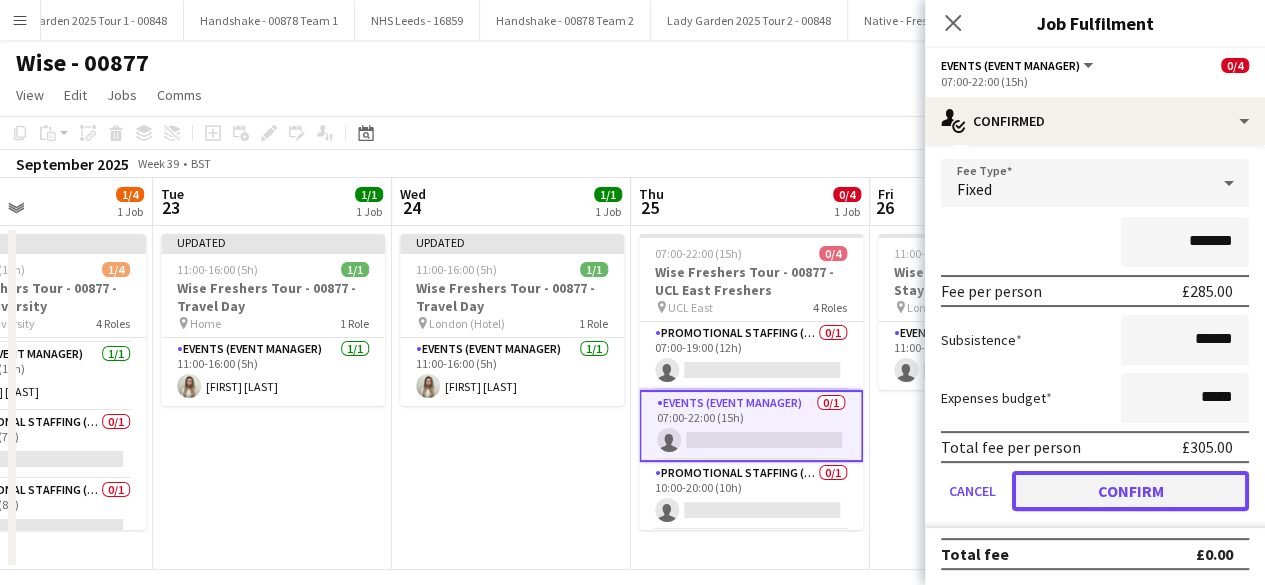 click on "Confirm" at bounding box center [1130, 491] 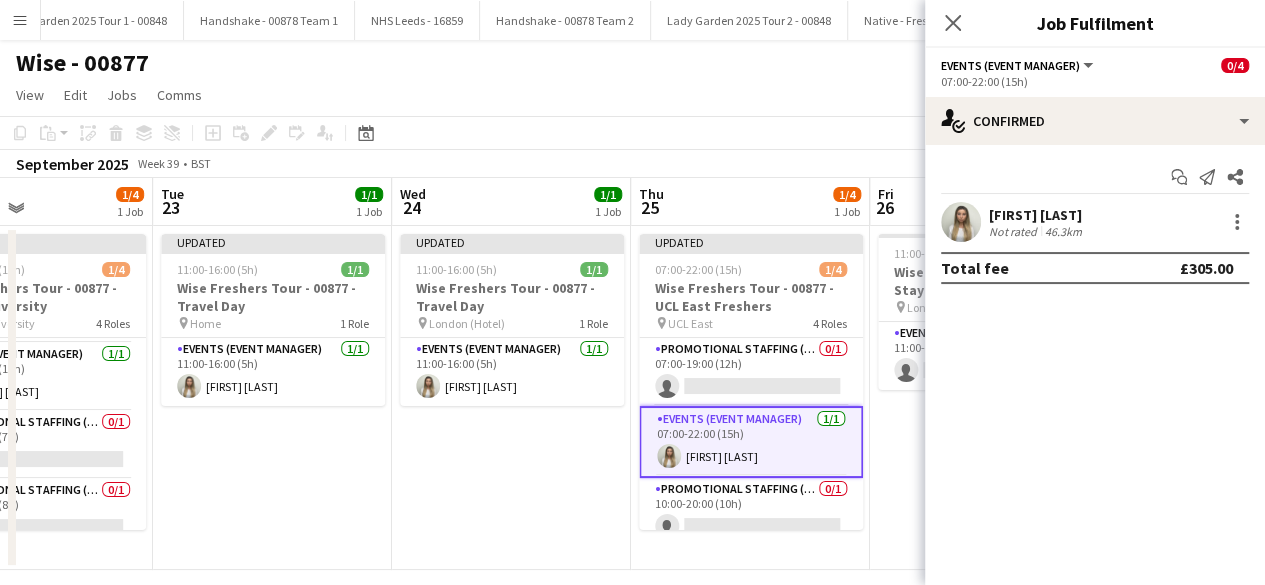 scroll, scrollTop: 0, scrollLeft: 0, axis: both 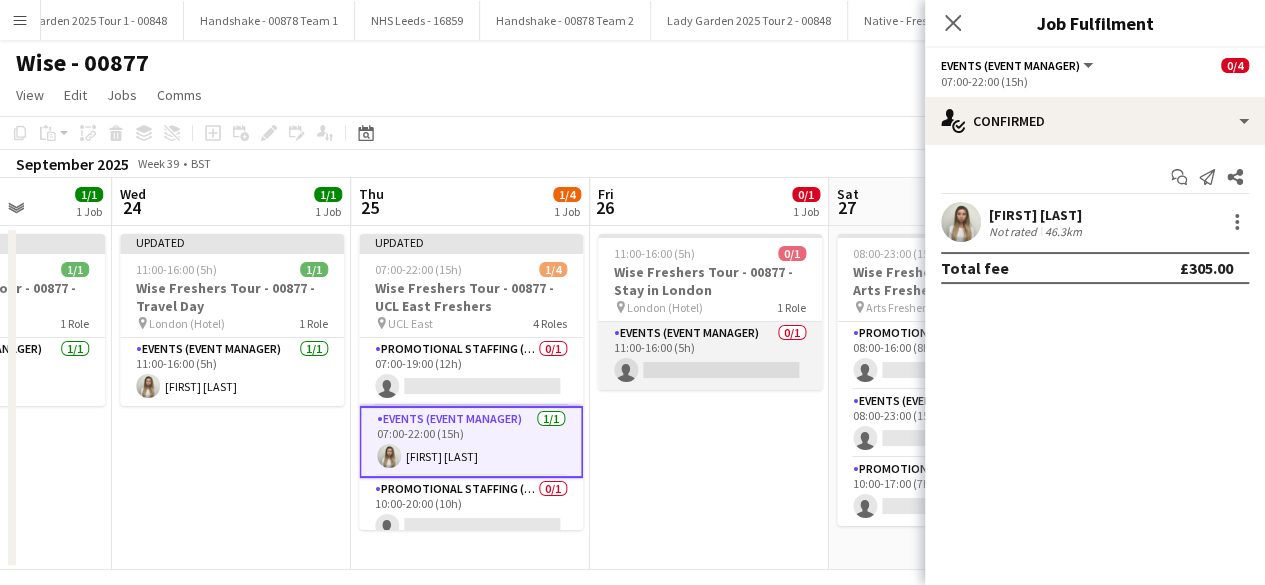 click on "Events (Event Manager)   0/1   11:00-16:00 (5h)
single-neutral-actions" at bounding box center (710, 356) 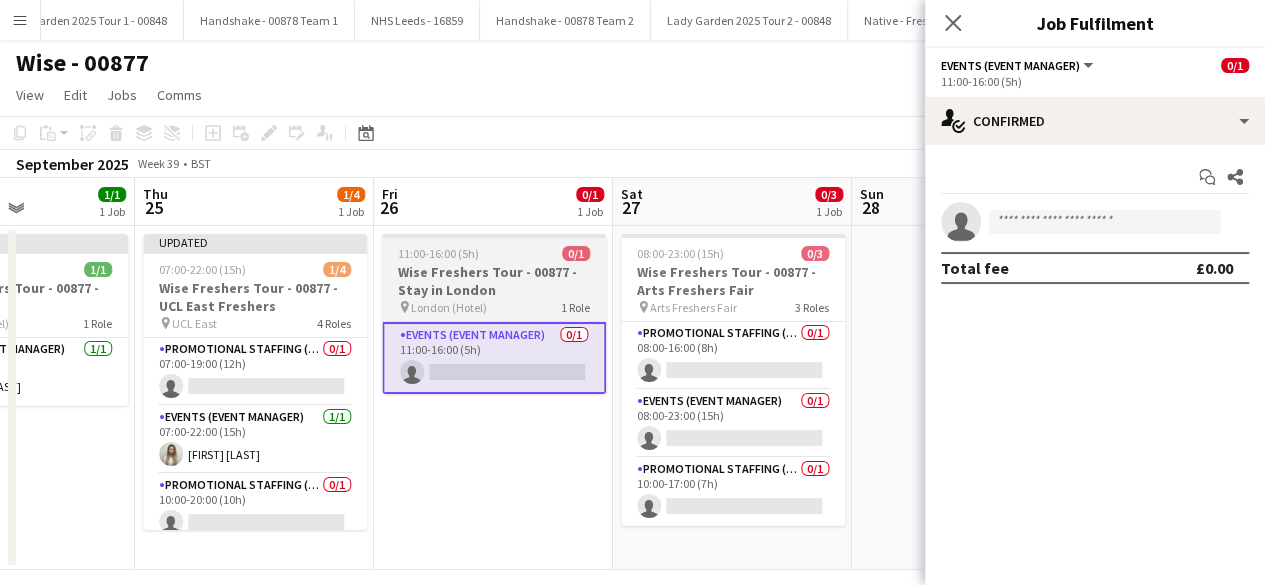 scroll, scrollTop: 0, scrollLeft: 821, axis: horizontal 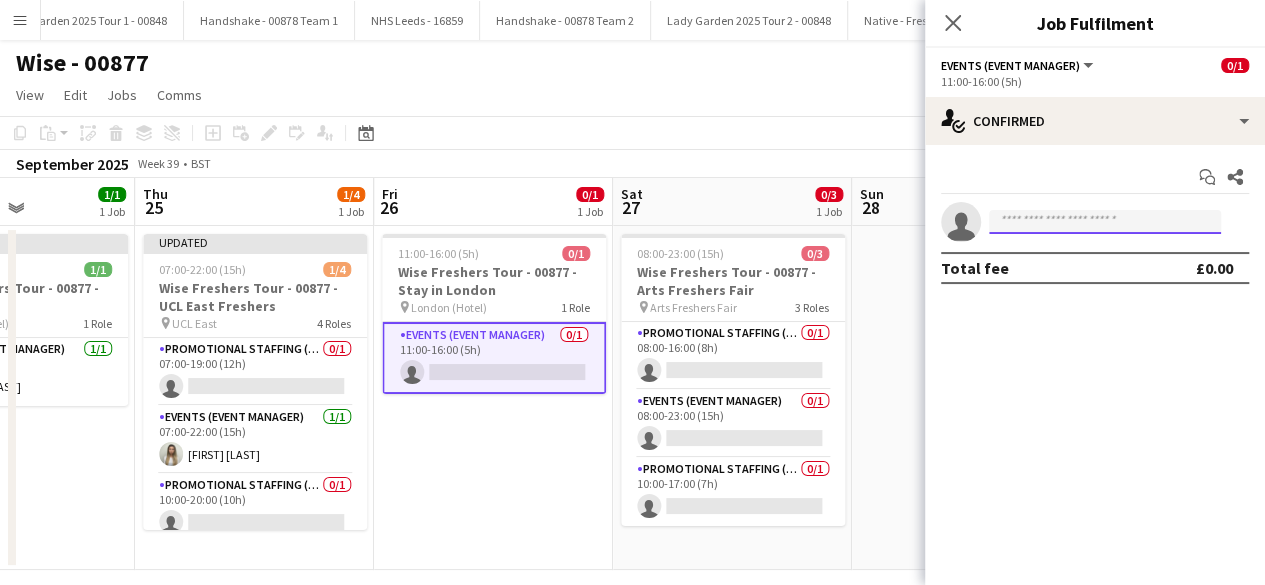 click at bounding box center (1105, 222) 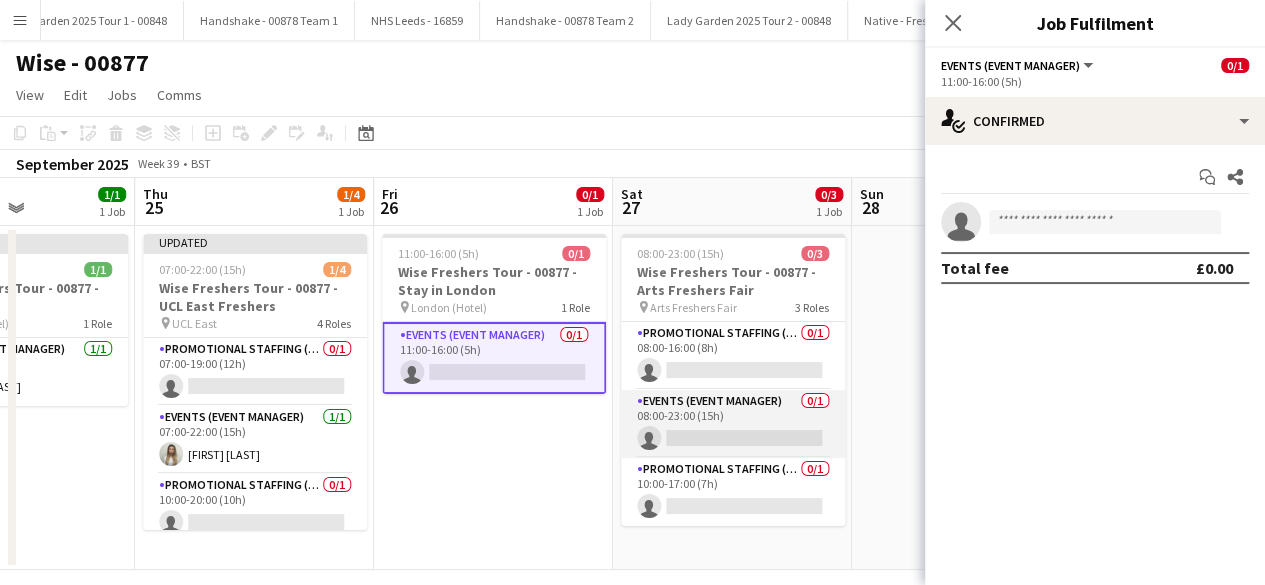 click on "Events (Event Manager)   0/1   08:00-23:00 (15h)
single-neutral-actions" at bounding box center (733, 424) 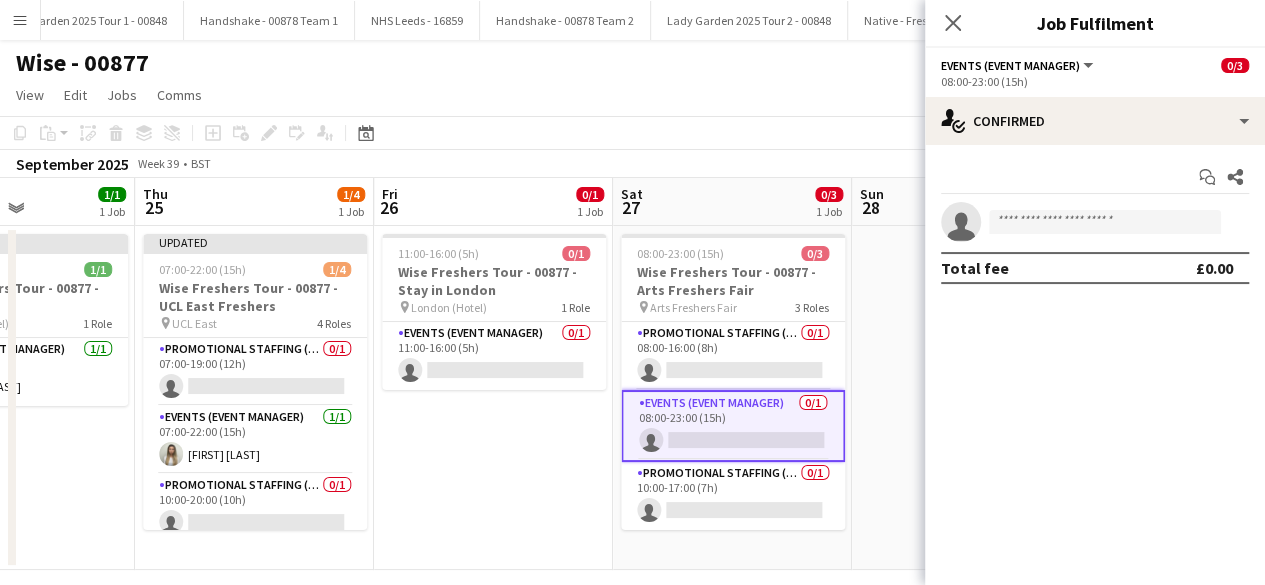 click on "single-neutral-actions" at bounding box center (1095, 222) 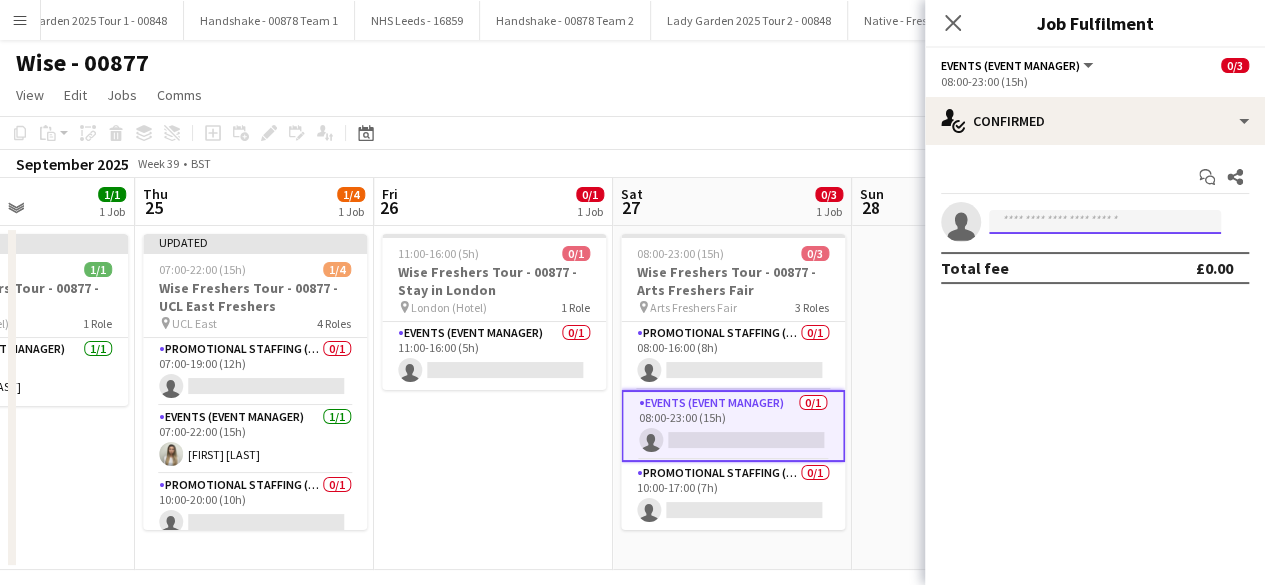 click at bounding box center [1105, 222] 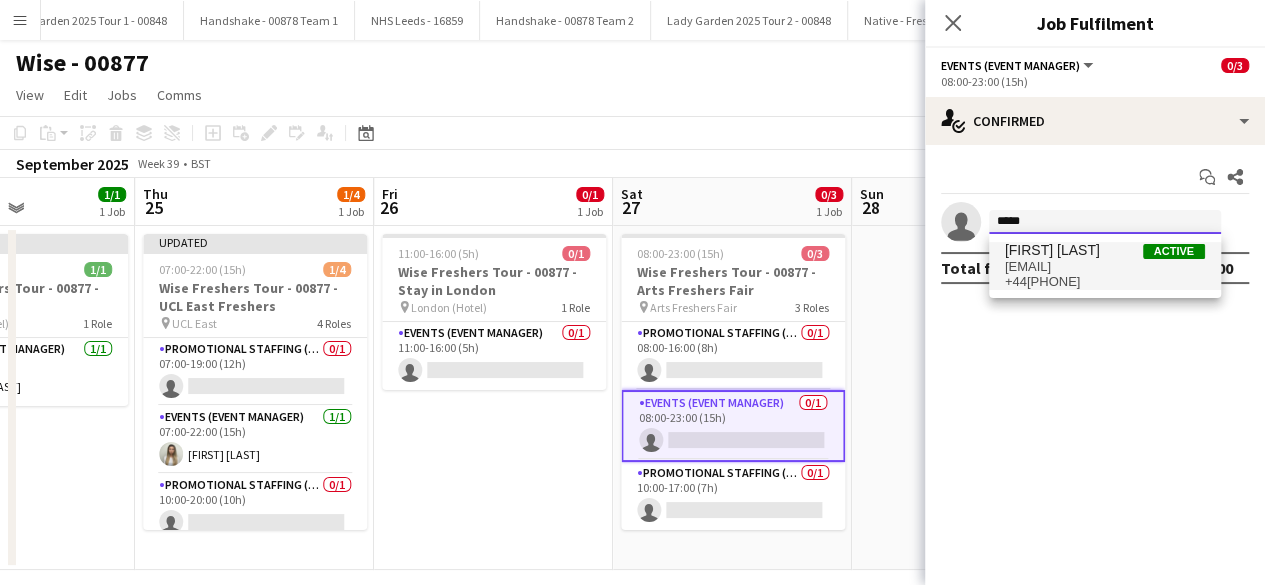 type on "*****" 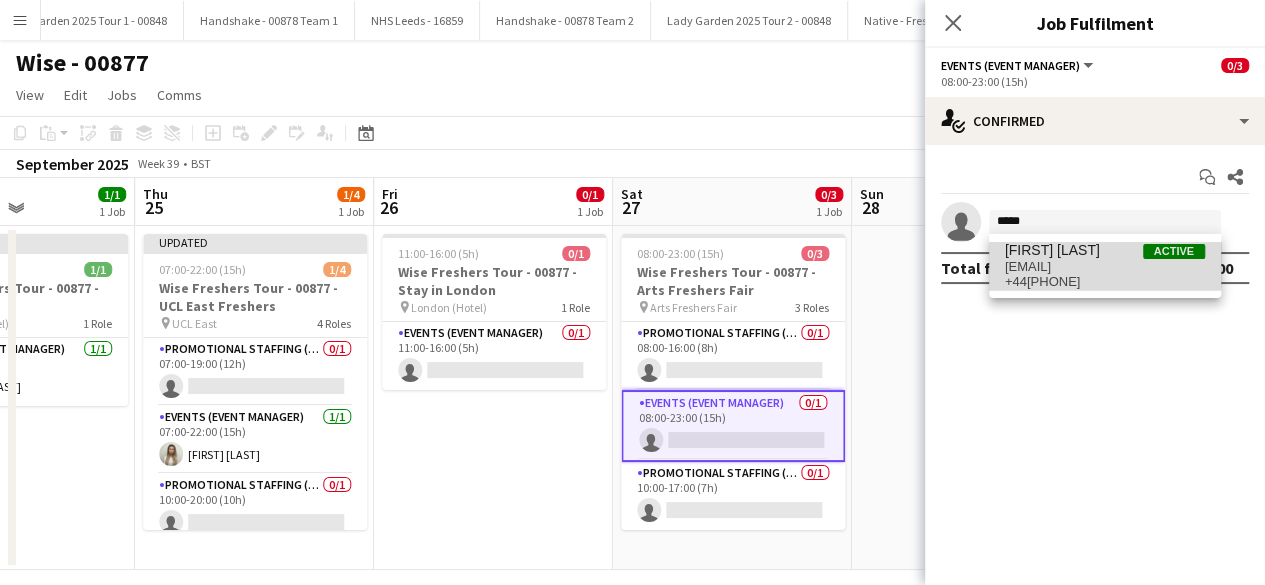 click on "[EMAIL]" at bounding box center [1105, 267] 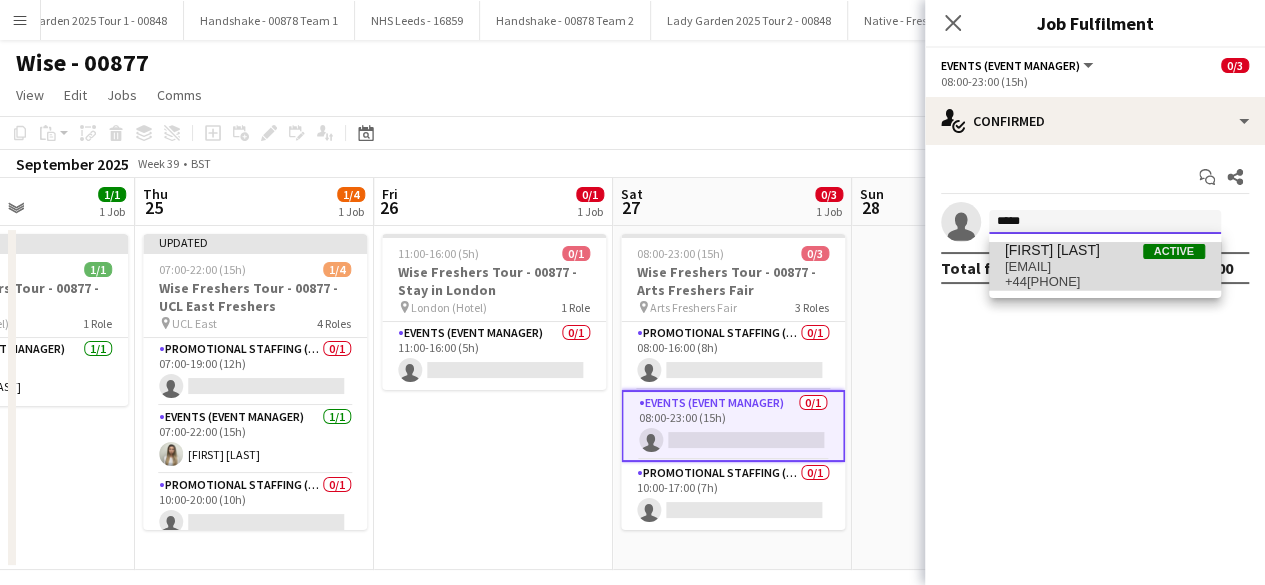 type 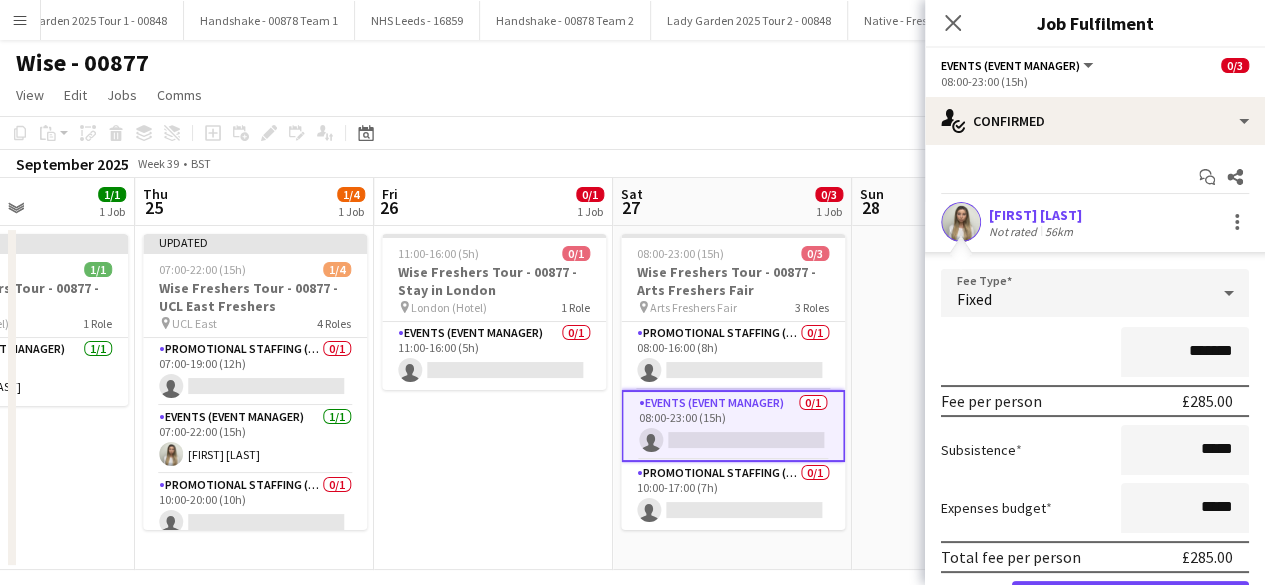 scroll, scrollTop: 110, scrollLeft: 0, axis: vertical 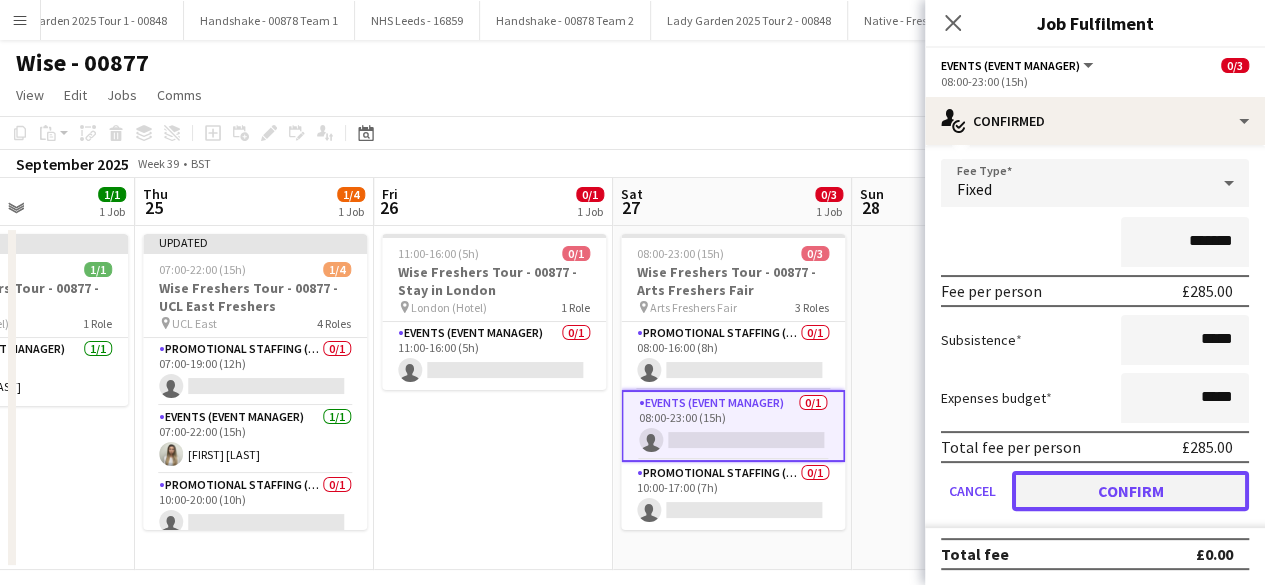 click on "Confirm" at bounding box center (1130, 491) 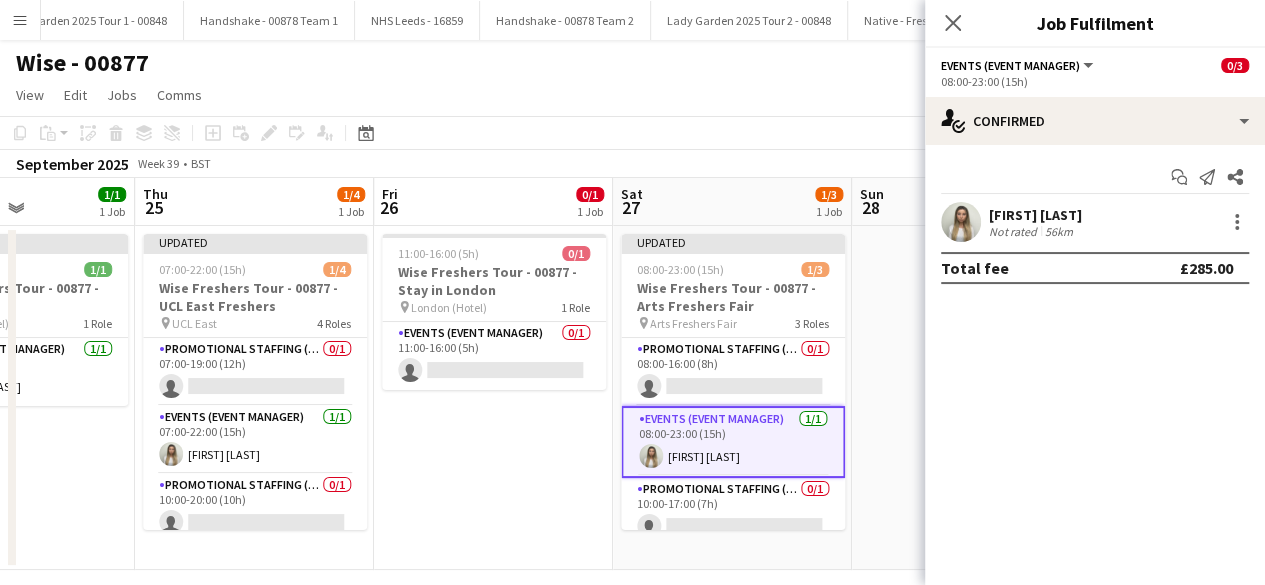 scroll, scrollTop: 0, scrollLeft: 0, axis: both 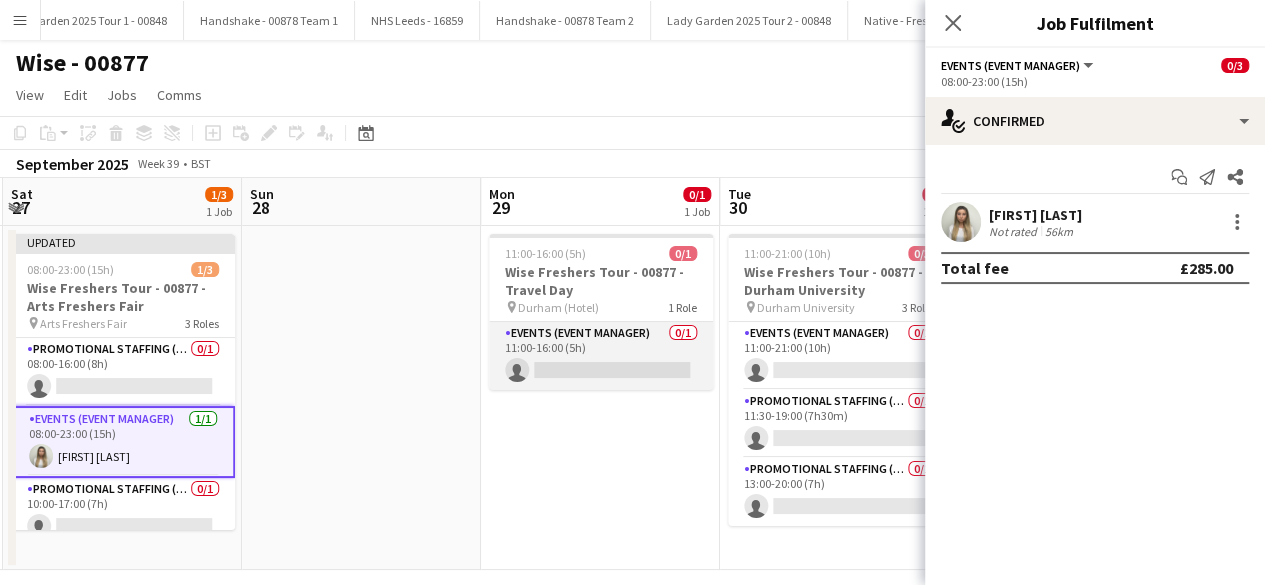 click on "Events (Event Manager)   0/1   11:00-16:00 (5h)
single-neutral-actions" at bounding box center [601, 356] 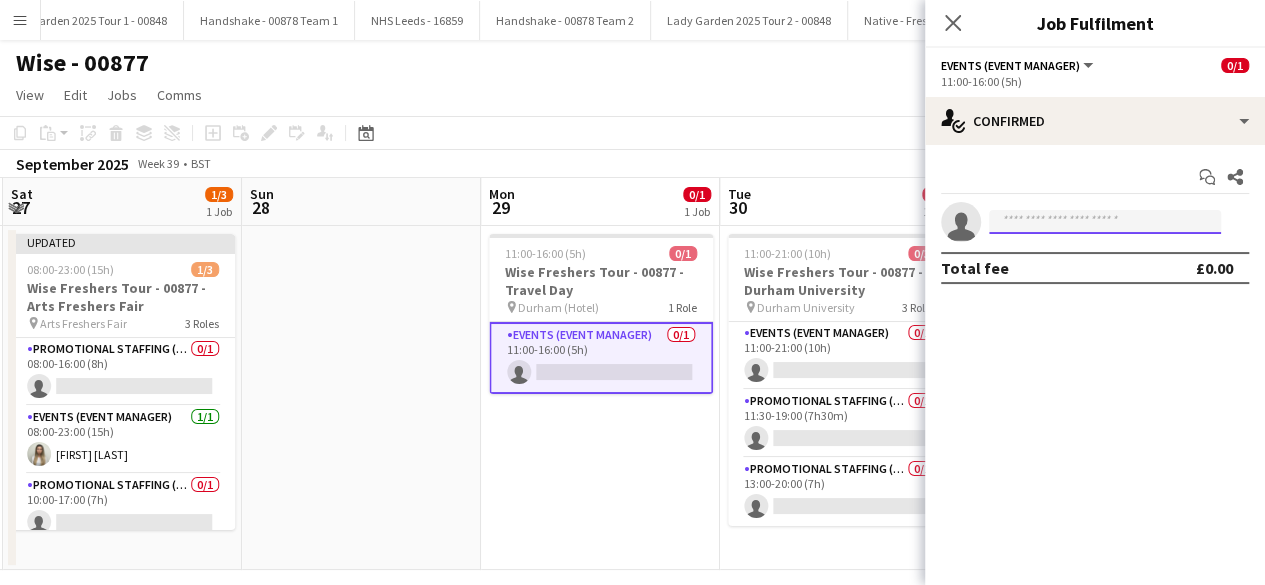 click at bounding box center (1105, 222) 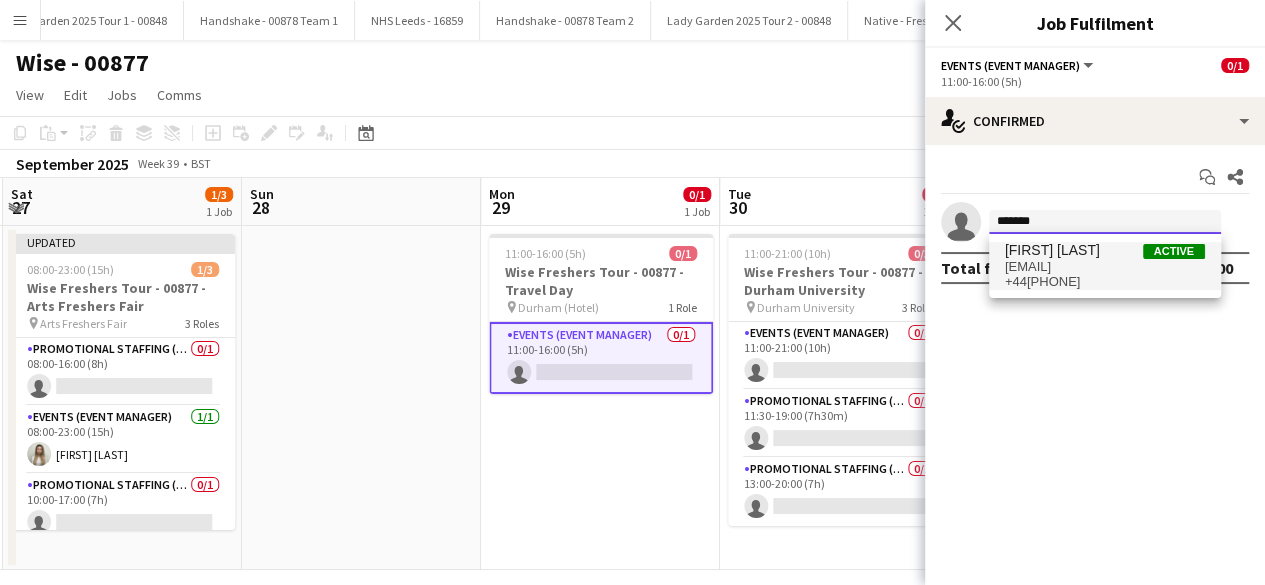 type on "*******" 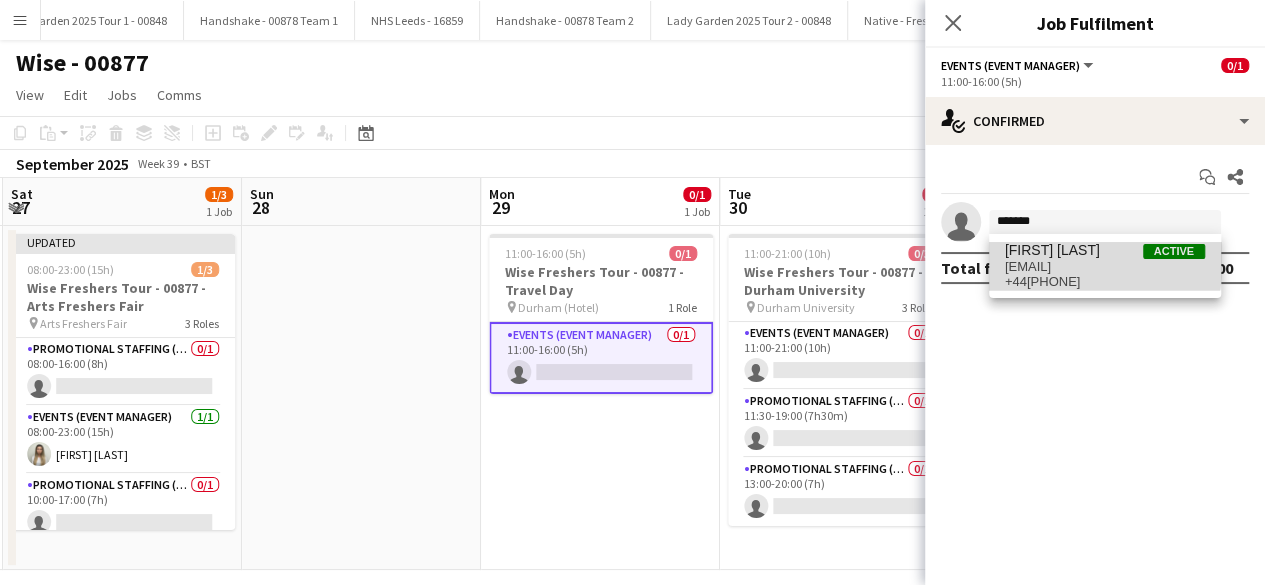 click on "[EMAIL]" at bounding box center [1105, 267] 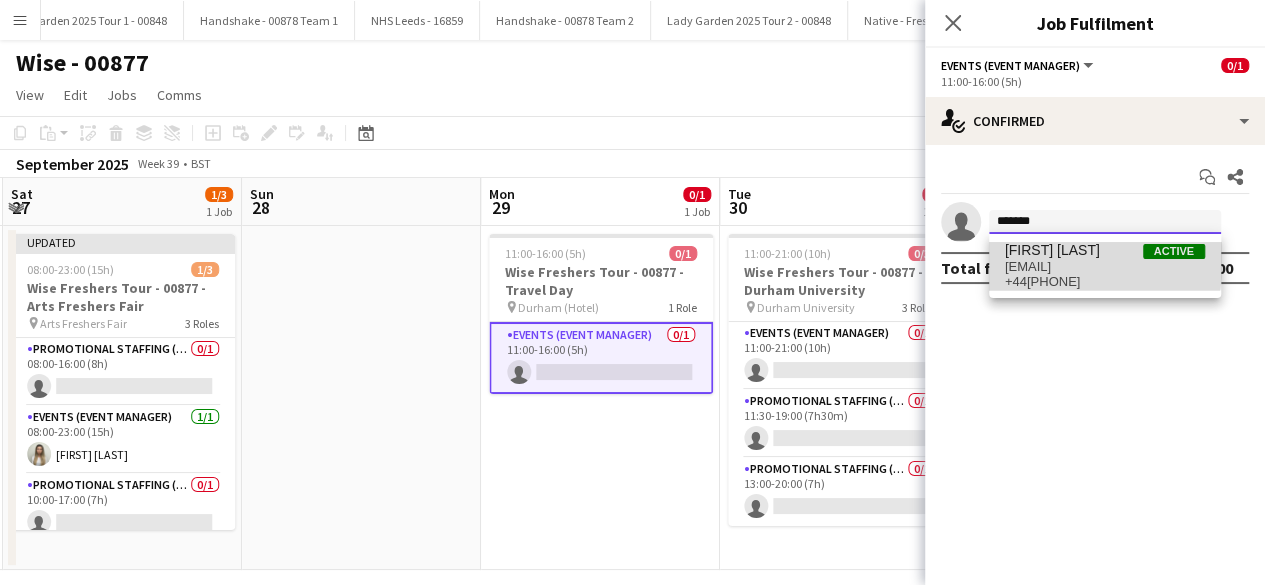 type 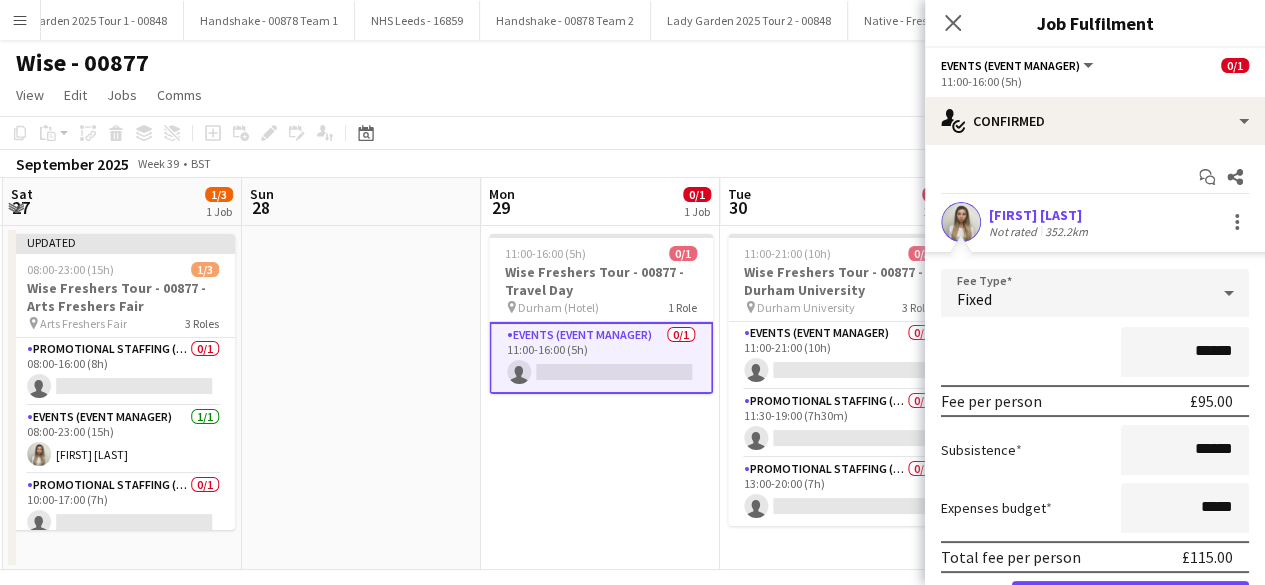 scroll, scrollTop: 110, scrollLeft: 0, axis: vertical 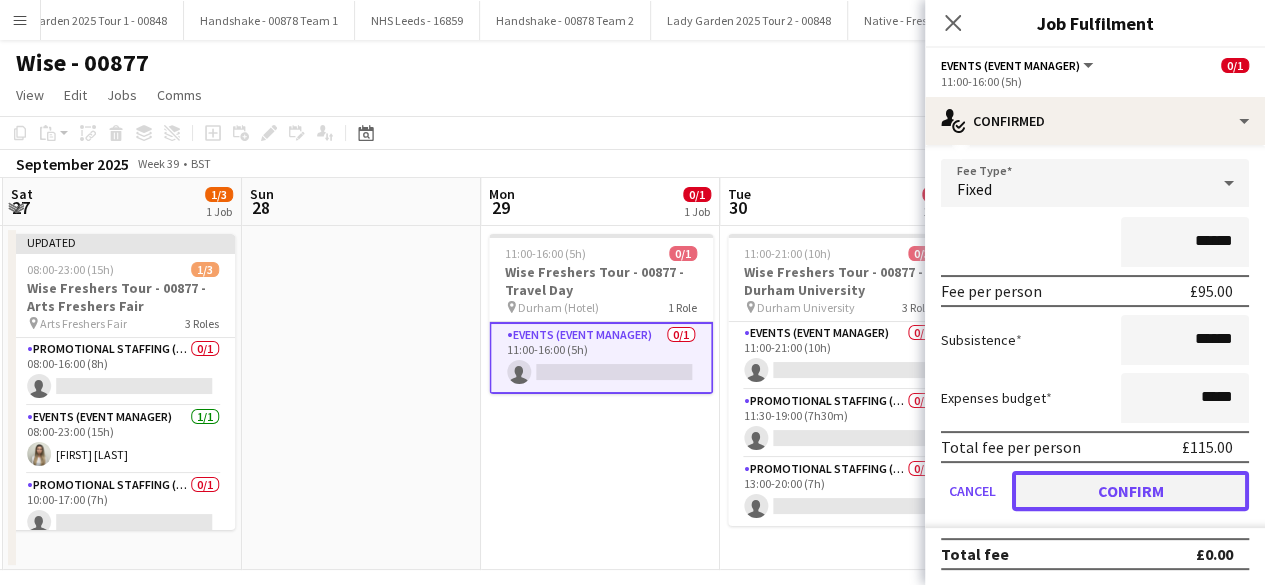 click on "Confirm" at bounding box center (1130, 491) 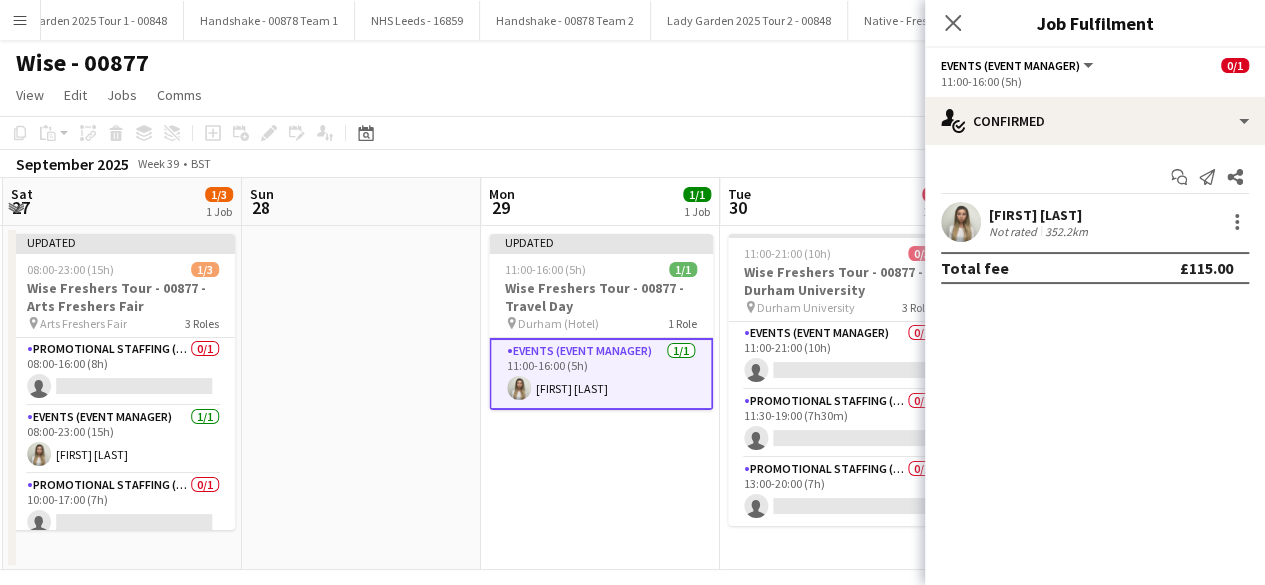 scroll, scrollTop: 0, scrollLeft: 0, axis: both 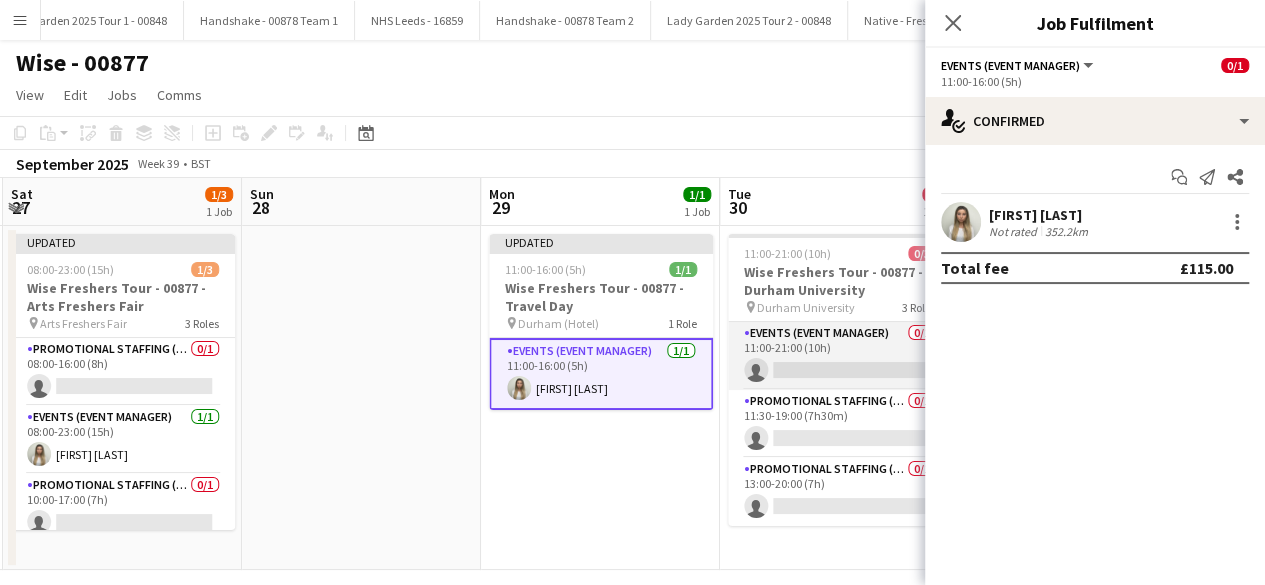 click on "Events (Event Manager)   0/1   11:00-21:00 (10h)
single-neutral-actions" at bounding box center [840, 356] 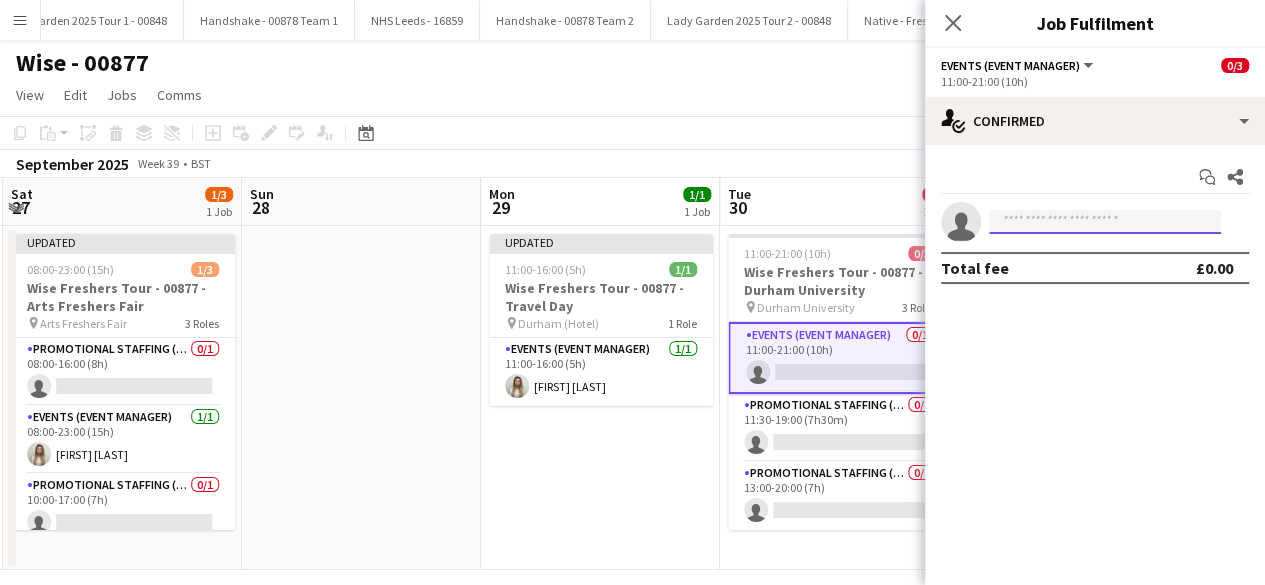 click at bounding box center (1105, 222) 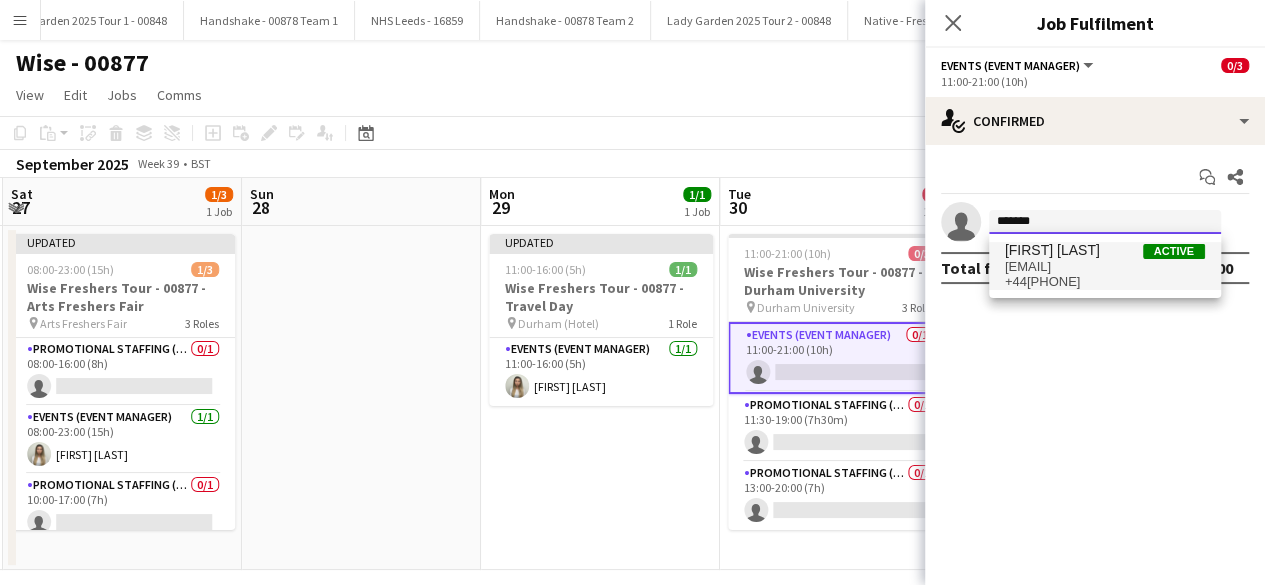 type on "*******" 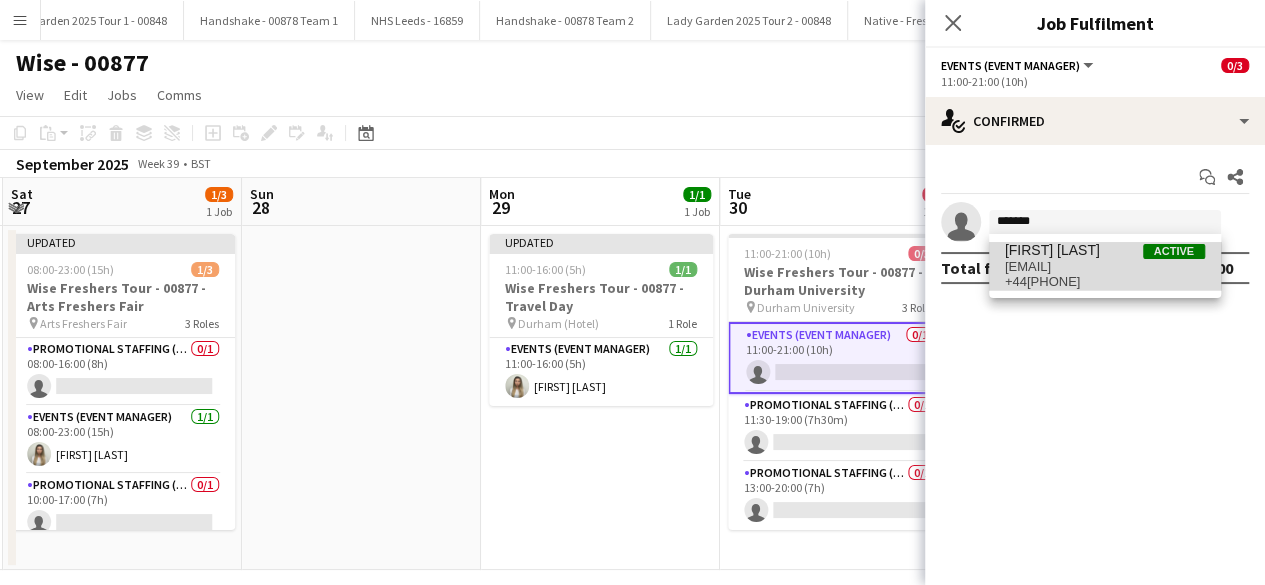 click on "[FIRST] [LAST]" at bounding box center (1052, 250) 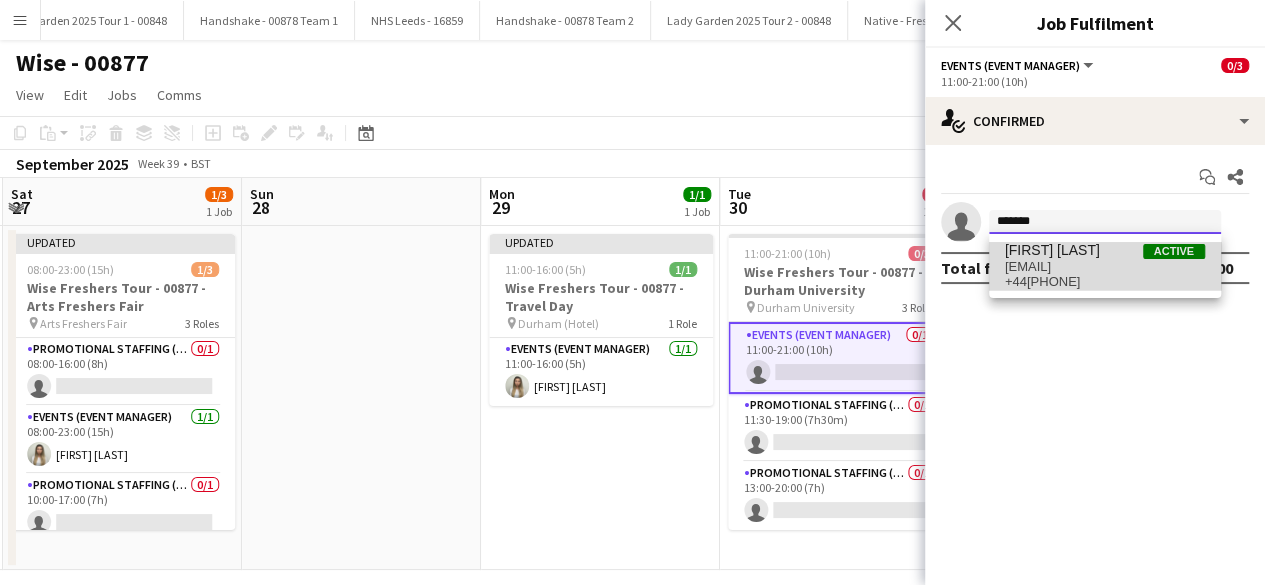 type 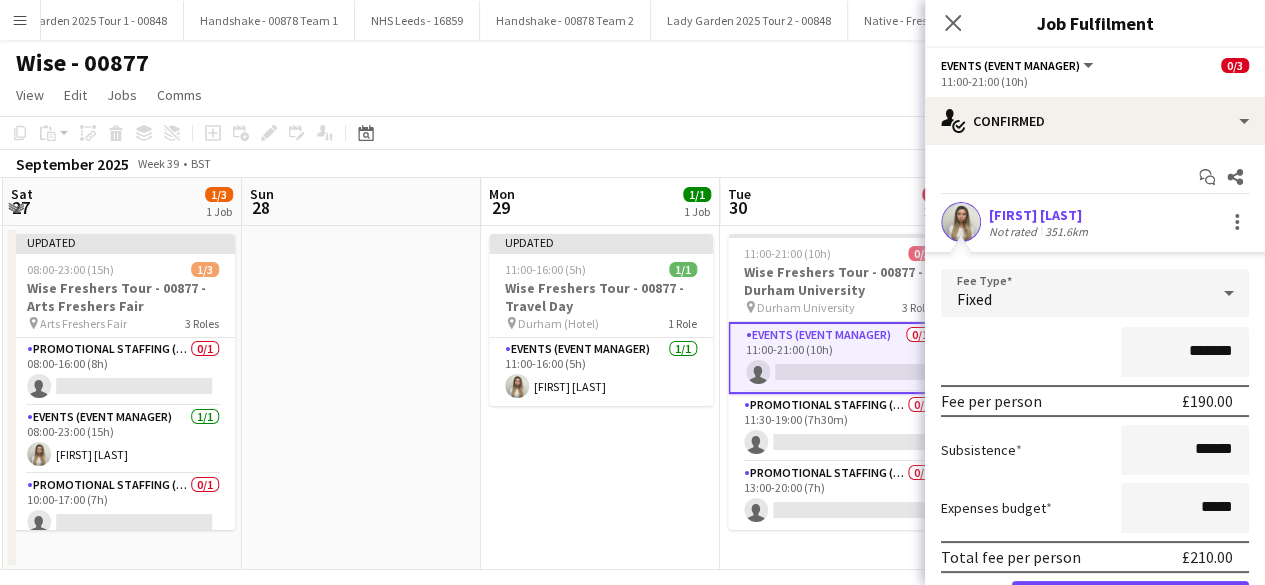 scroll, scrollTop: 110, scrollLeft: 0, axis: vertical 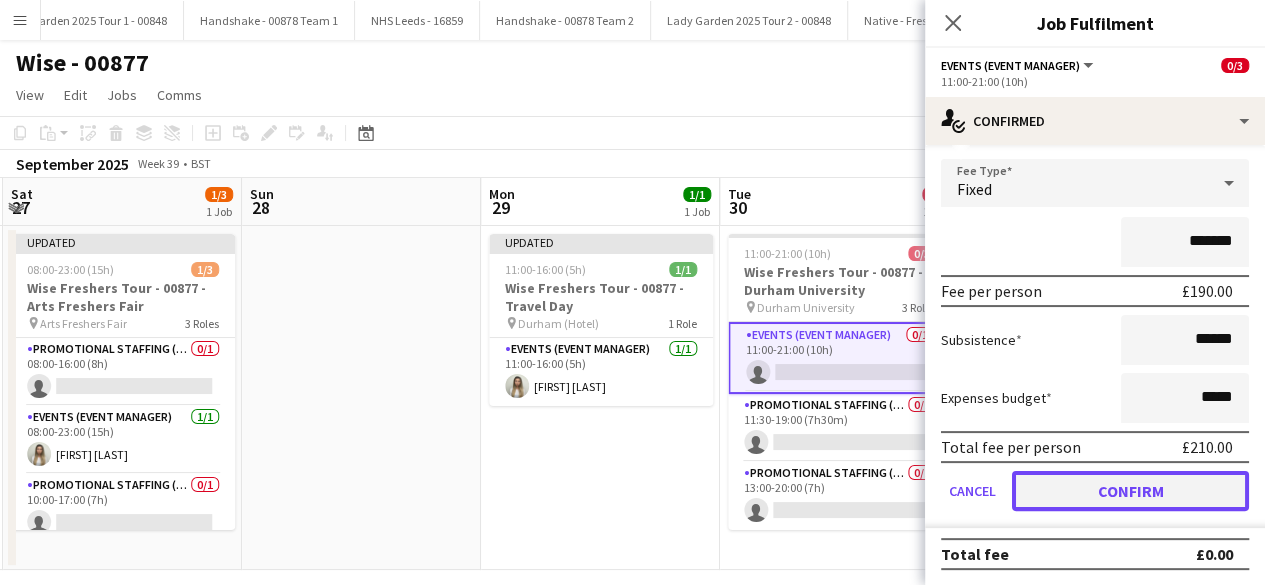 click on "Confirm" at bounding box center (1130, 491) 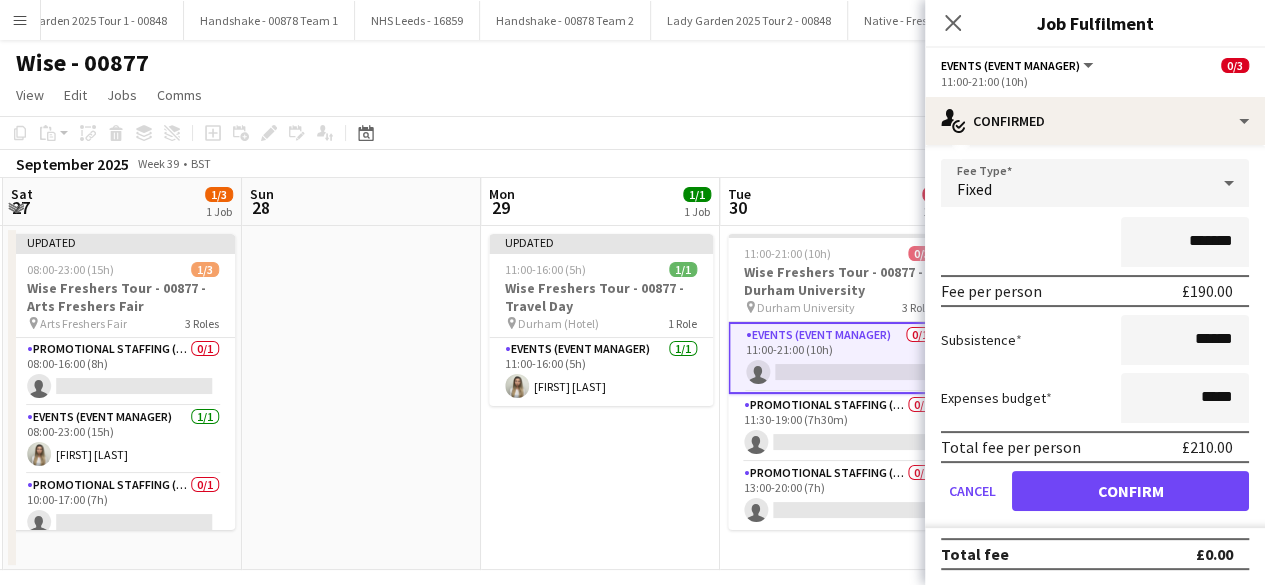 scroll, scrollTop: 0, scrollLeft: 0, axis: both 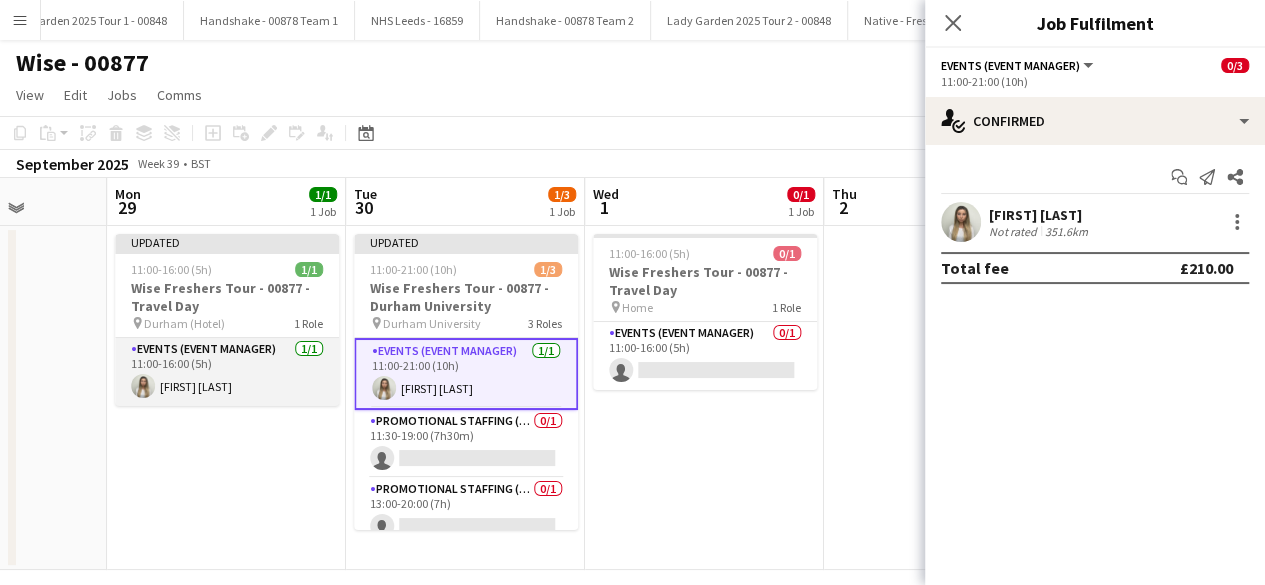 click on "Events (Event Manager)   1/1   11:00-16:00 (5h)
[FIRST] [LAST]" at bounding box center [227, 372] 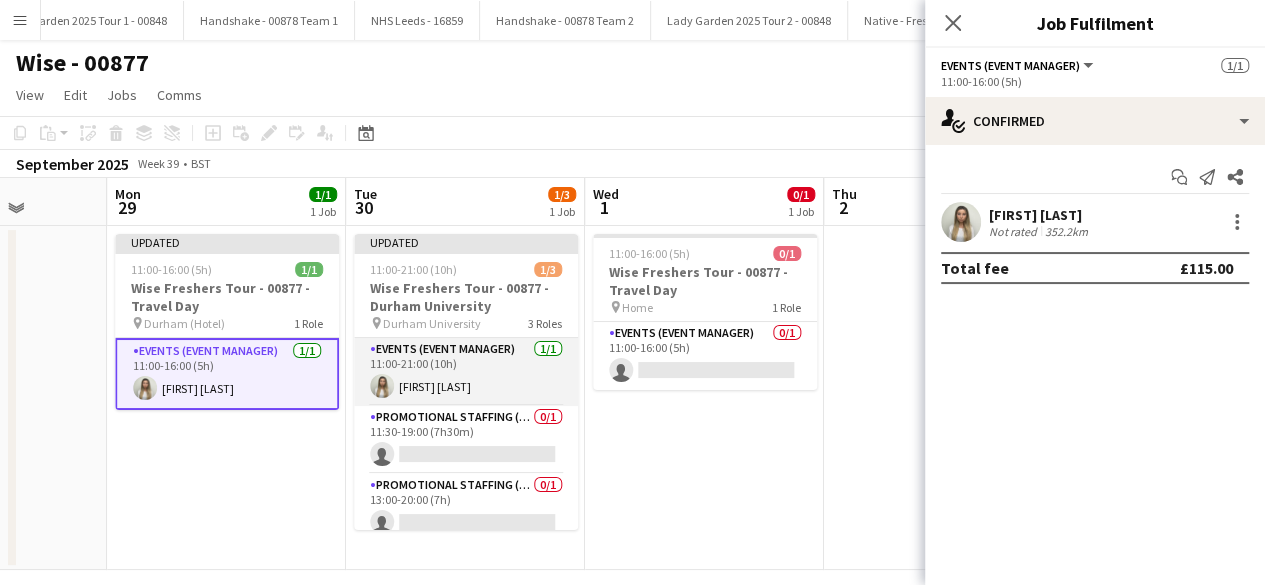 click on "Events (Event Manager)   1/1   11:00-21:00 (10h)
[FIRST] [LAST]" at bounding box center [466, 372] 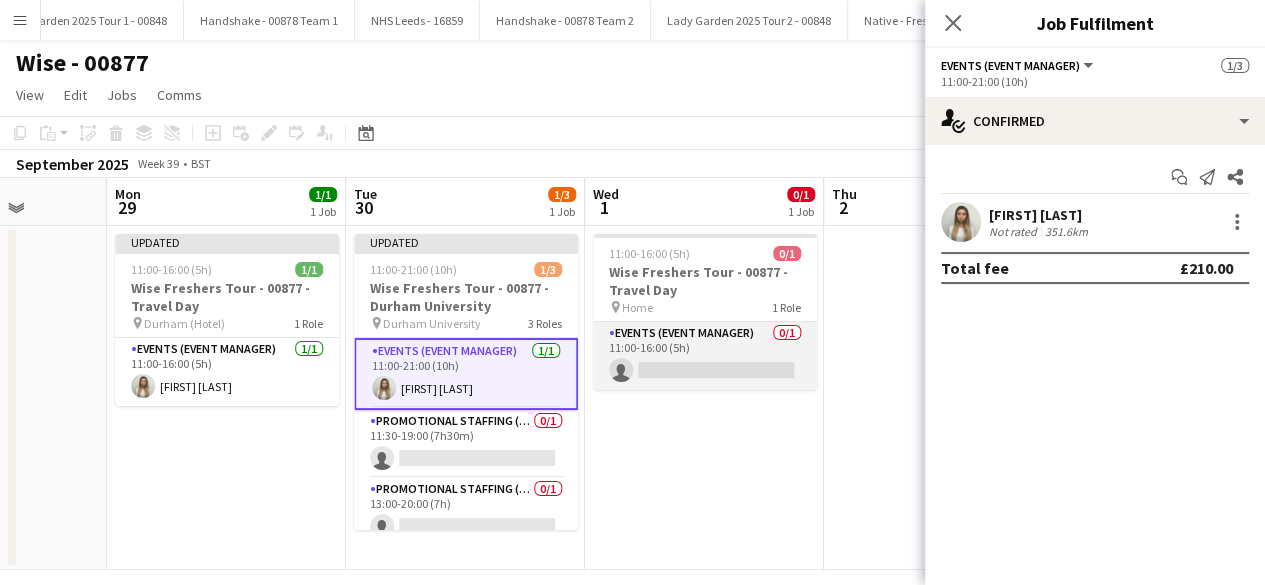click on "Events (Event Manager)   0/1   11:00-16:00 (5h)
single-neutral-actions" at bounding box center (705, 356) 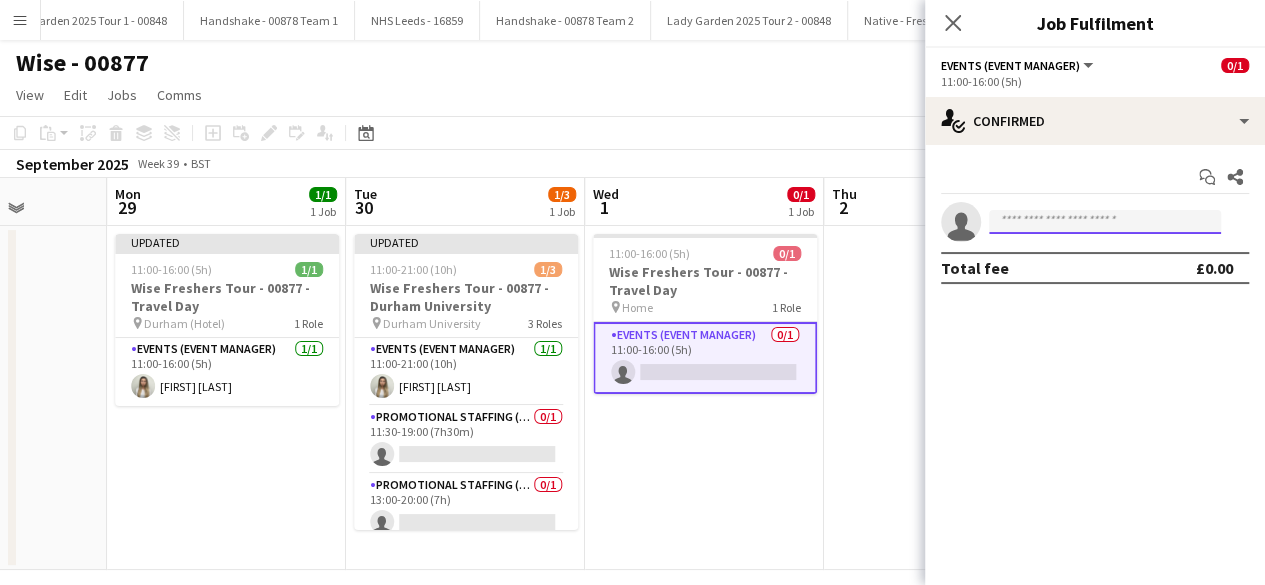 click at bounding box center (1105, 222) 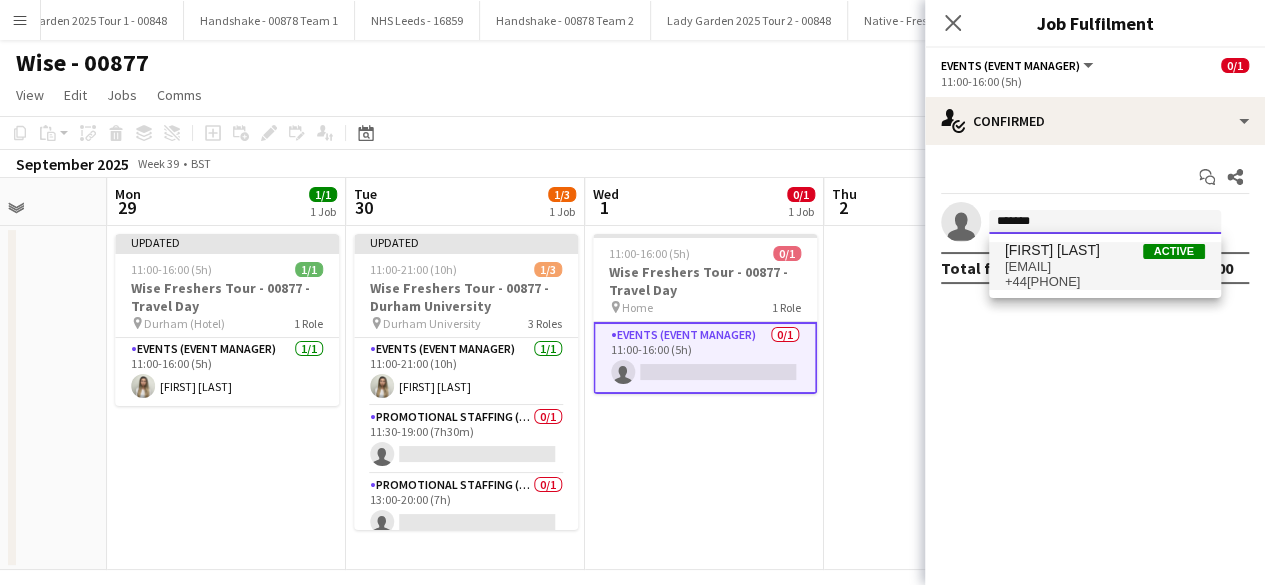 type on "*******" 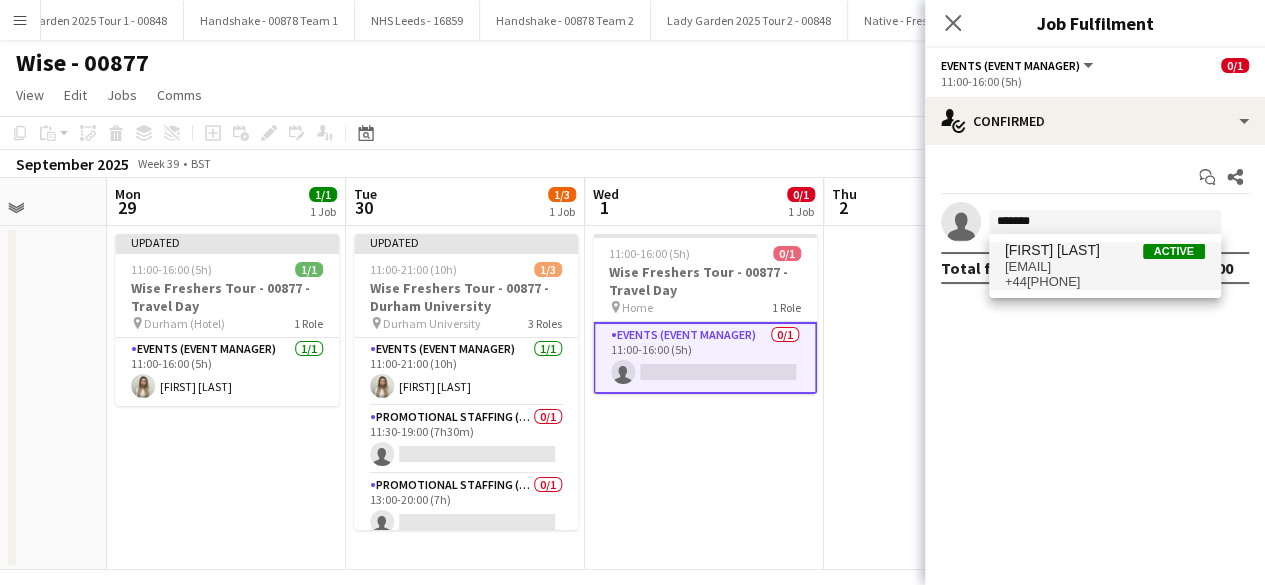 click on "[EMAIL]" at bounding box center [1105, 267] 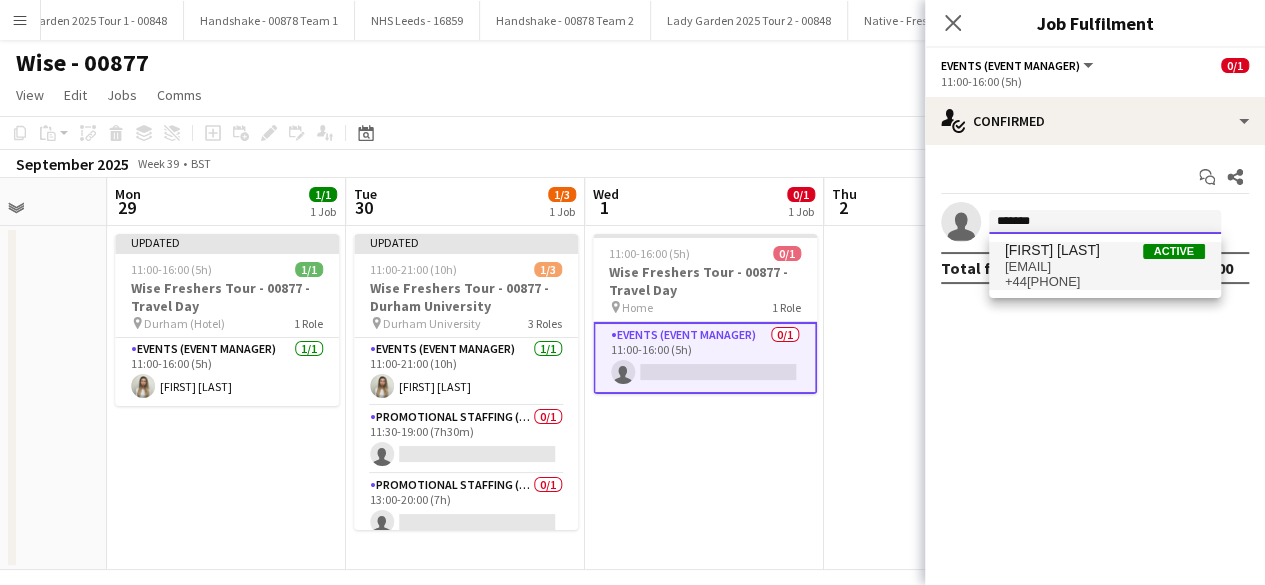 type 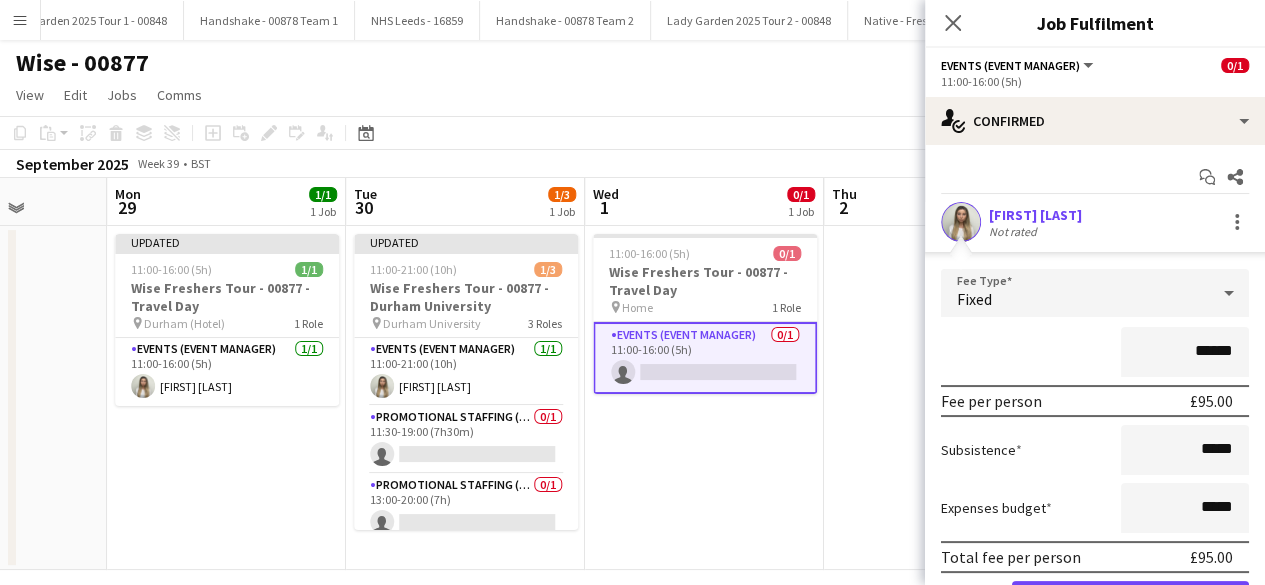scroll, scrollTop: 110, scrollLeft: 0, axis: vertical 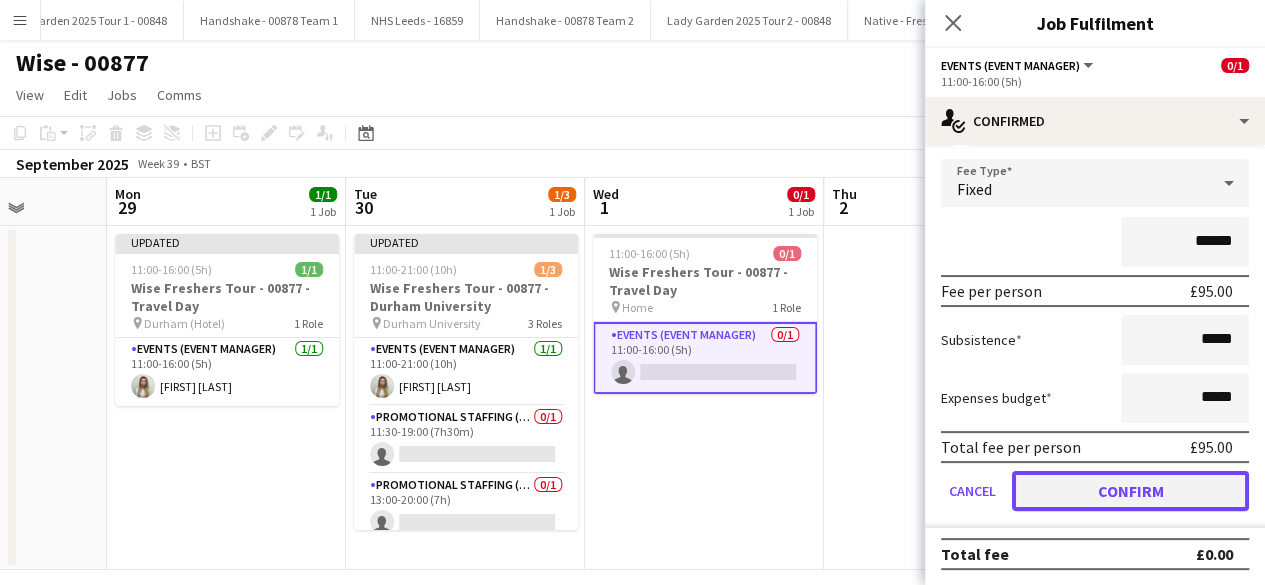 click on "Confirm" at bounding box center [1130, 491] 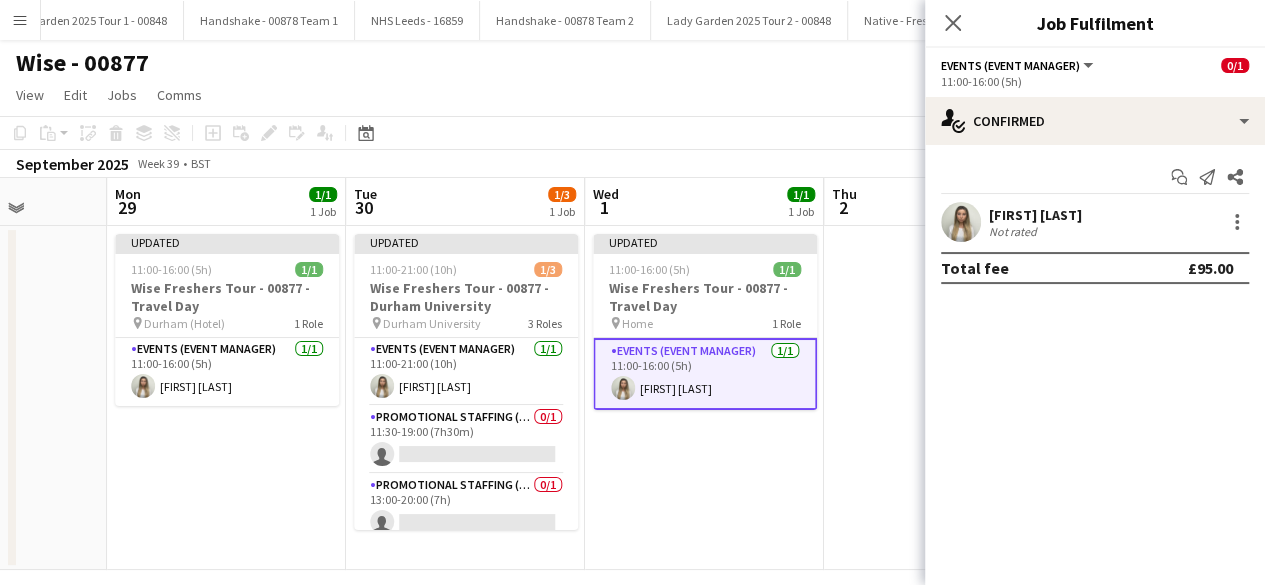 scroll, scrollTop: 0, scrollLeft: 0, axis: both 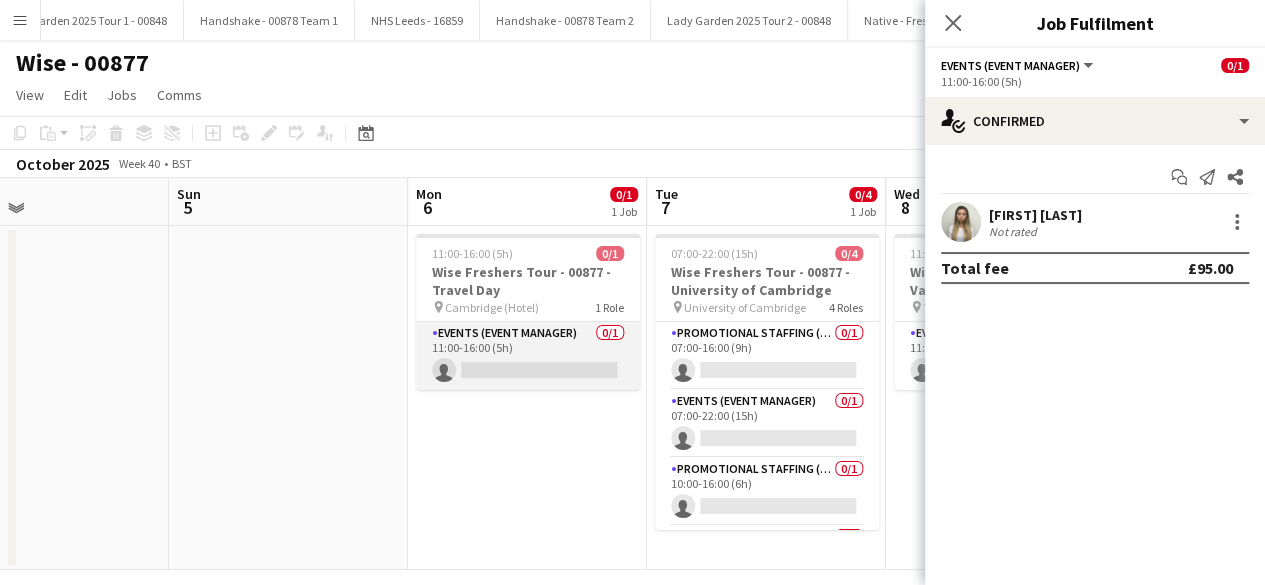 click on "Events (Event Manager)   0/1   11:00-16:00 (5h)
single-neutral-actions" at bounding box center [528, 356] 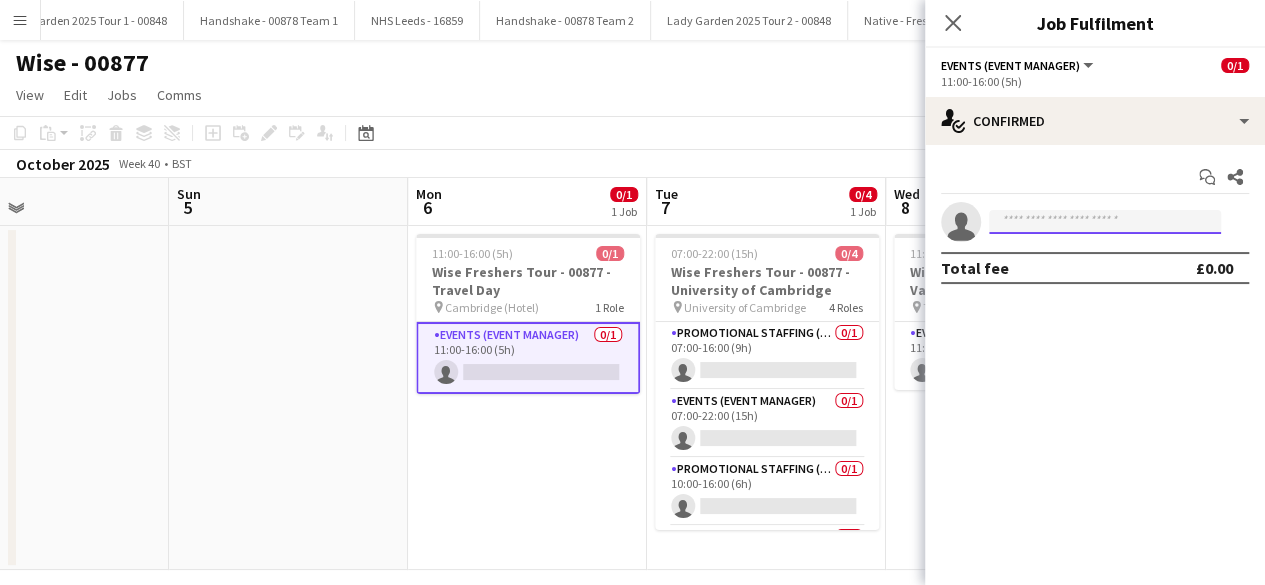 click at bounding box center (1105, 222) 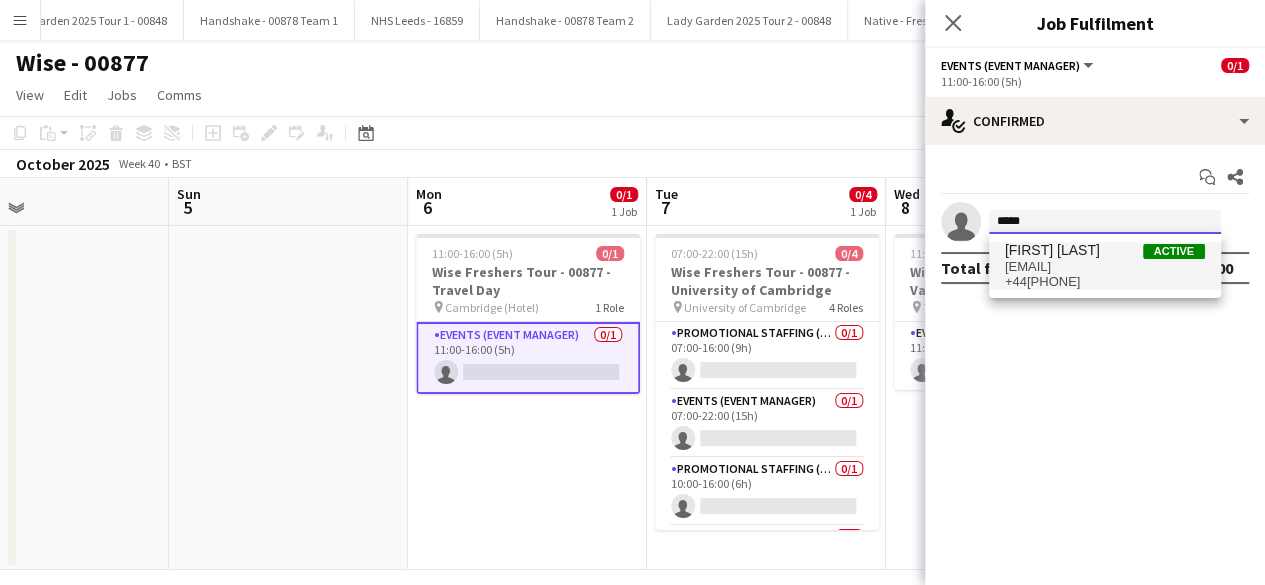 type on "*****" 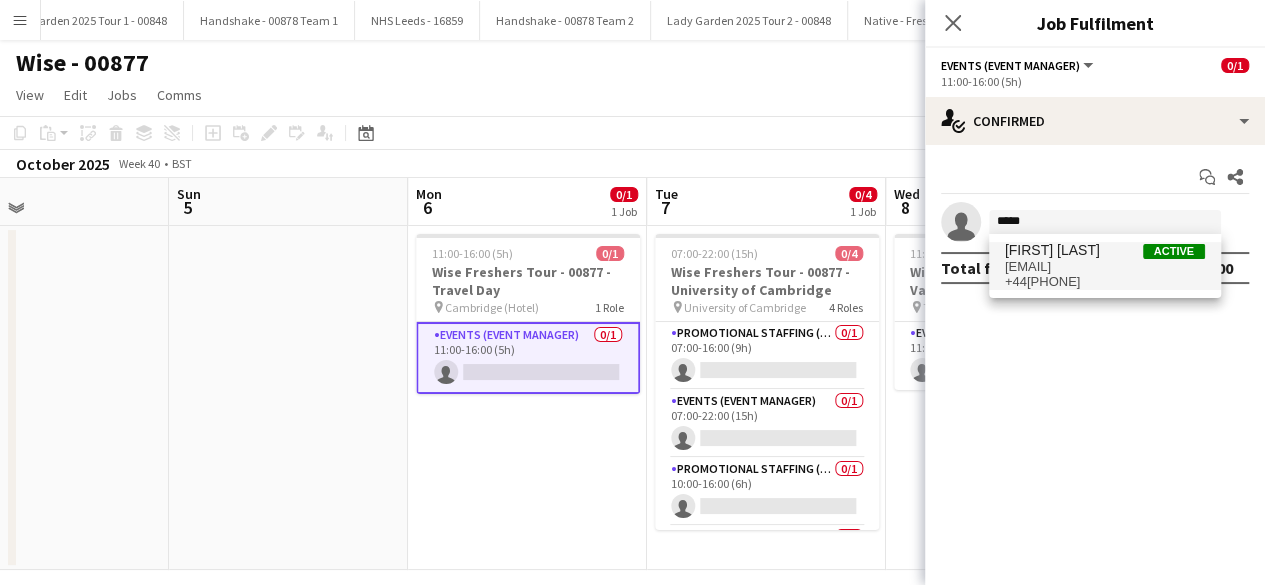 click on "[EMAIL]" at bounding box center (1105, 267) 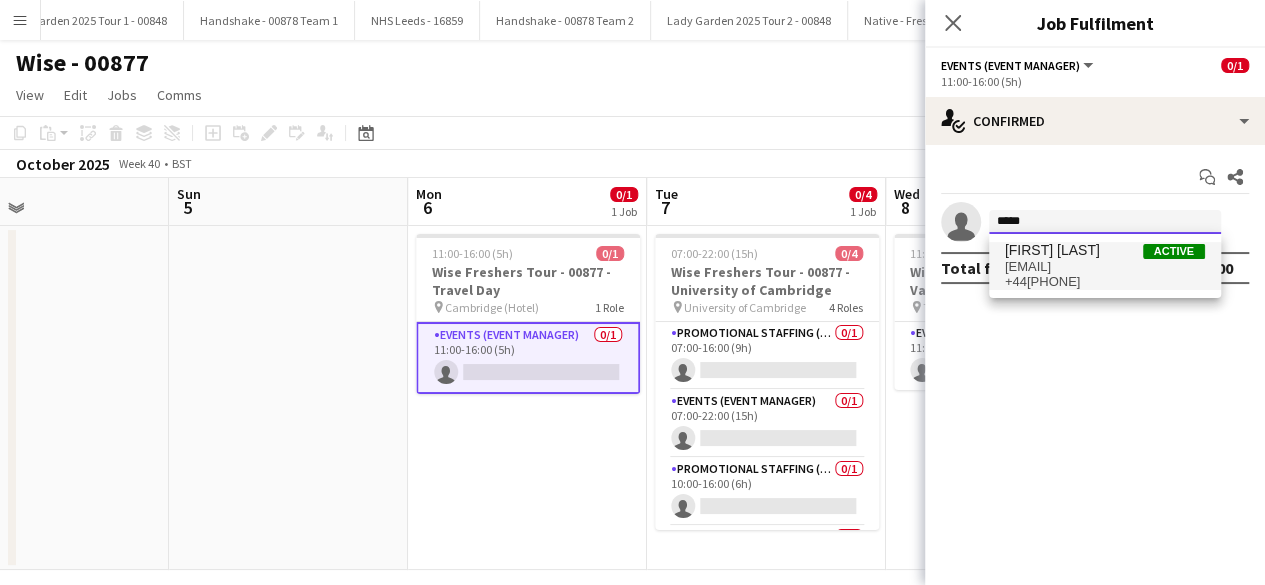 type 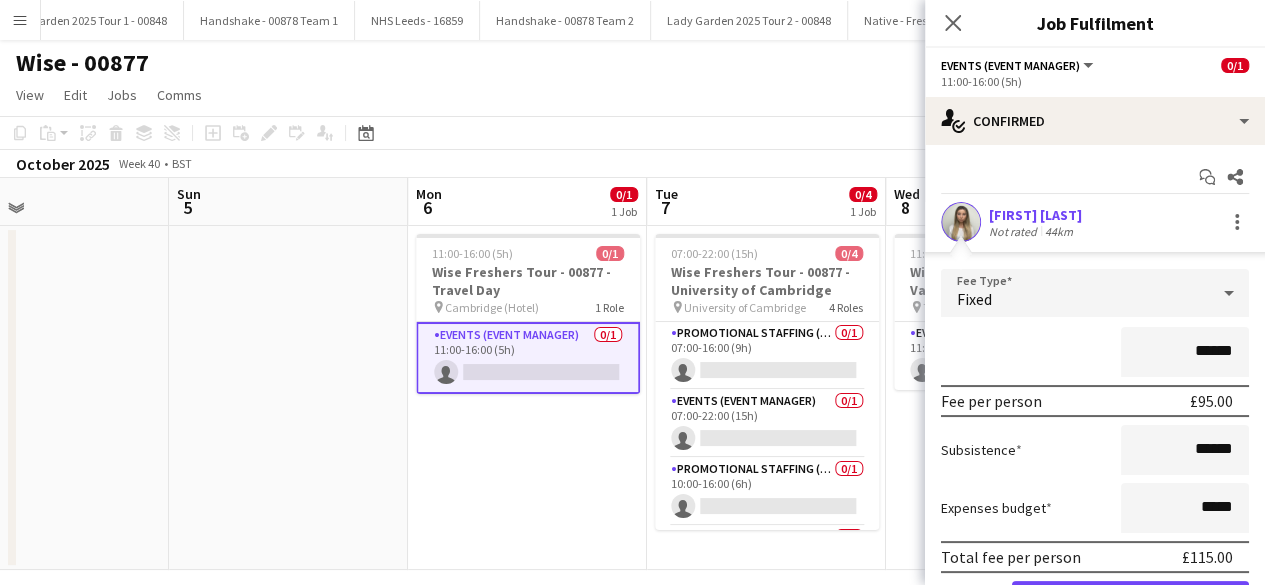scroll, scrollTop: 110, scrollLeft: 0, axis: vertical 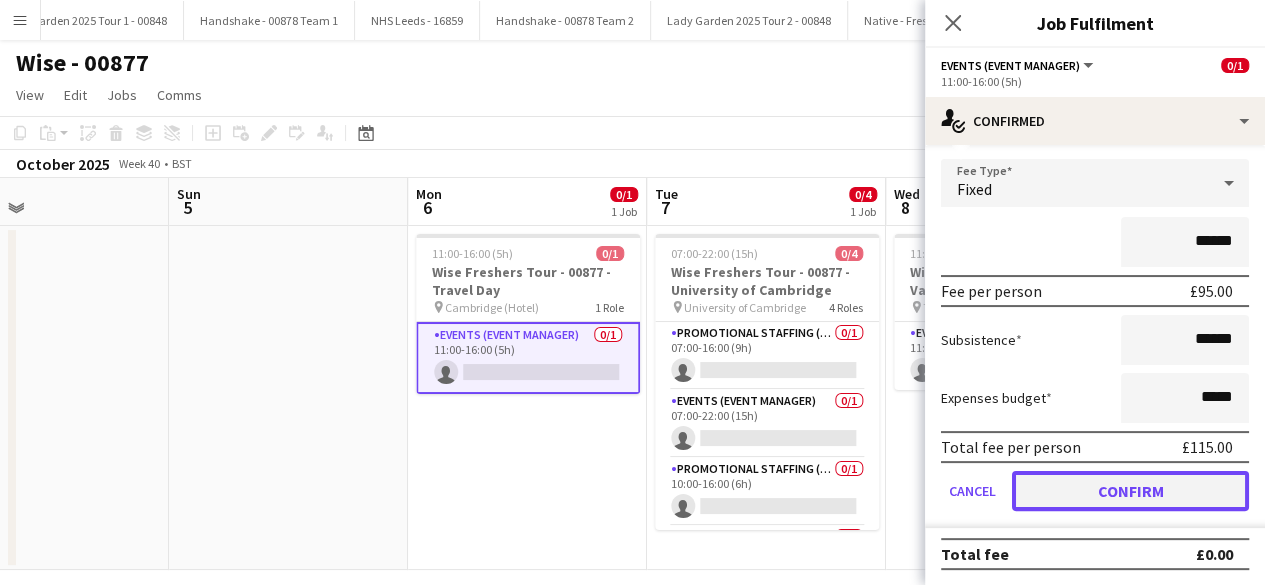 click on "Confirm" at bounding box center (1130, 491) 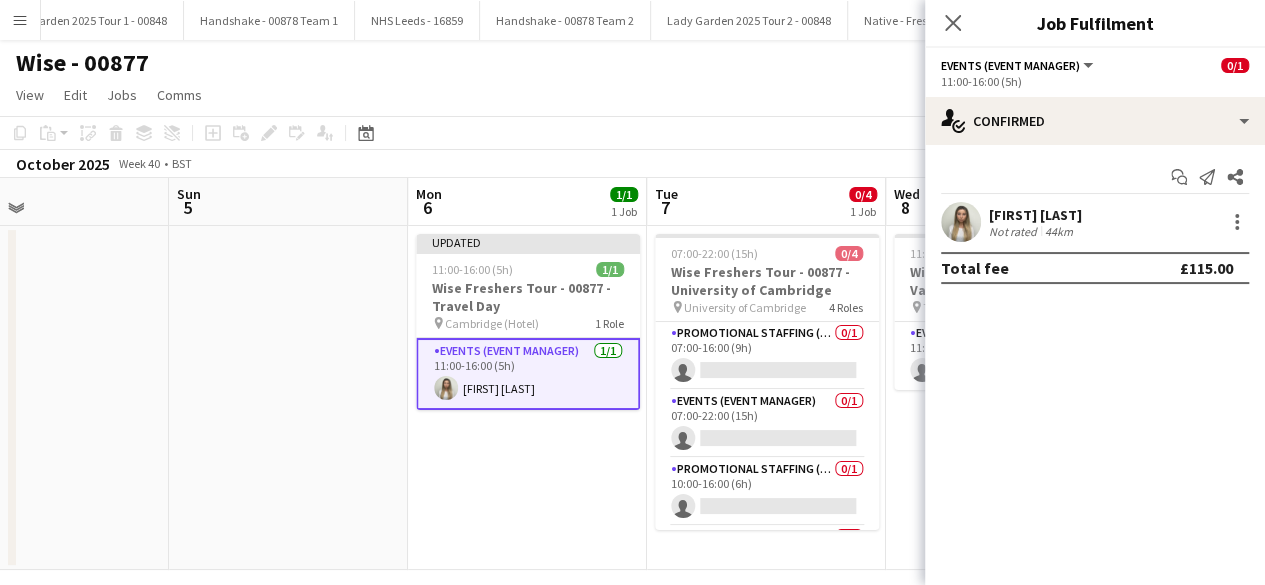 scroll, scrollTop: 0, scrollLeft: 0, axis: both 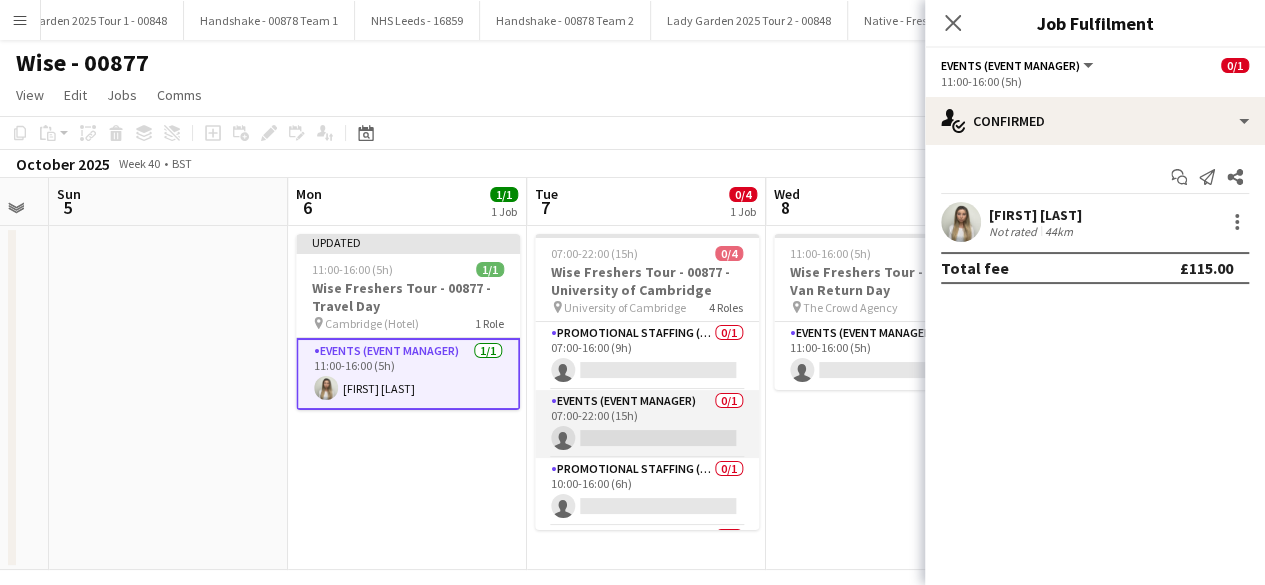 click on "Events (Event Manager)   0/1   07:00-22:00 (15h)
single-neutral-actions" at bounding box center (647, 424) 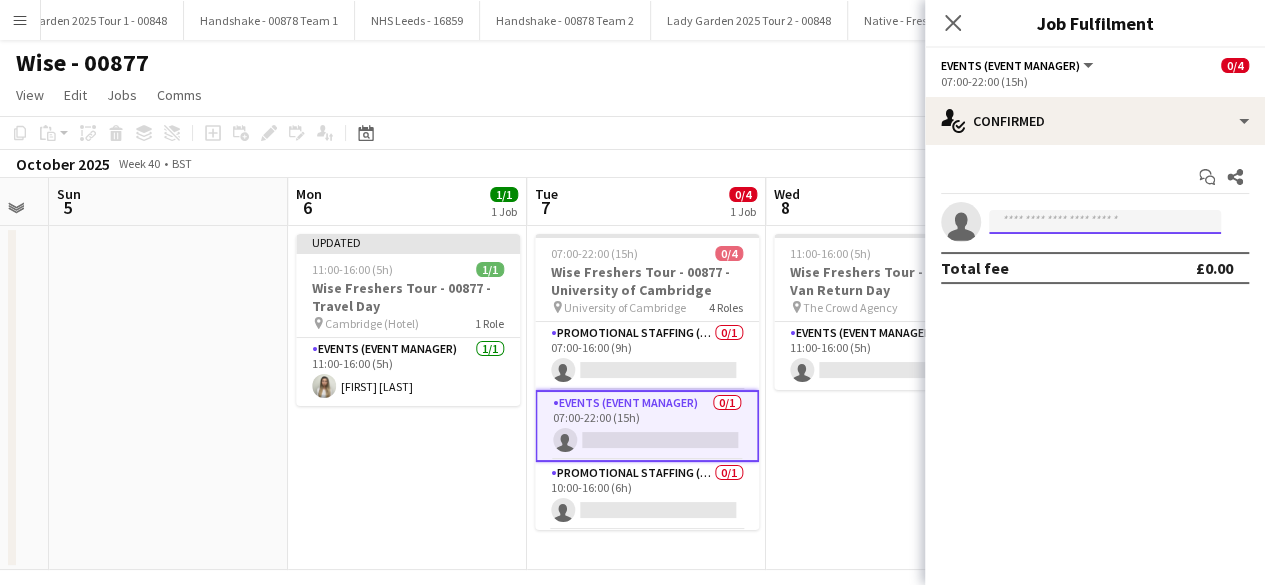 click at bounding box center [1105, 222] 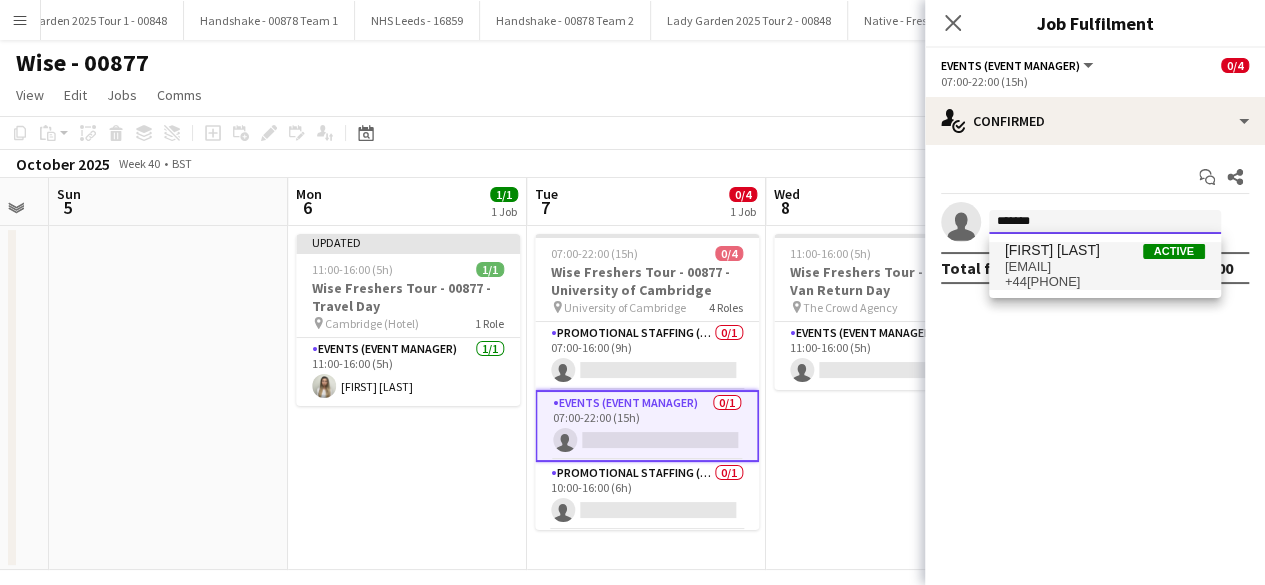 type on "*******" 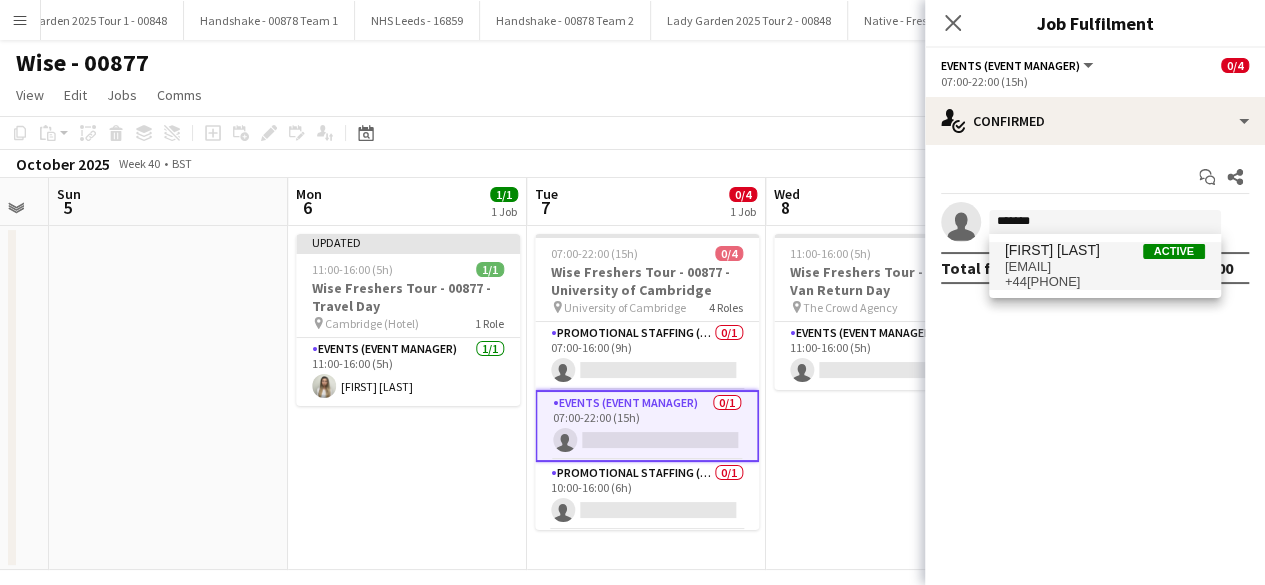 click on "[EMAIL]" at bounding box center [1105, 267] 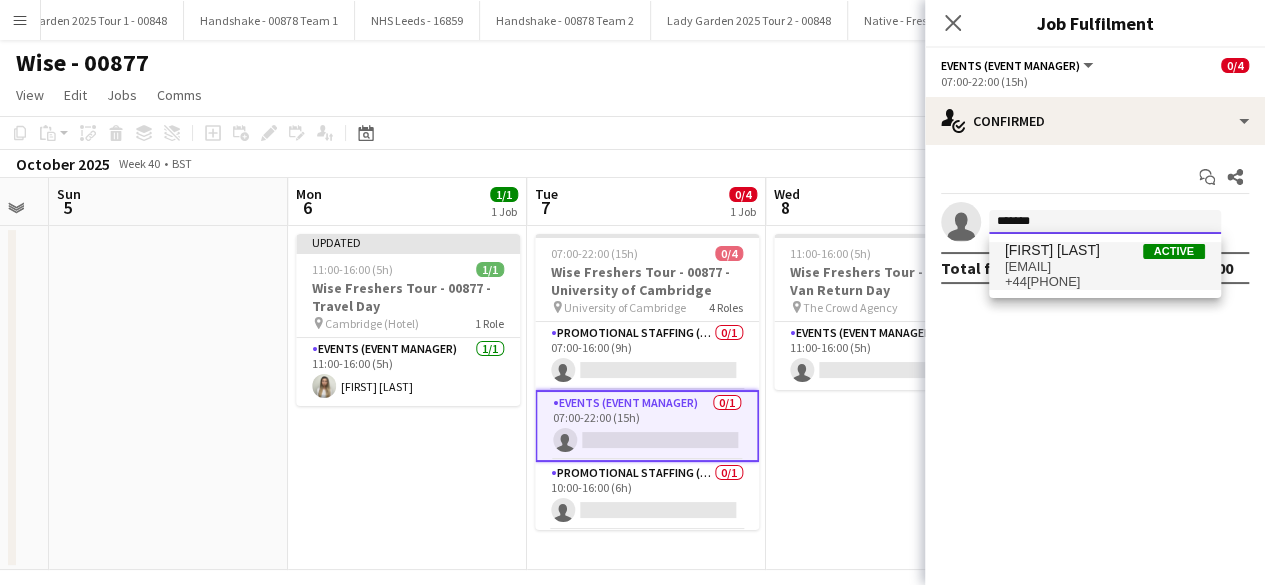 type 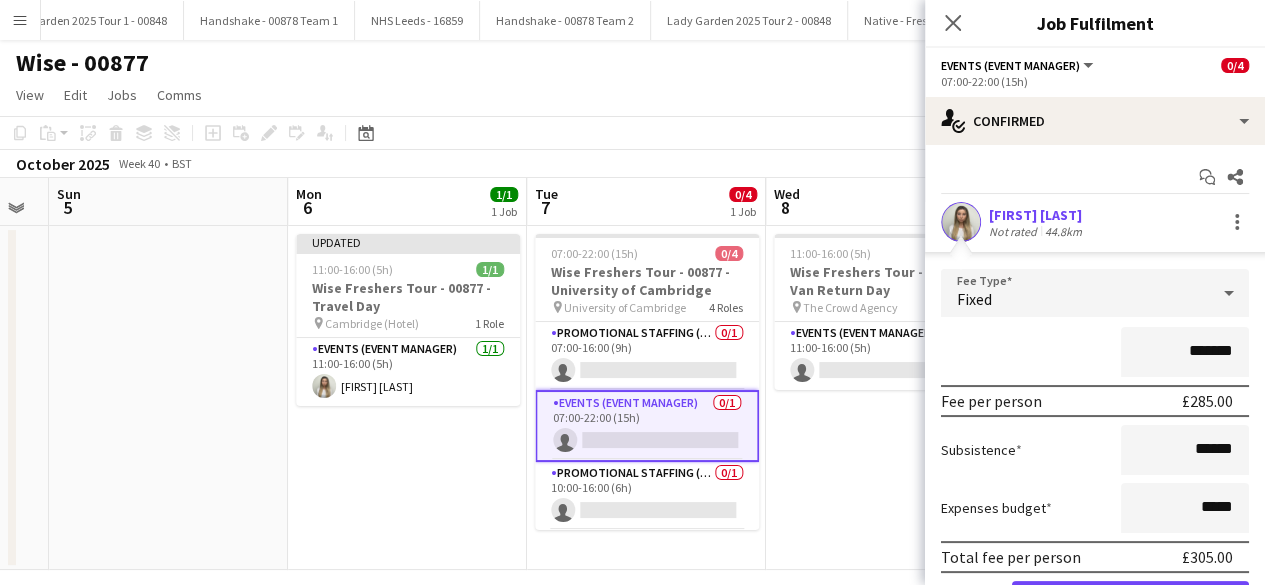 scroll, scrollTop: 110, scrollLeft: 0, axis: vertical 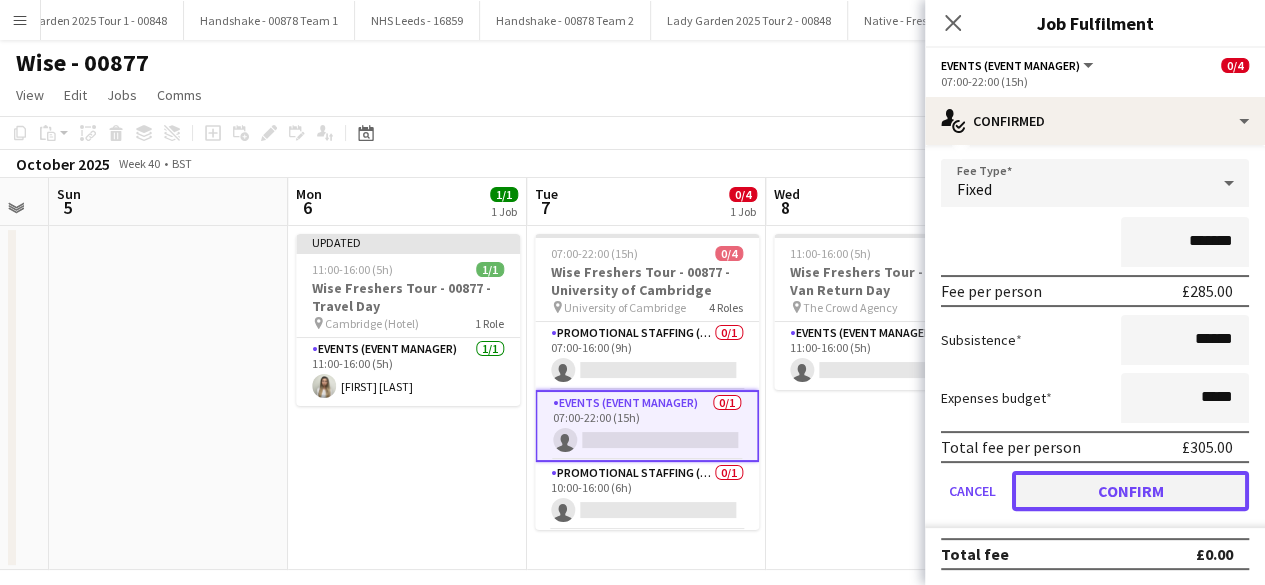 click on "Confirm" at bounding box center (1130, 491) 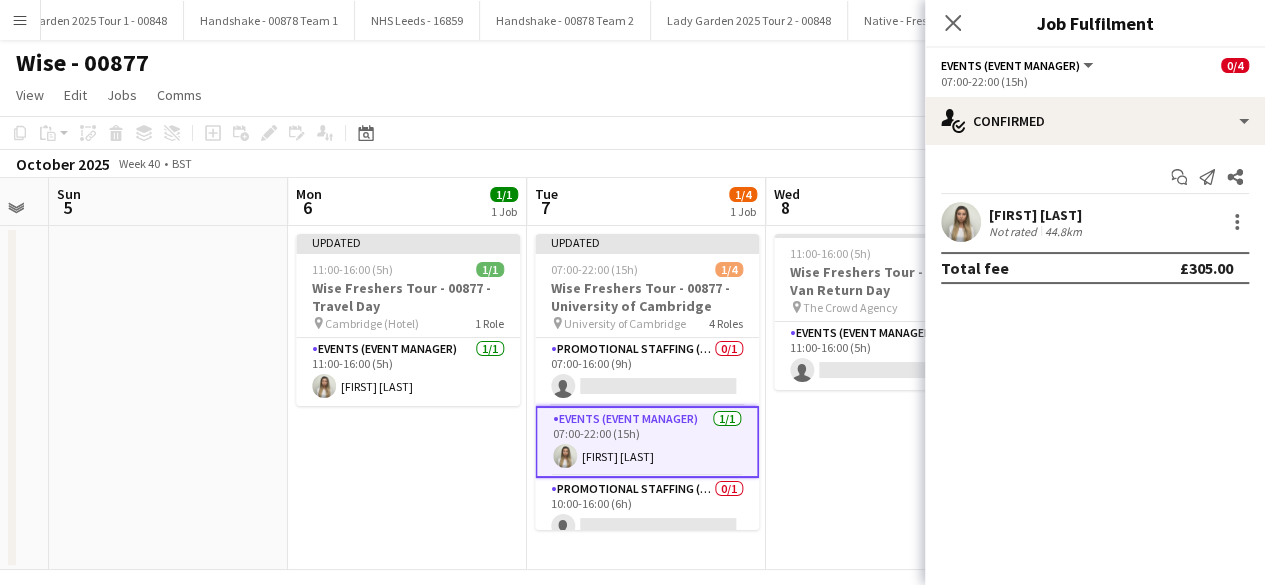 scroll, scrollTop: 0, scrollLeft: 0, axis: both 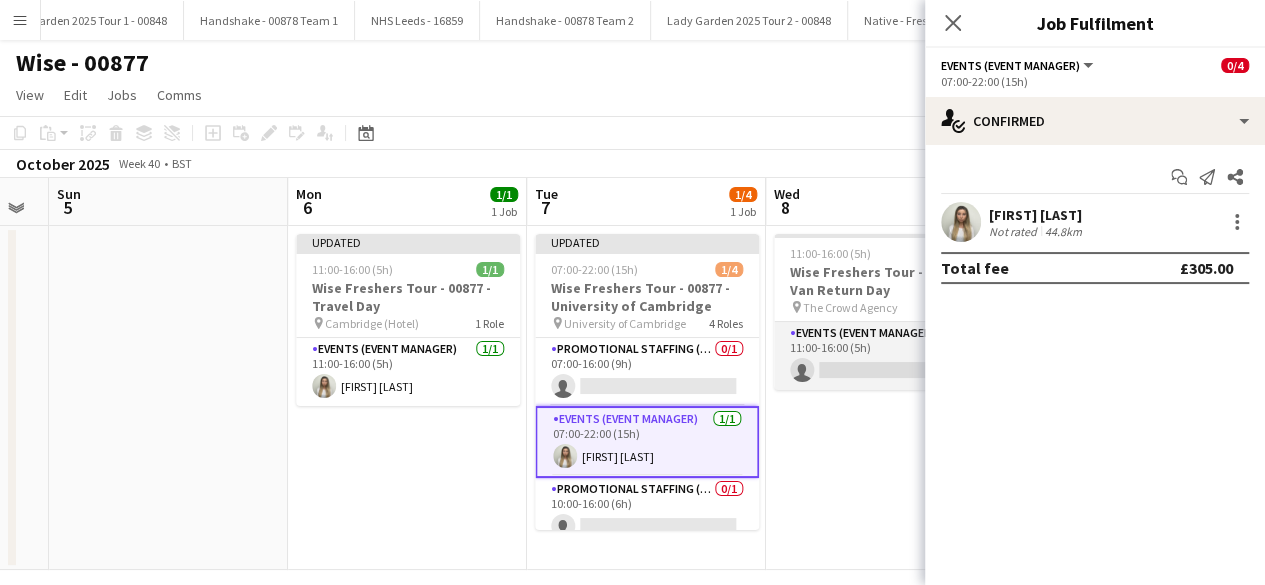 click on "Events (Event Manager)   0/1   11:00-16:00 (5h)
single-neutral-actions" at bounding box center [886, 356] 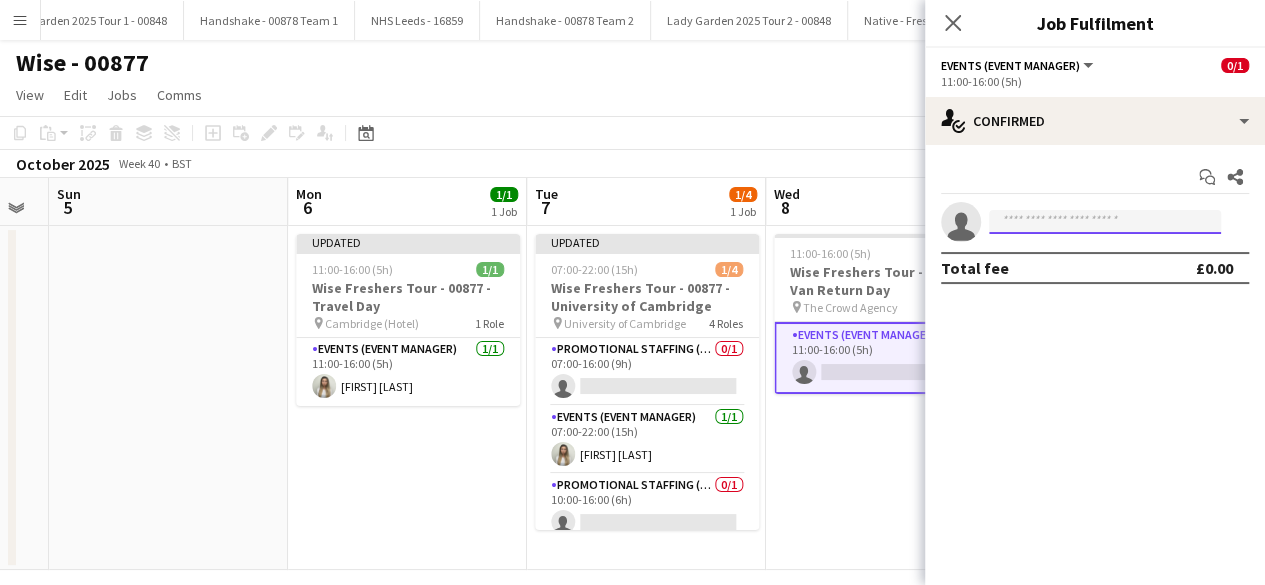 click at bounding box center (1105, 222) 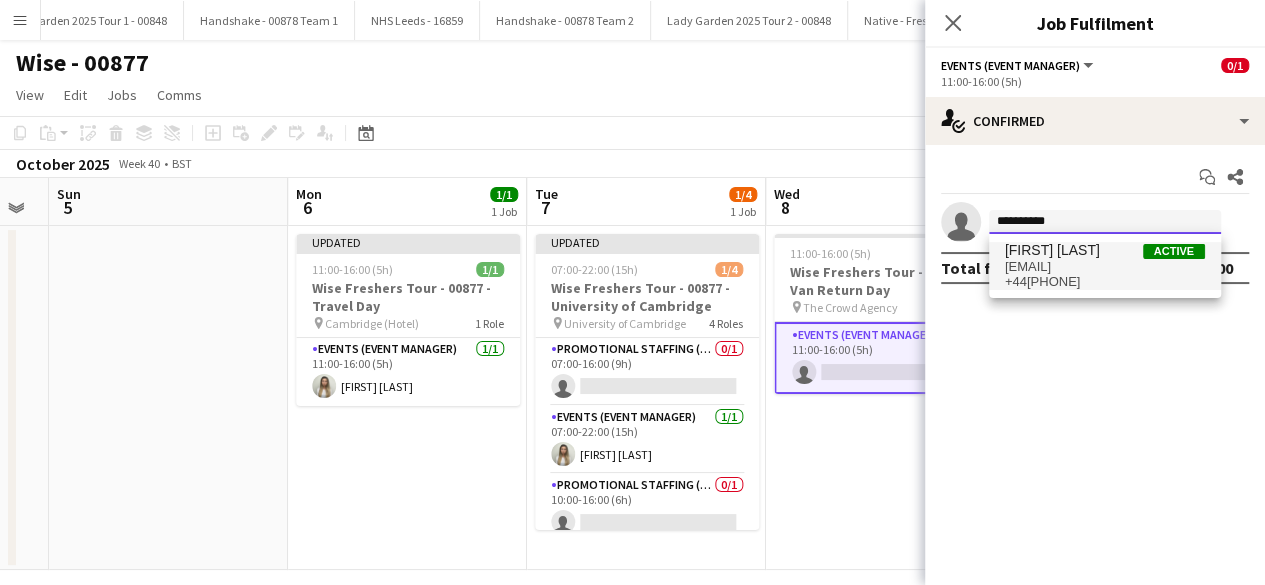 type on "**********" 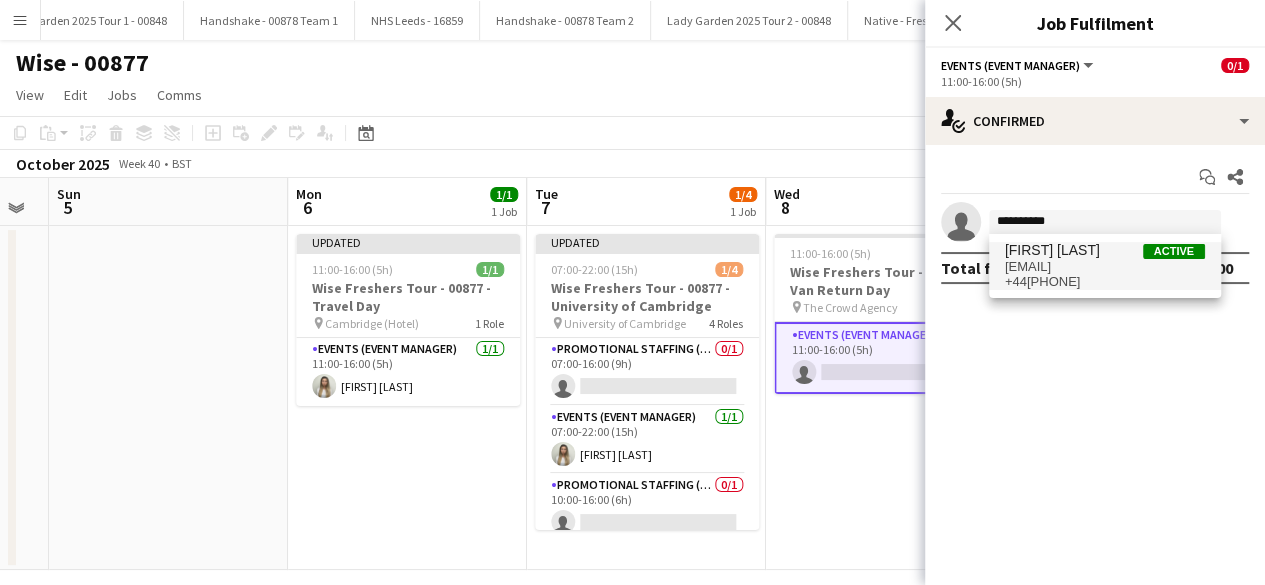 click on "+44[PHONE]" at bounding box center (1105, 282) 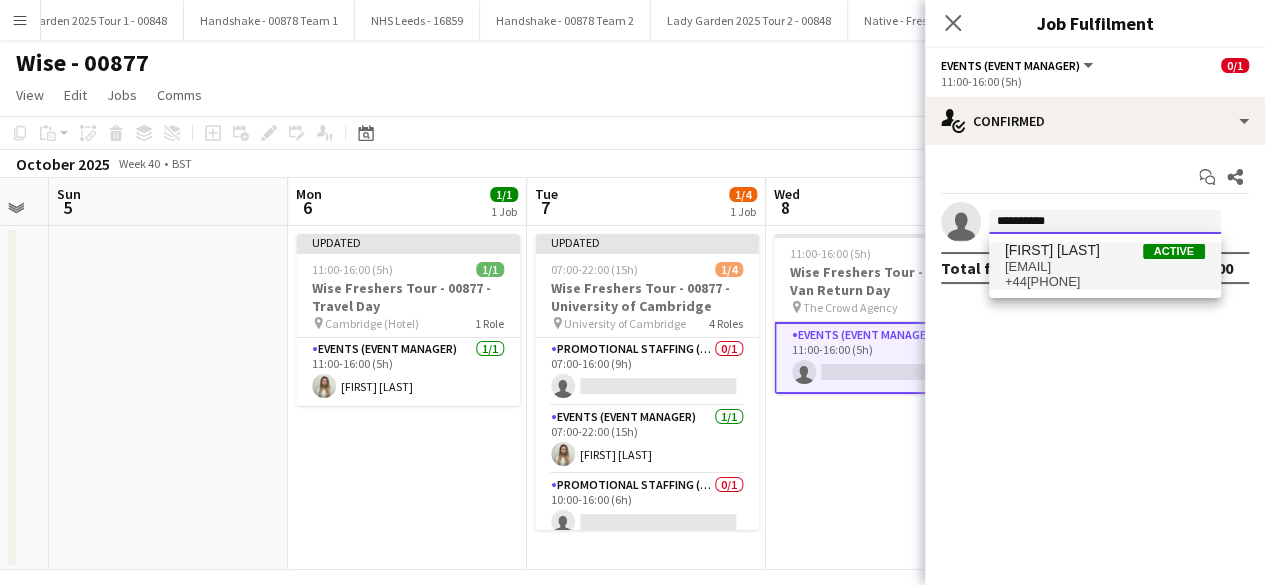 type 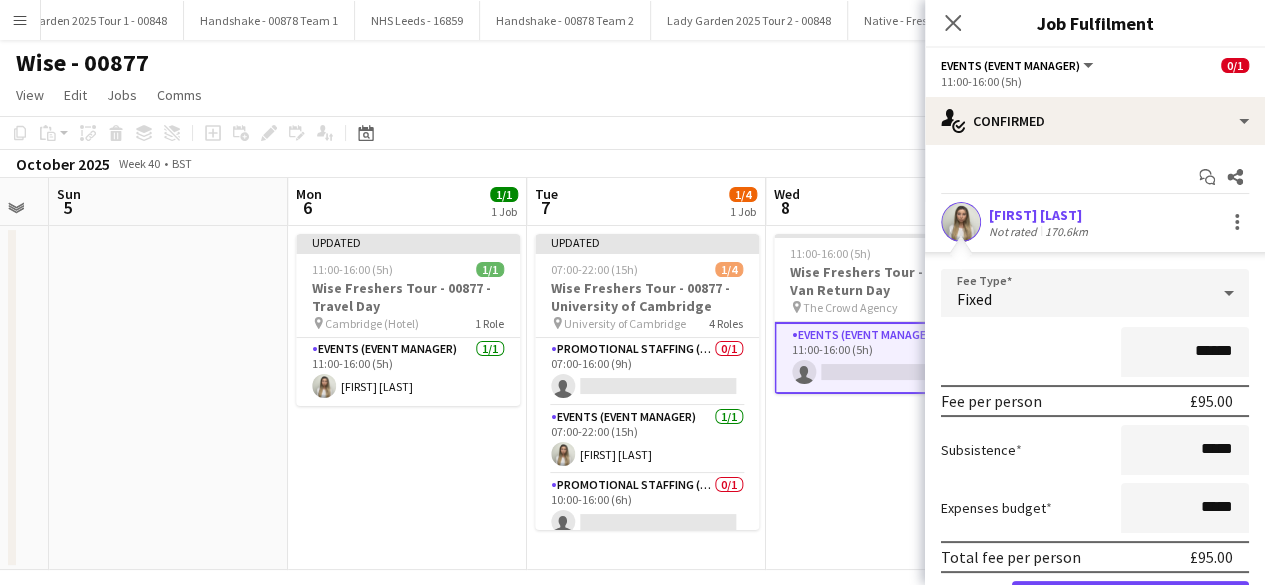 scroll, scrollTop: 110, scrollLeft: 0, axis: vertical 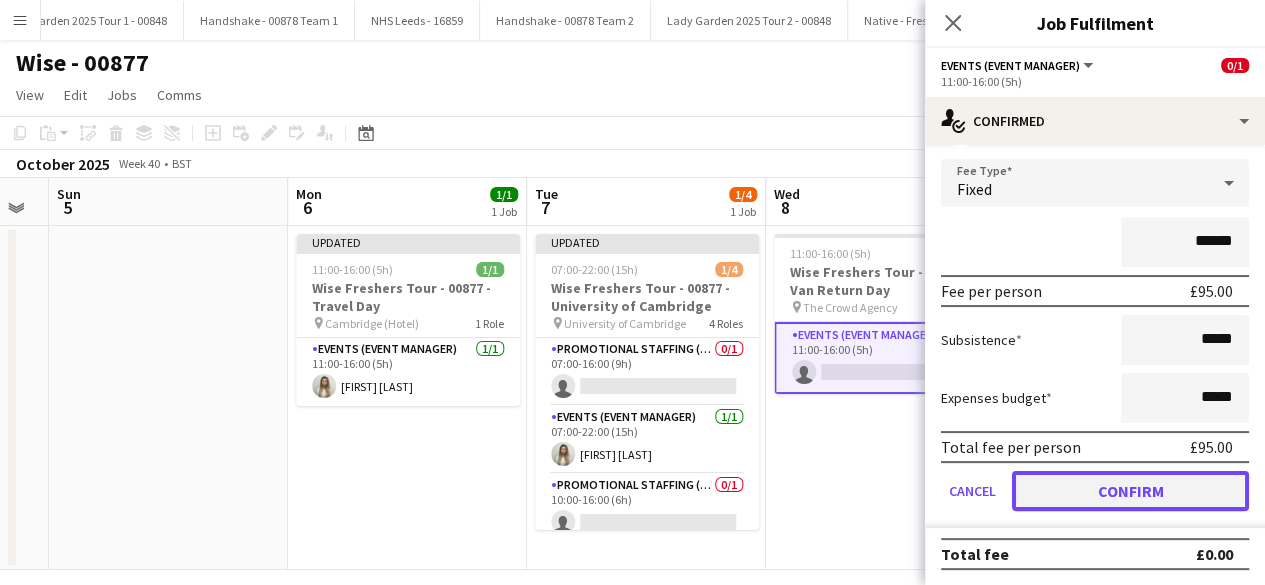 click on "Confirm" at bounding box center [1130, 491] 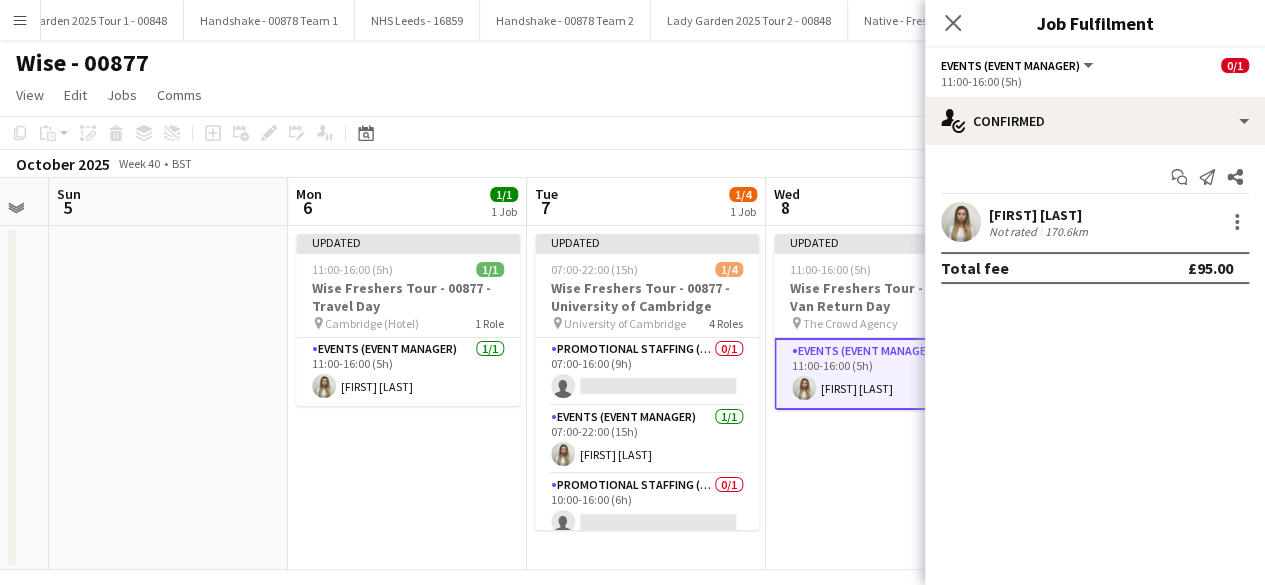 scroll, scrollTop: 0, scrollLeft: 0, axis: both 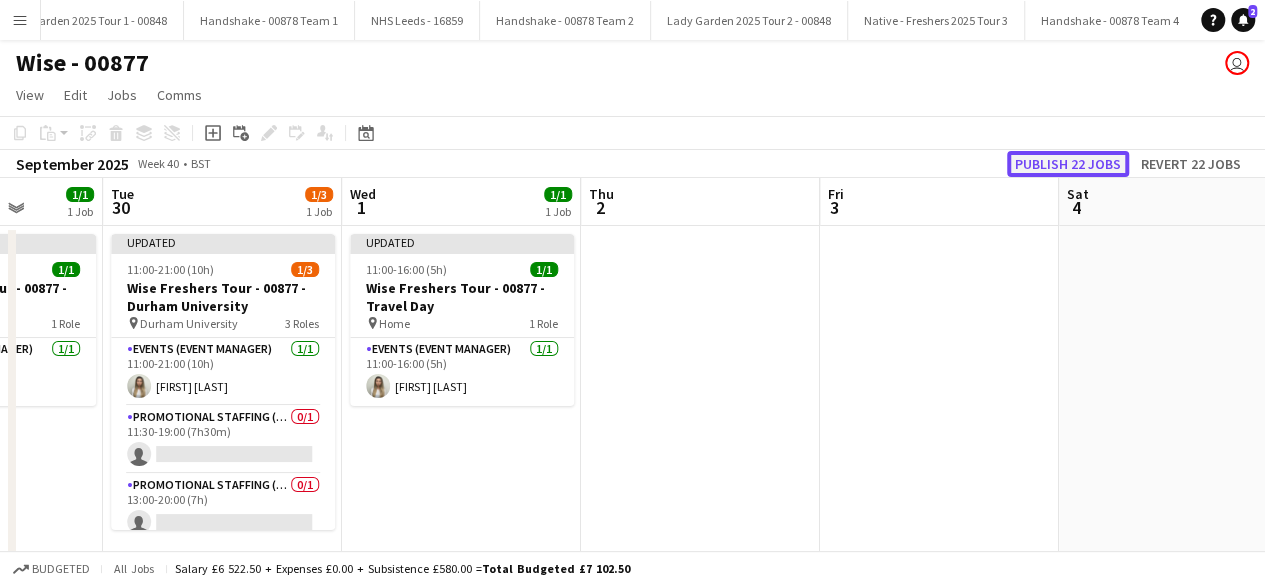 click on "Publish 22 jobs" 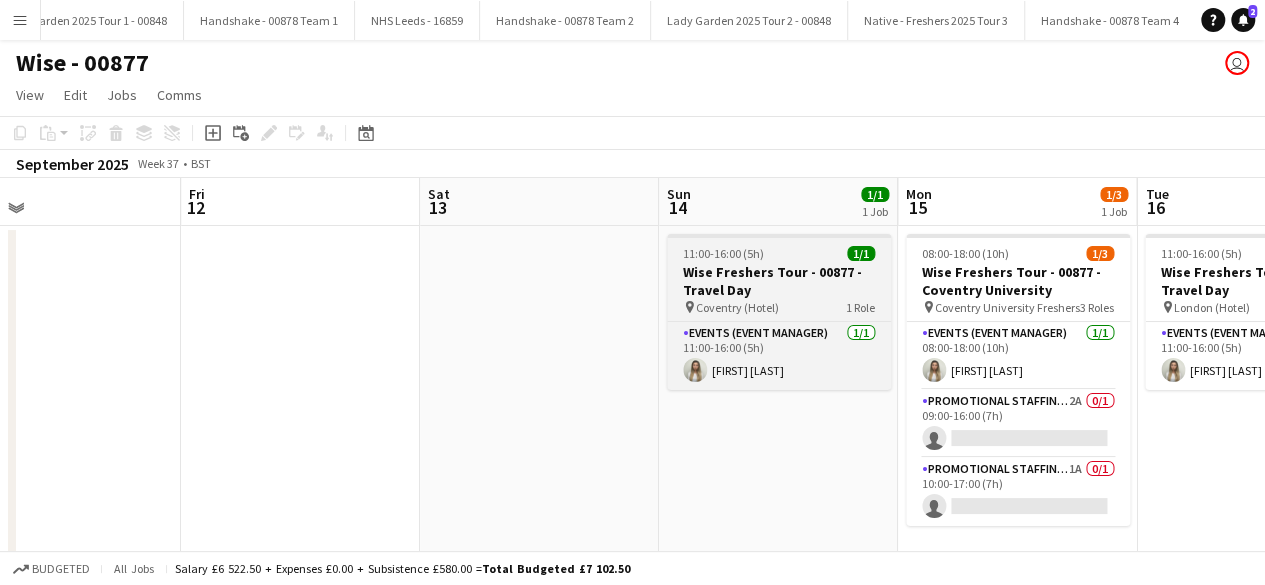 scroll, scrollTop: 0, scrollLeft: 787, axis: horizontal 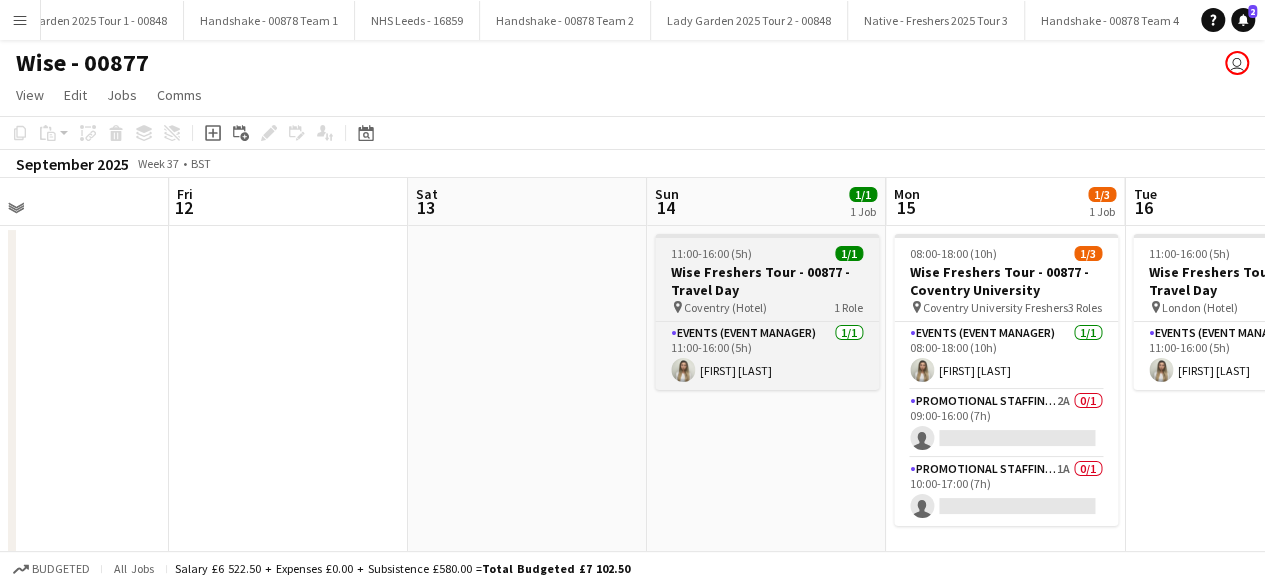 click on "11:00-16:00 (5h)    1/1" at bounding box center (767, 253) 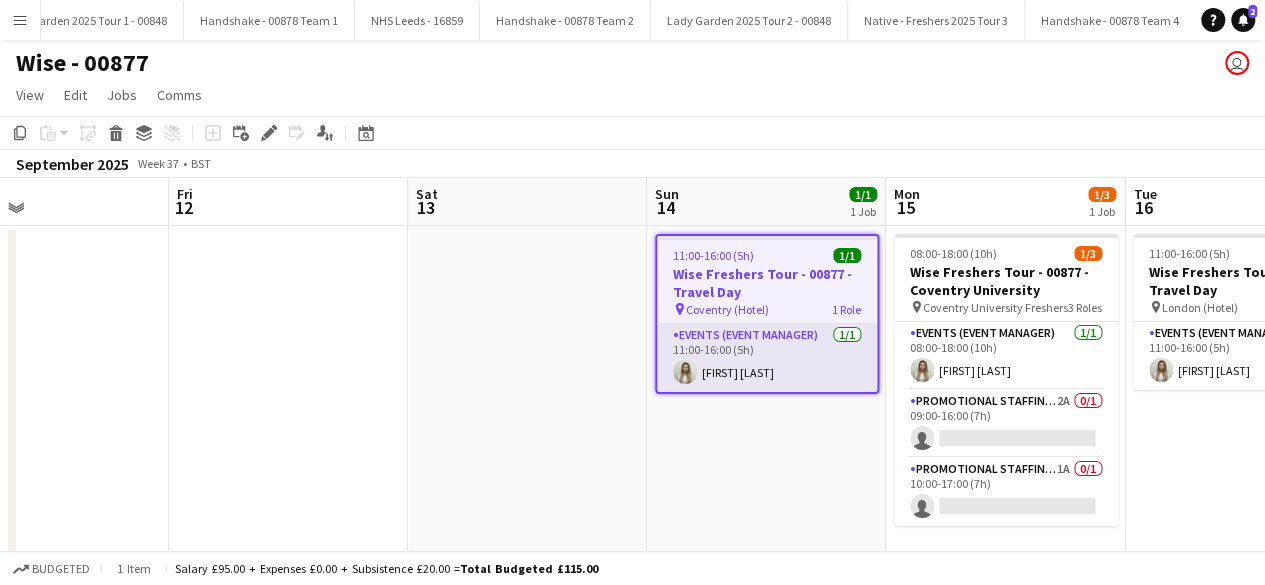 click on "Events (Event Manager)   1/1   11:00-16:00 (5h)
[FIRST] [LAST]" at bounding box center (767, 358) 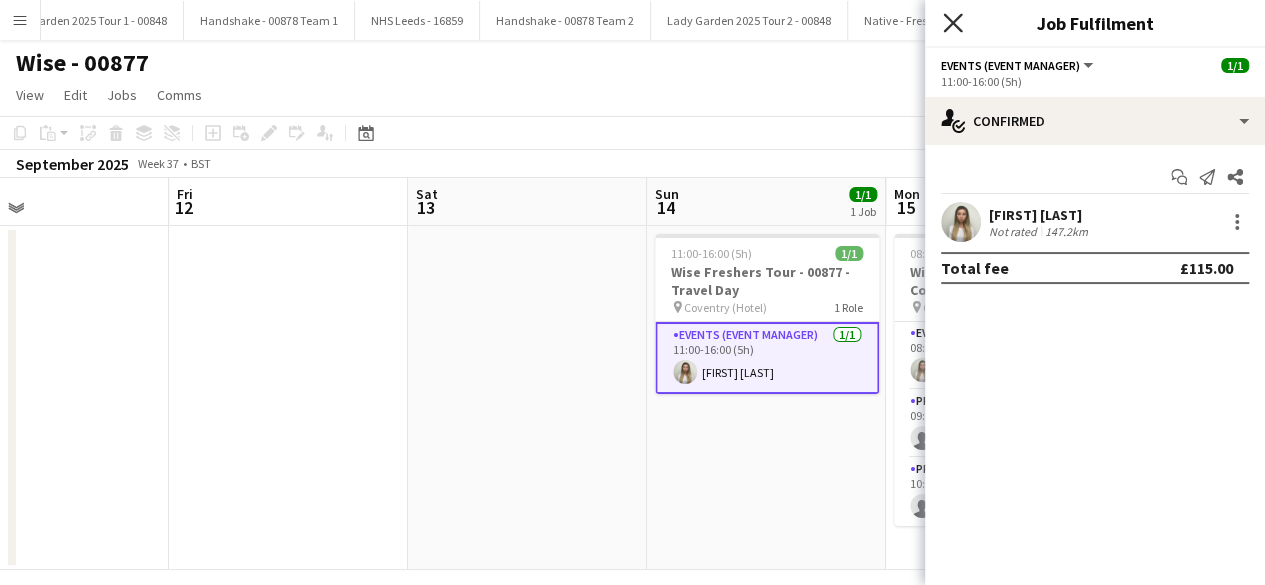 click 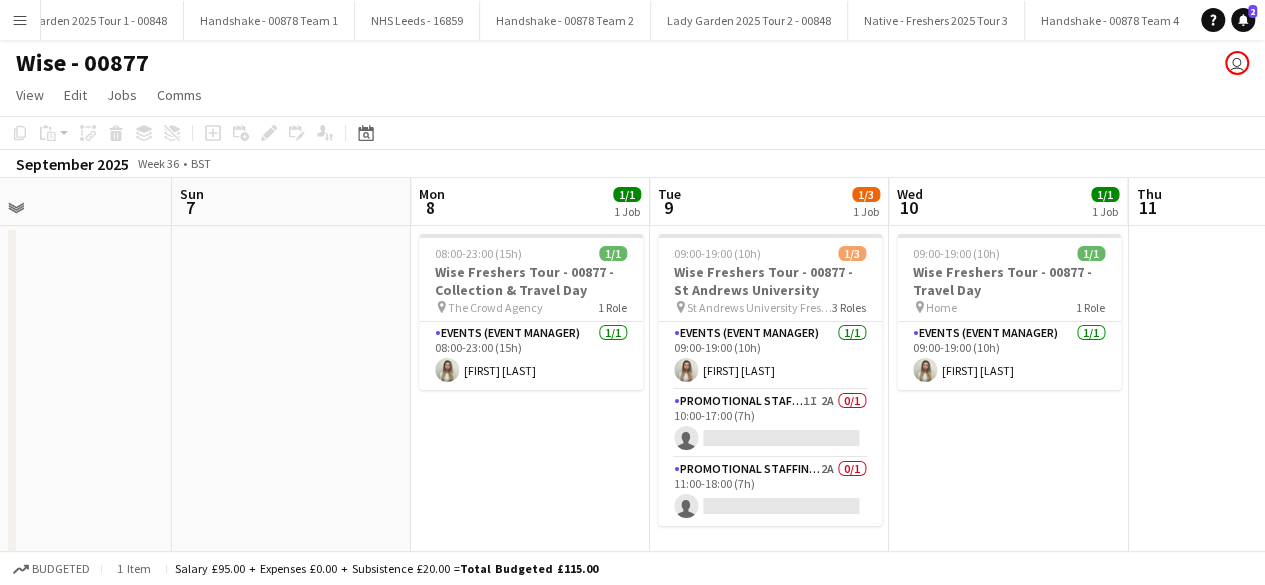 scroll, scrollTop: 0, scrollLeft: 813, axis: horizontal 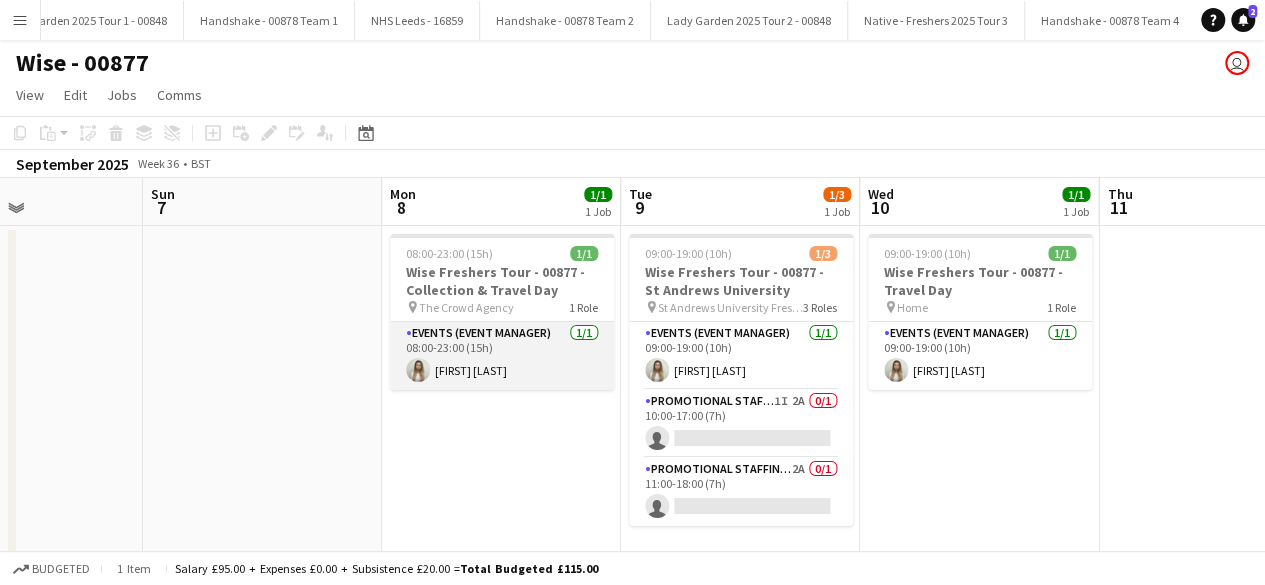 click on "Events (Event Manager)   1/1   08:00-23:00 (15h)
[FIRST] [LAST]" at bounding box center [502, 356] 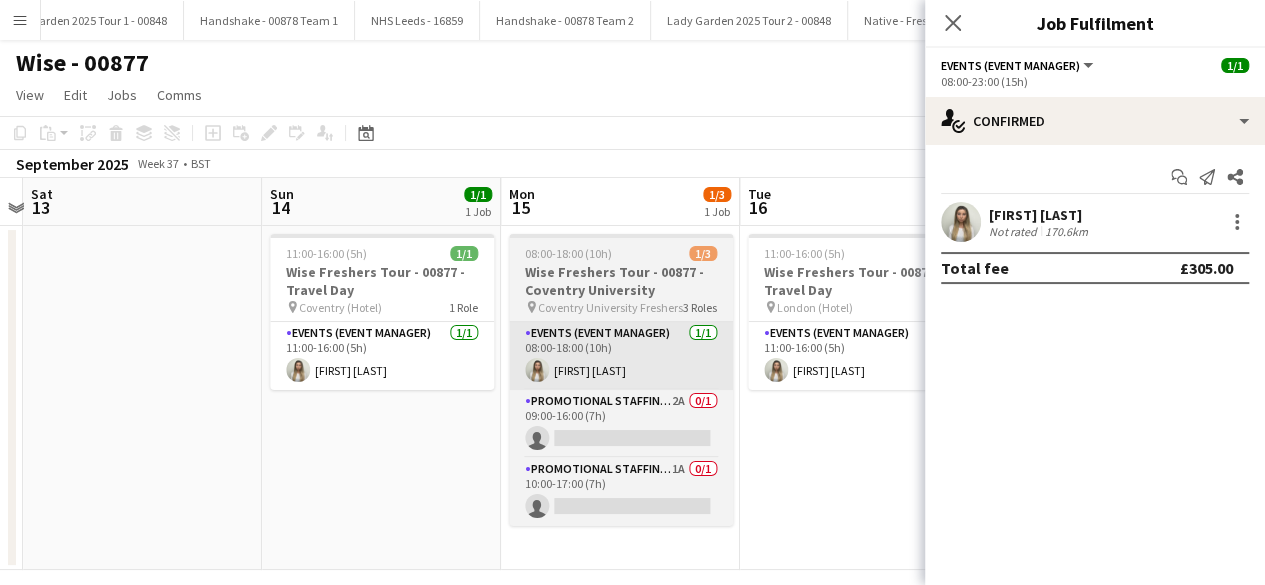 scroll, scrollTop: 0, scrollLeft: 712, axis: horizontal 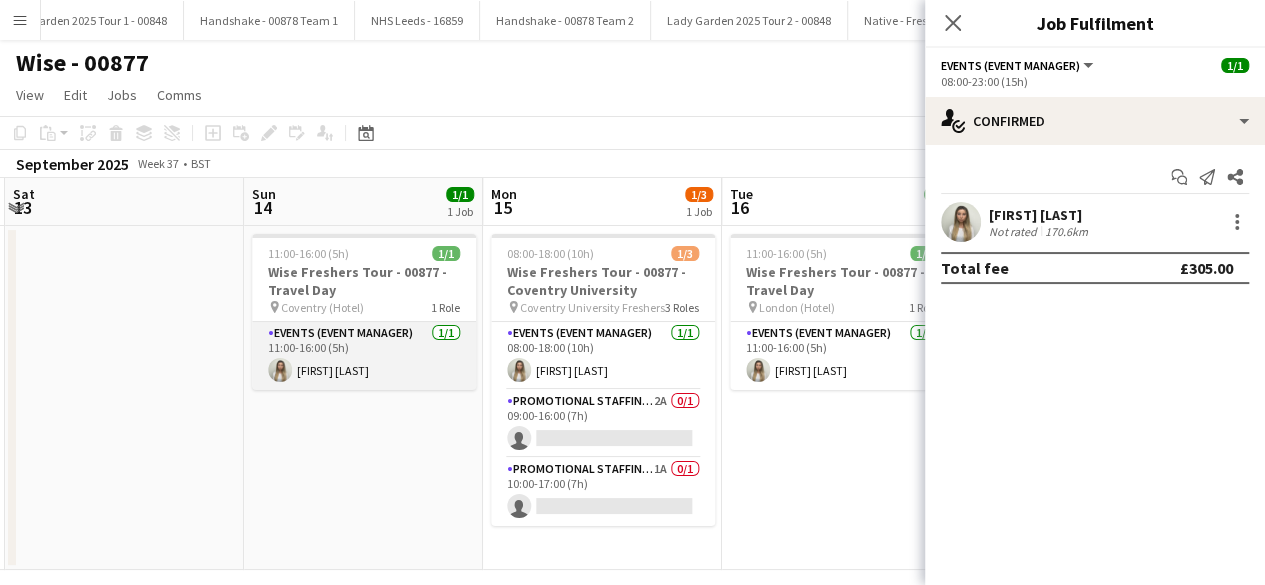 click on "Events (Event Manager)   1/1   11:00-16:00 (5h)
[FIRST] [LAST]" at bounding box center [364, 356] 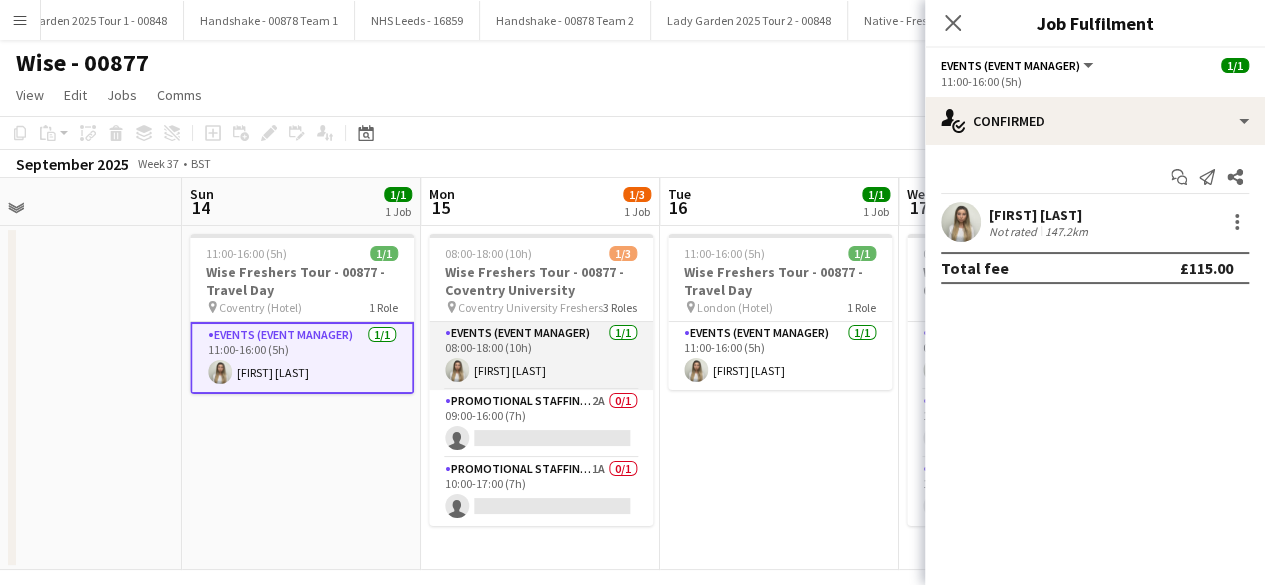 click on "Events (Event Manager)   1/1   08:00-18:00 (10h)
[FIRST] [LAST]" at bounding box center (541, 356) 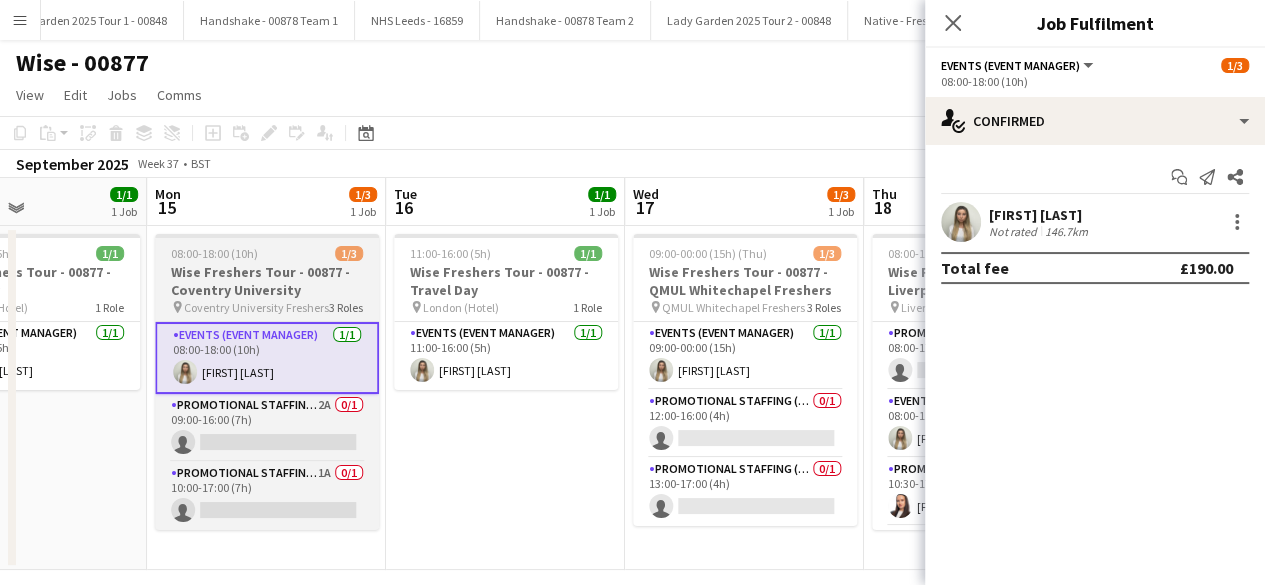 scroll, scrollTop: 0, scrollLeft: 584, axis: horizontal 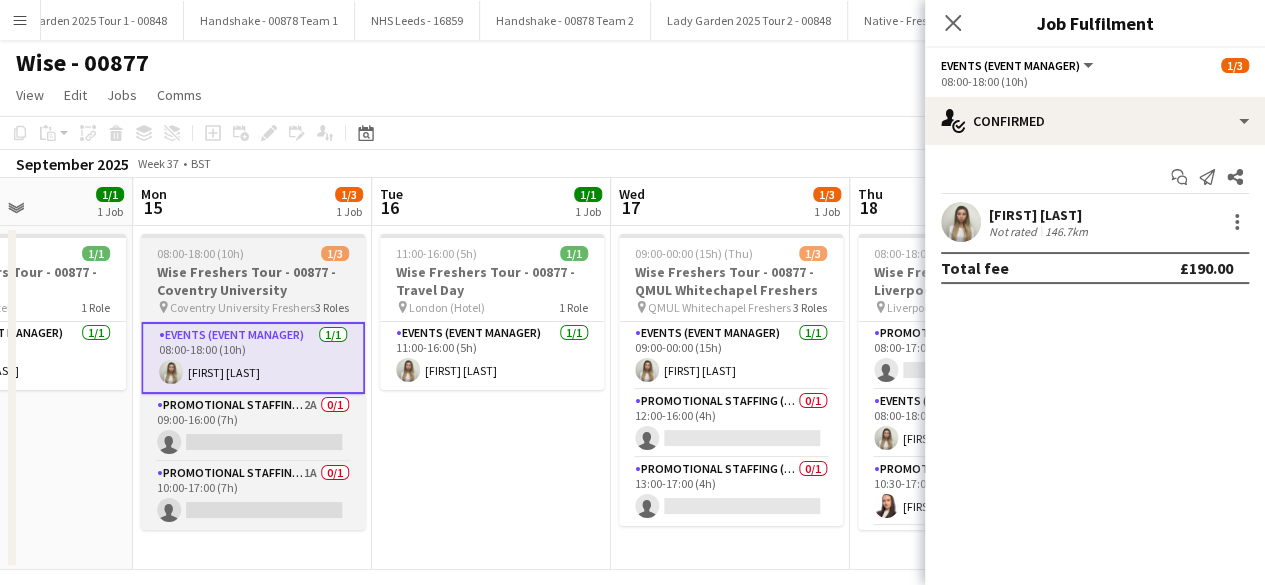 click on "08:00-18:00 (10h)    1/3" at bounding box center [253, 253] 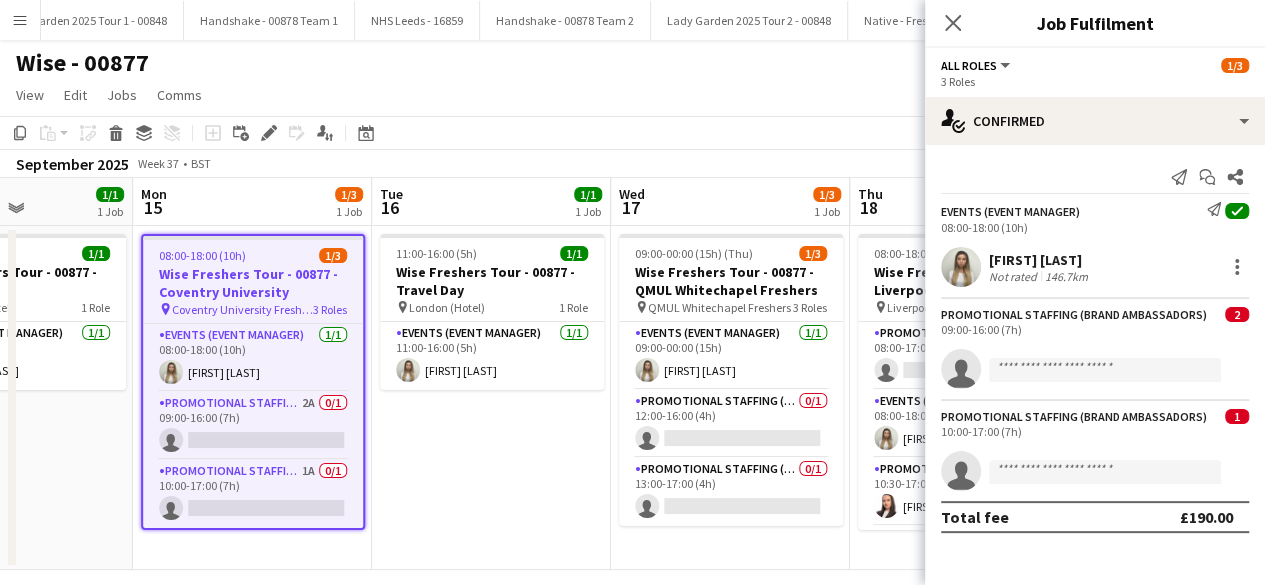 click on "08:00-18:00 (10h)    1/3" at bounding box center (253, 255) 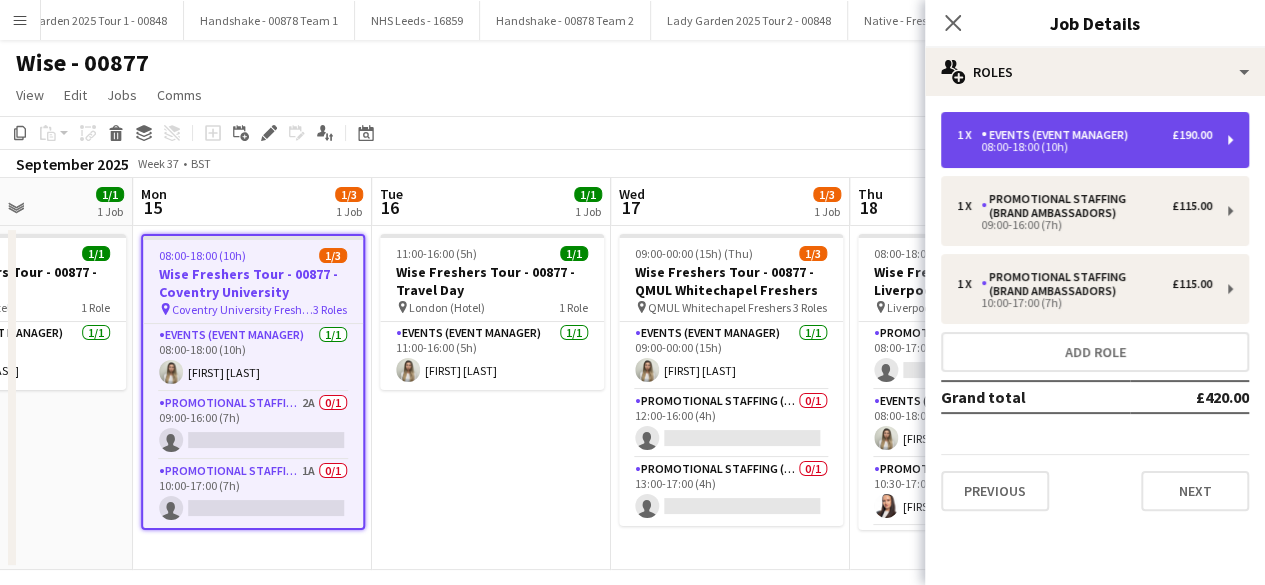 click on "Events (Event Manager)" at bounding box center [1058, 135] 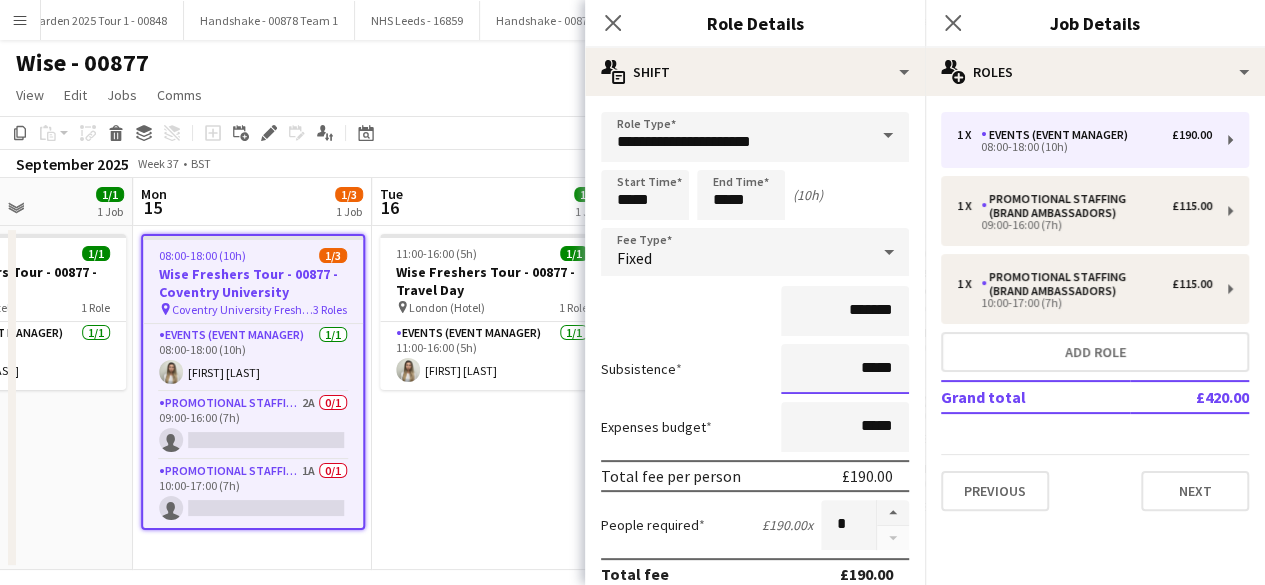 click on "*****" at bounding box center [845, 369] 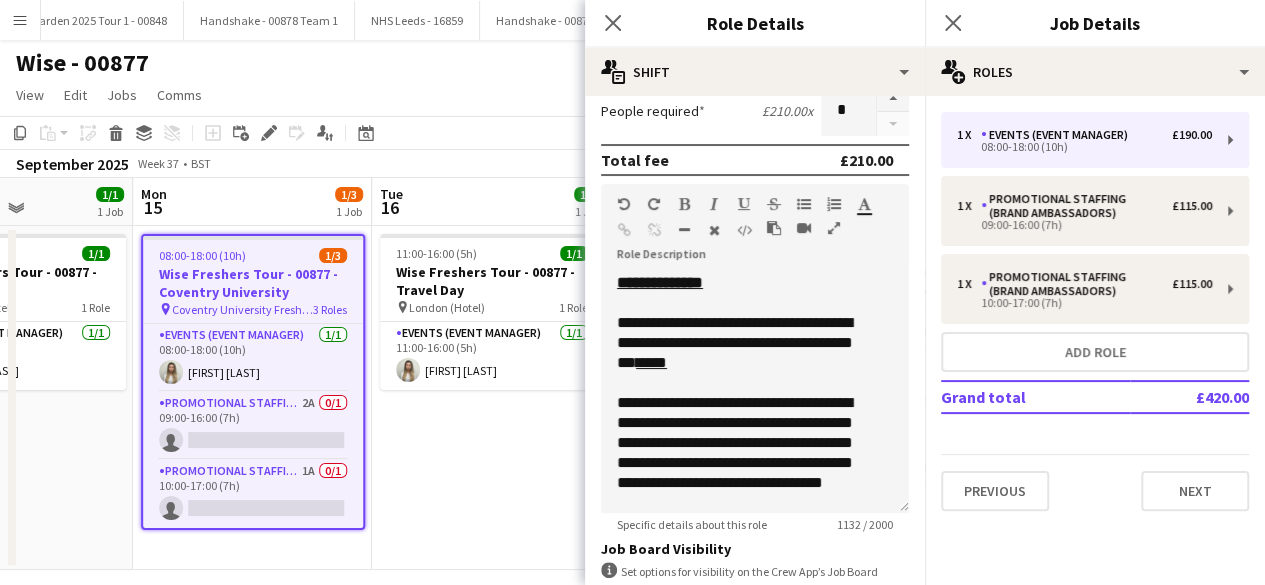 scroll, scrollTop: 670, scrollLeft: 0, axis: vertical 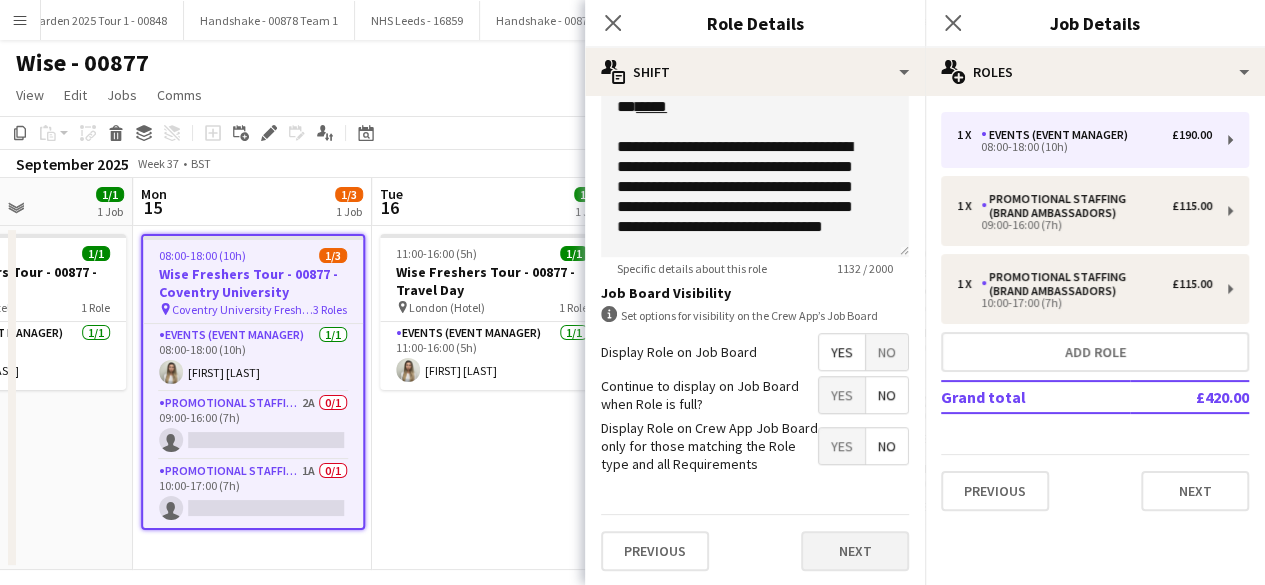 type on "******" 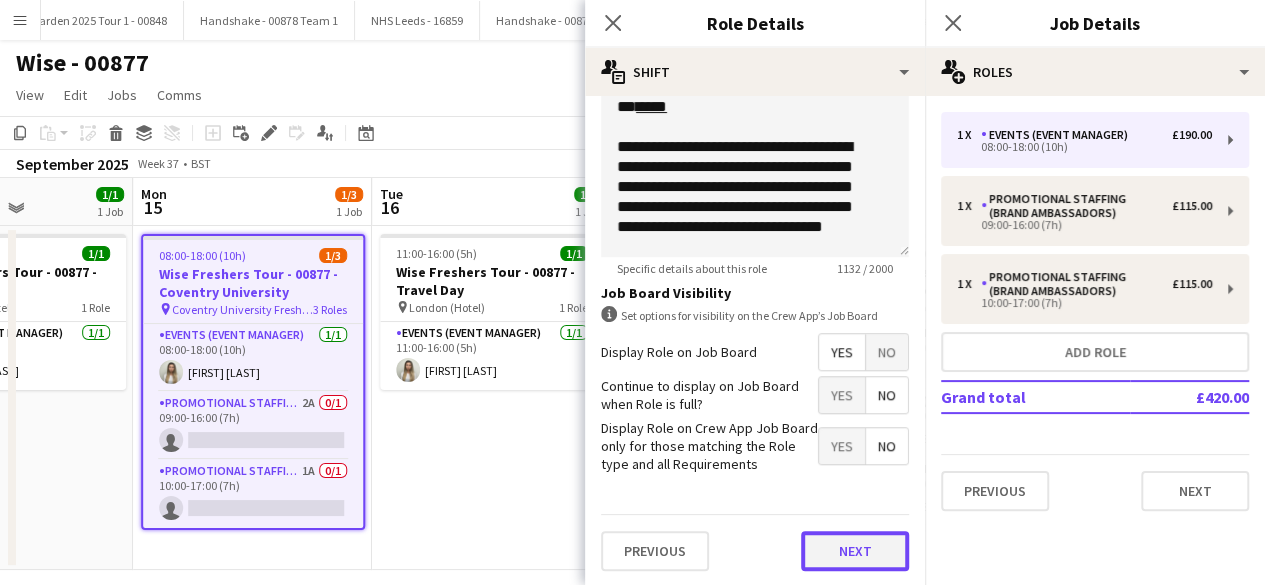 click on "Next" at bounding box center [855, 551] 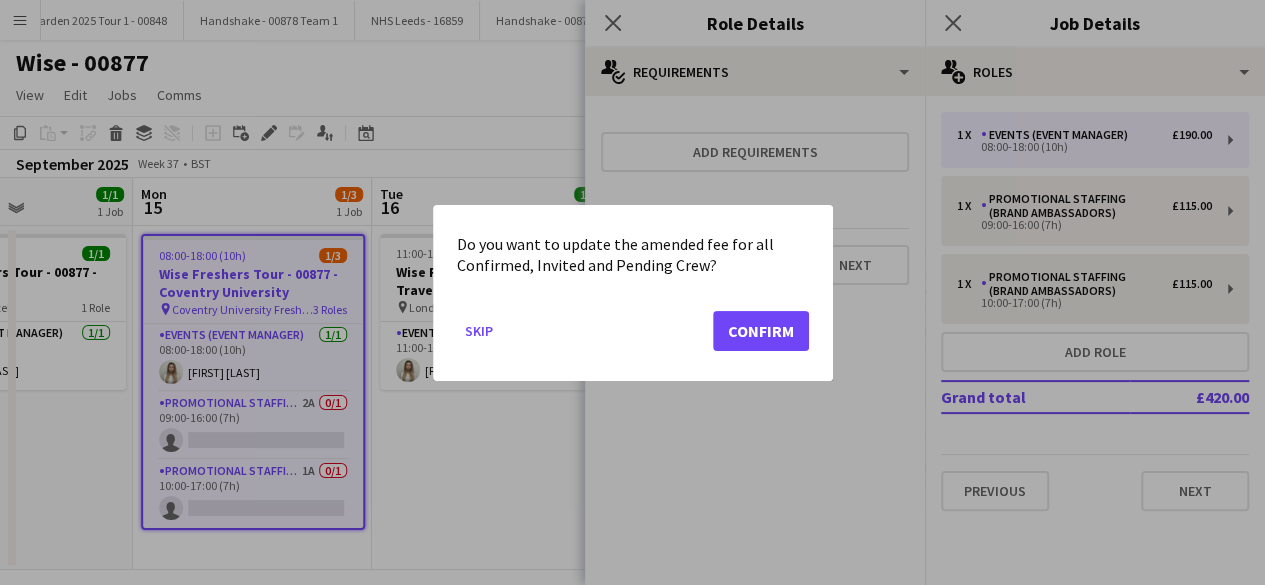 scroll, scrollTop: 0, scrollLeft: 0, axis: both 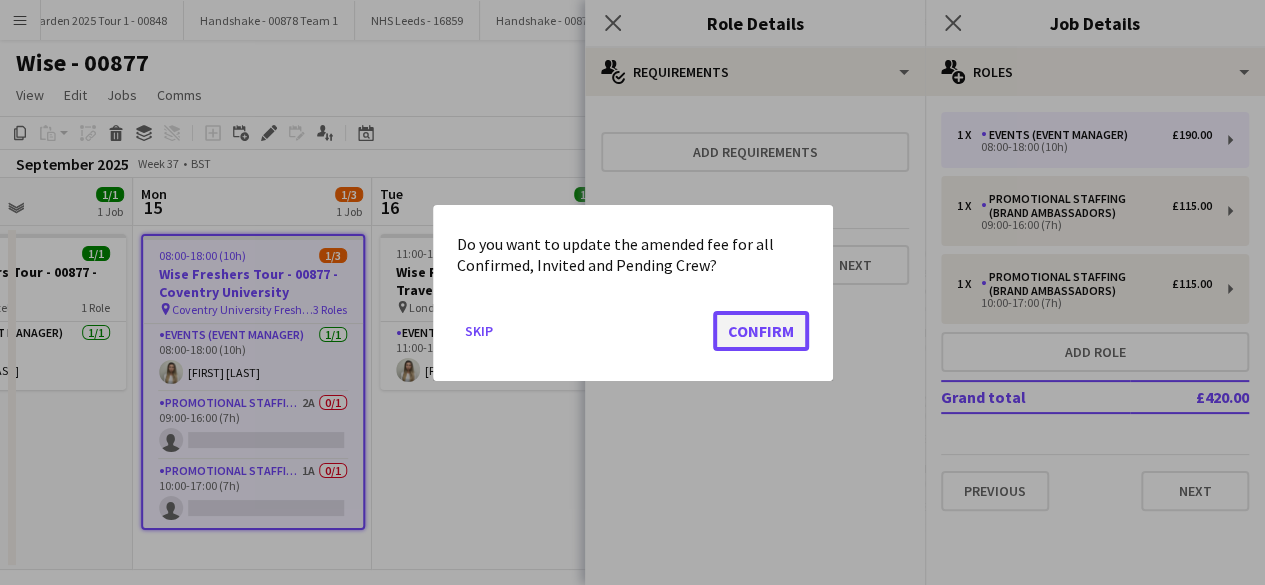 click on "Confirm" 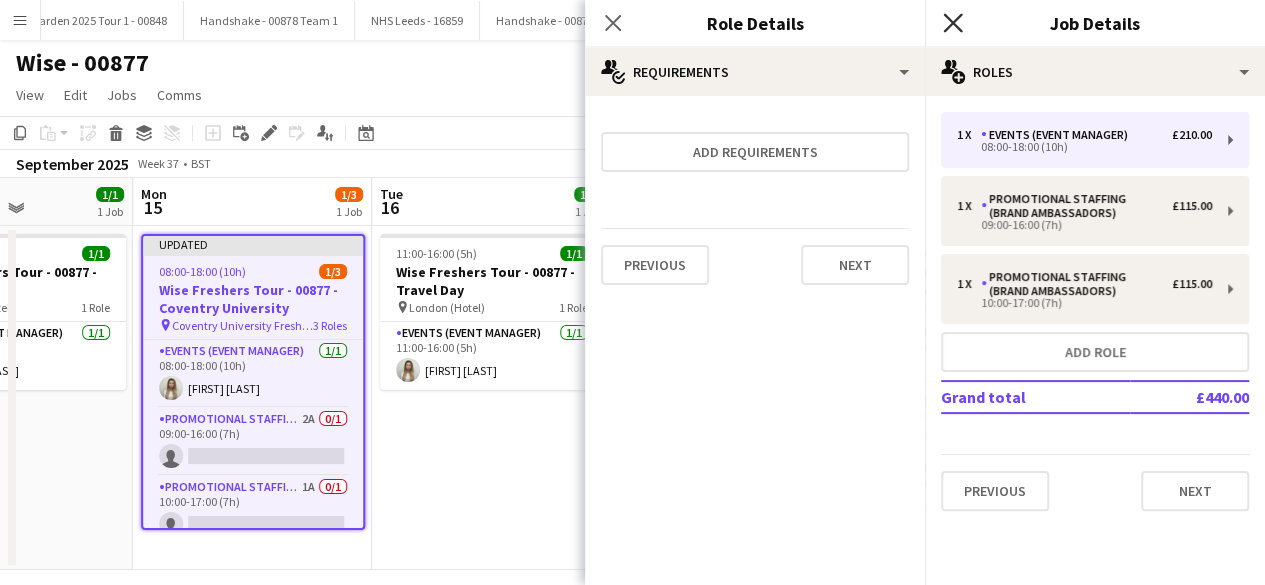 click 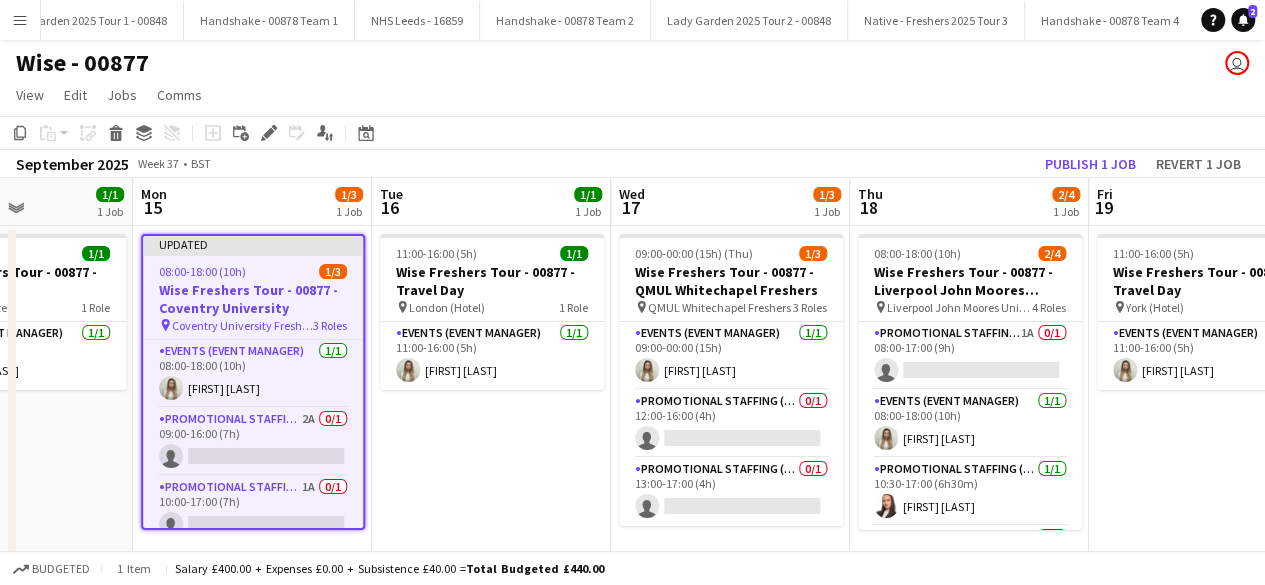 click on "11:00-16:00 (5h)    1/1   Wise Freshers Tour - 00877 - Travel Day
pin
London ([LOCATION])   1 Role   Events (Event Manager)   1/1   11:00-16:00 (5h)
[FIRST] [LAST]" at bounding box center [491, 398] 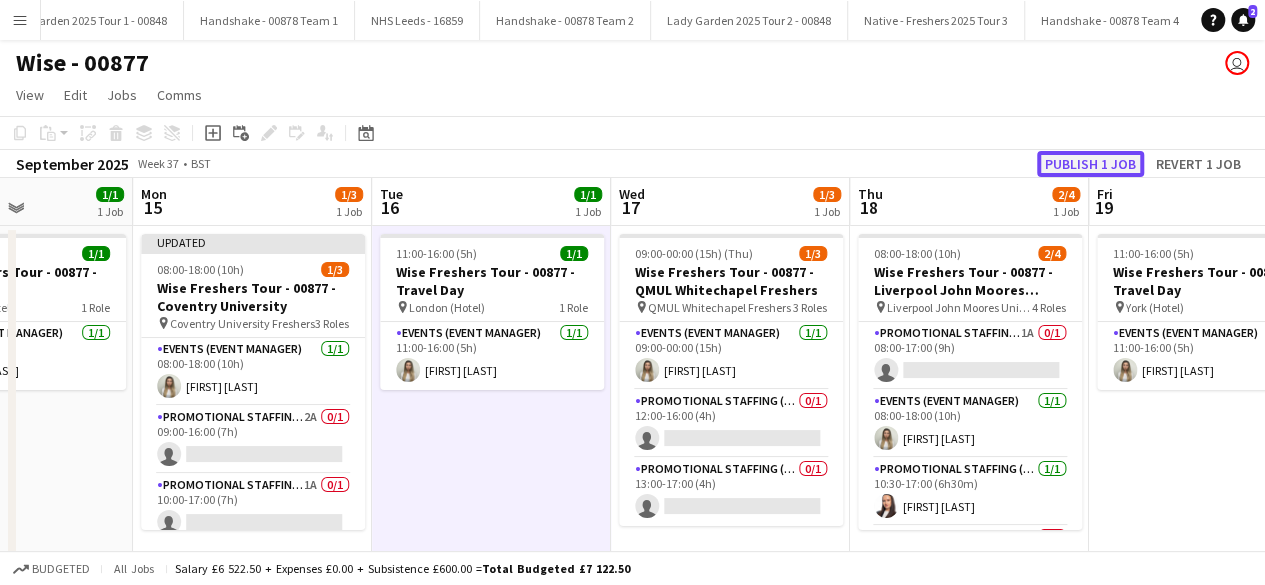 click on "Publish 1 job" 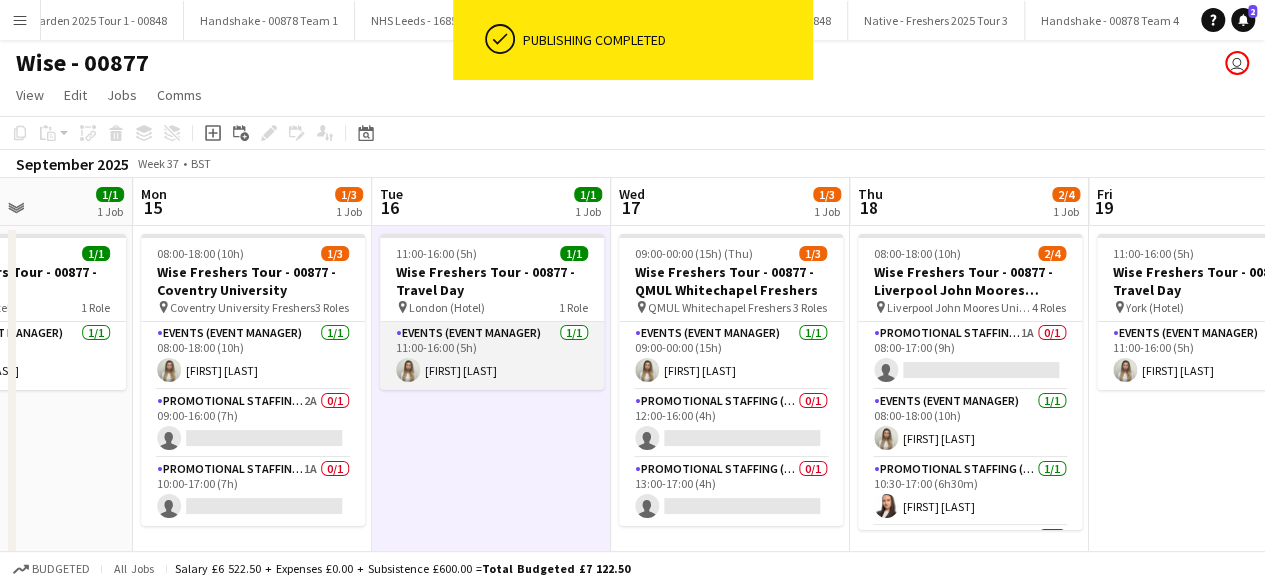 click on "Events (Event Manager)   1/1   11:00-16:00 (5h)
[FIRST] [LAST]" at bounding box center [492, 356] 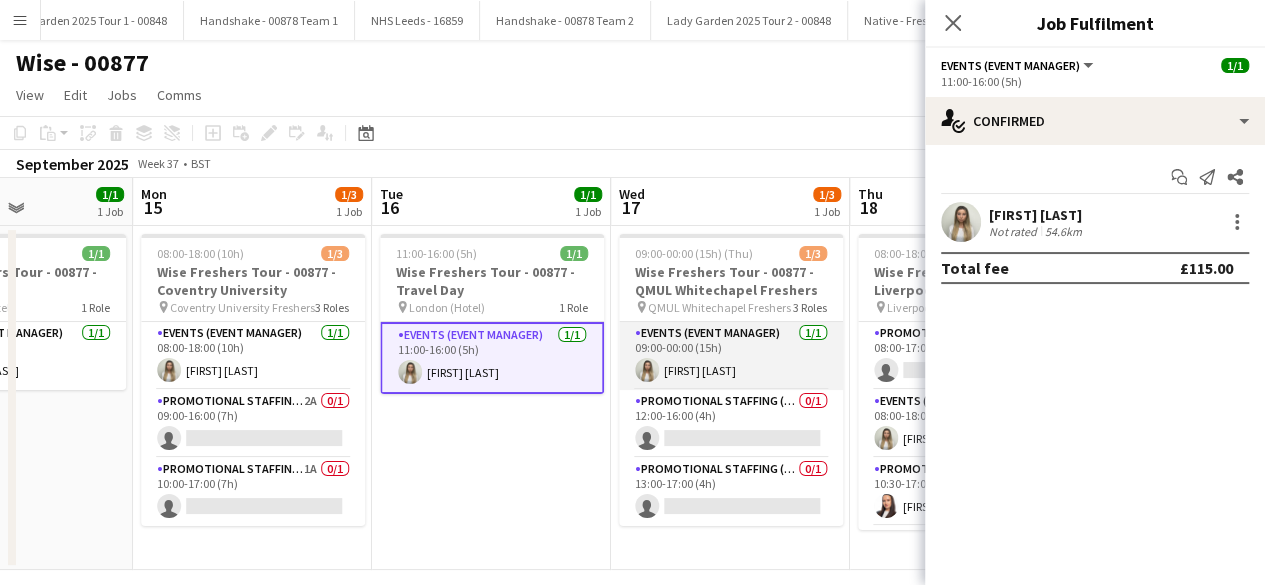 click on "Events (Event Manager)   1/1   09:00-00:00 (15h)
[FIRST] [LAST]" at bounding box center [731, 356] 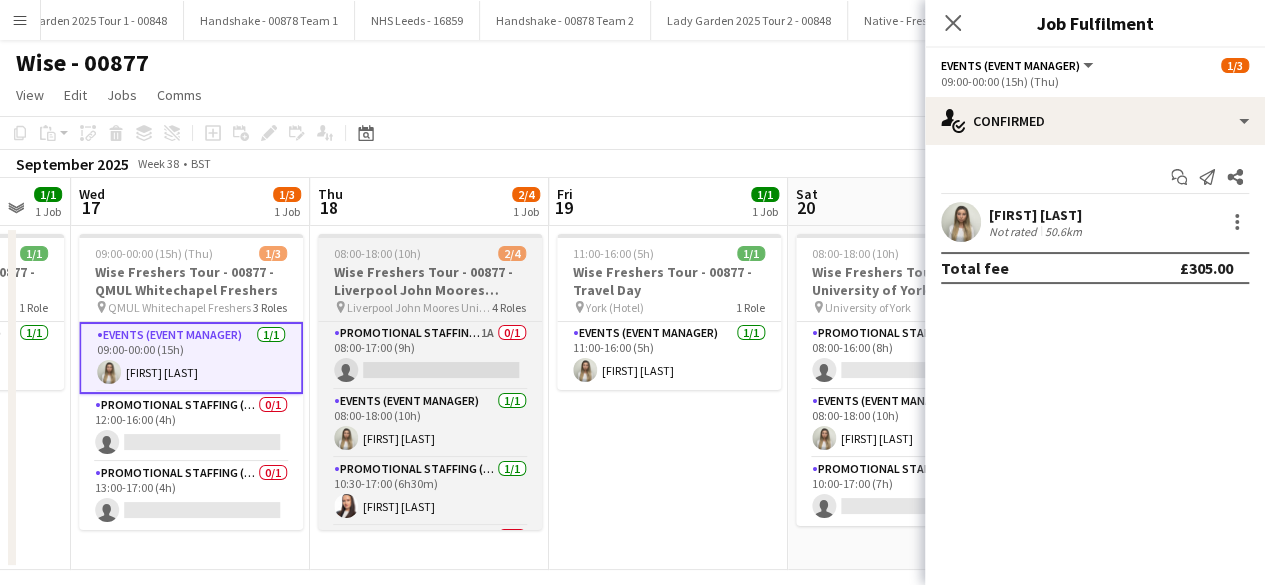 scroll, scrollTop: 0, scrollLeft: 650, axis: horizontal 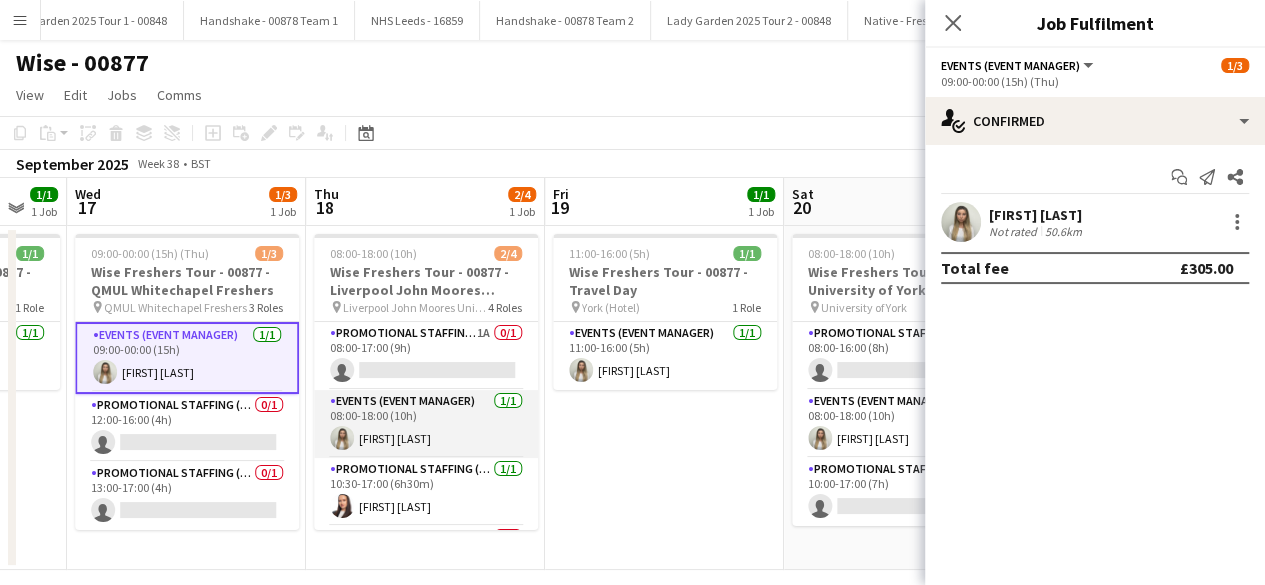click on "Events (Event Manager)   1/1   08:00-18:00 (10h)
[FIRST] [LAST]" at bounding box center (426, 424) 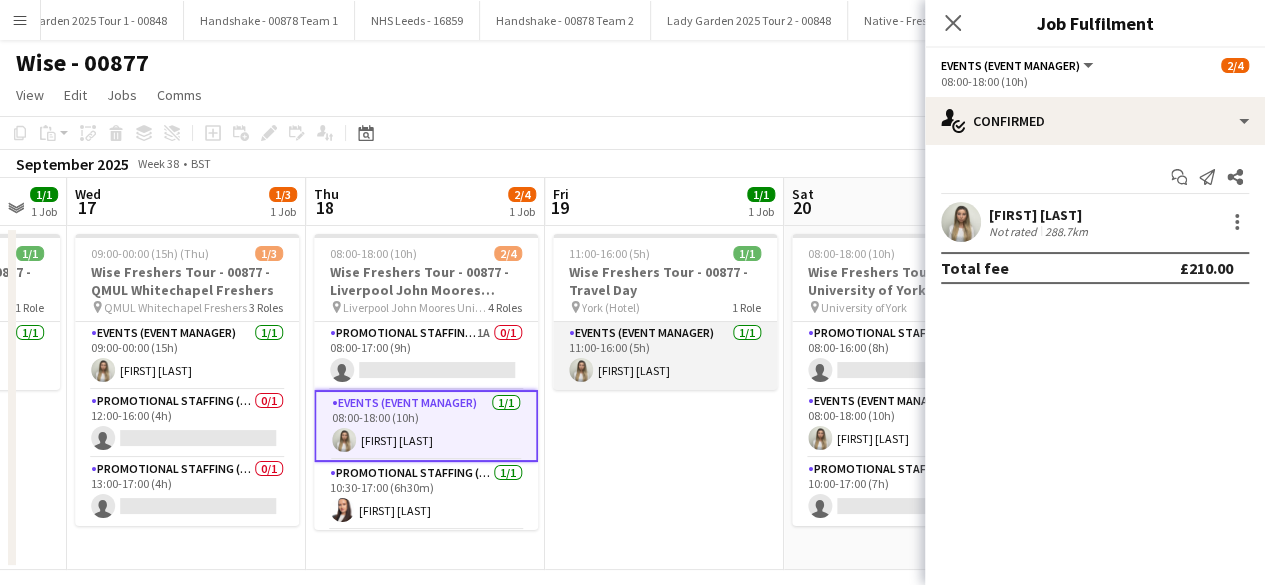 click on "Events (Event Manager)   1/1   11:00-16:00 (5h)
[FIRST] [LAST]" at bounding box center (665, 356) 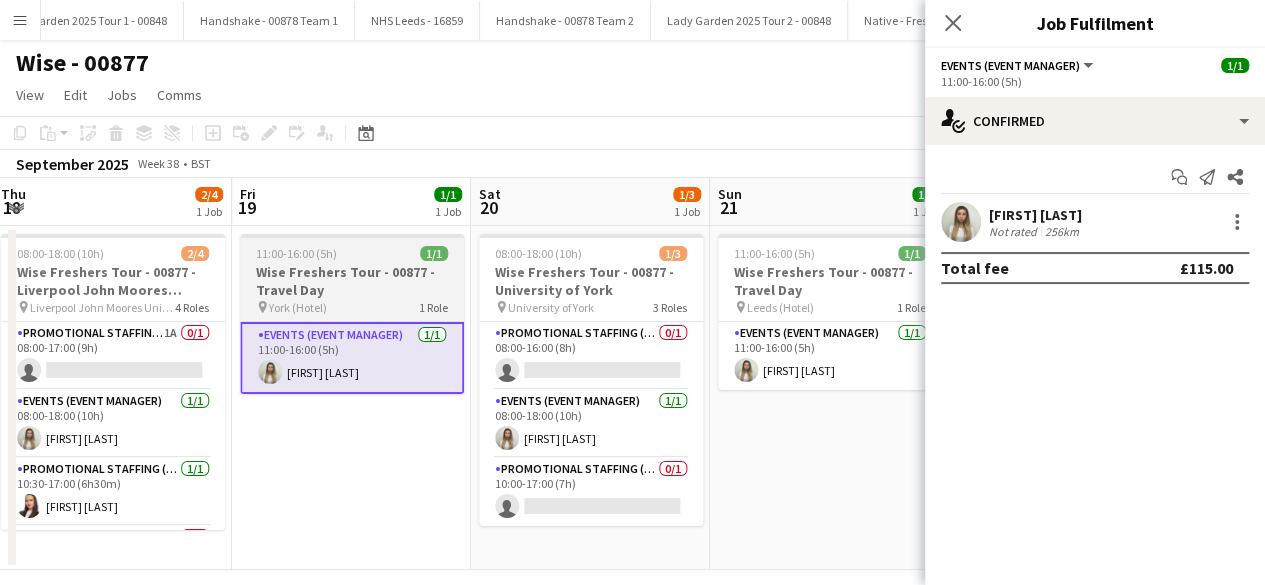 scroll, scrollTop: 0, scrollLeft: 728, axis: horizontal 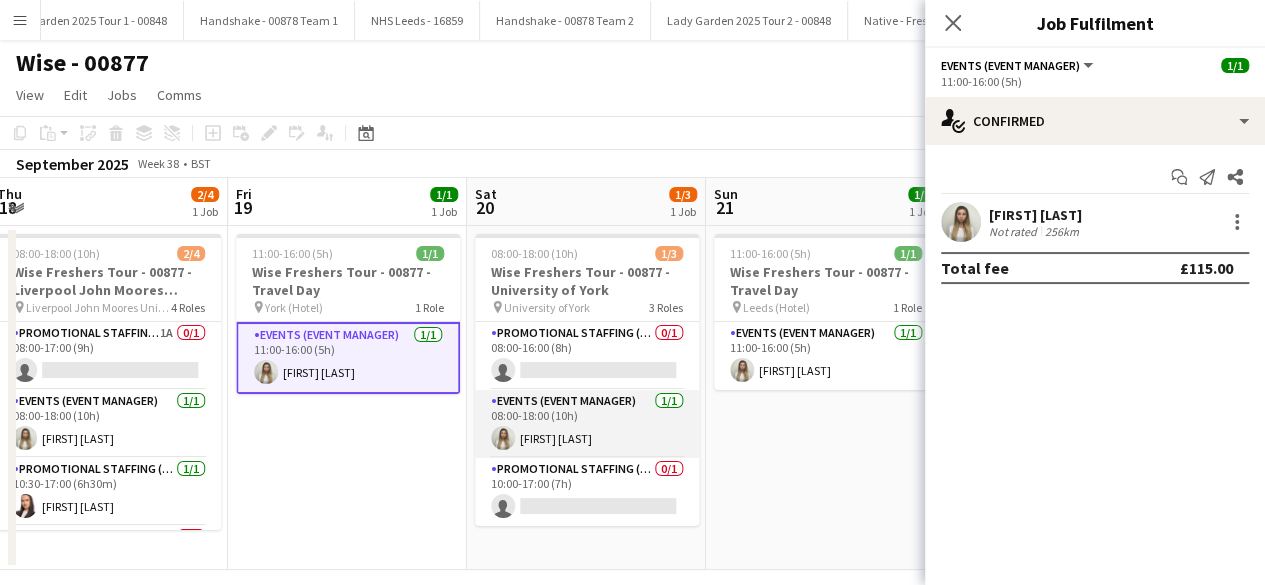 click on "Events (Event Manager)   1/1   08:00-18:00 (10h)
[FIRST] [LAST]" at bounding box center (587, 424) 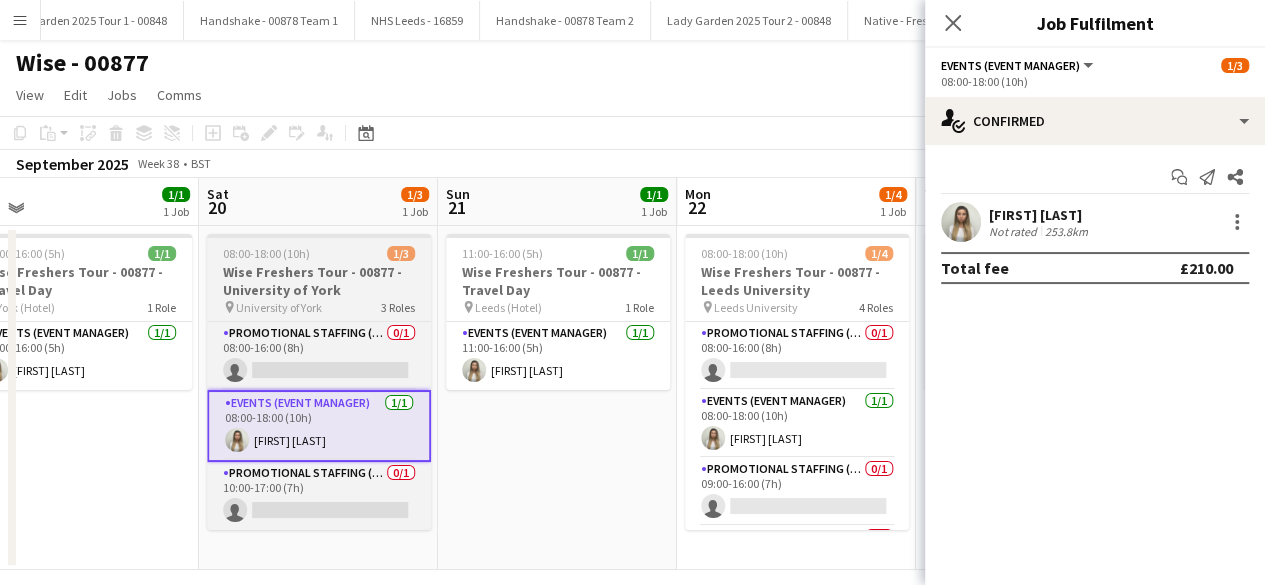 scroll, scrollTop: 0, scrollLeft: 537, axis: horizontal 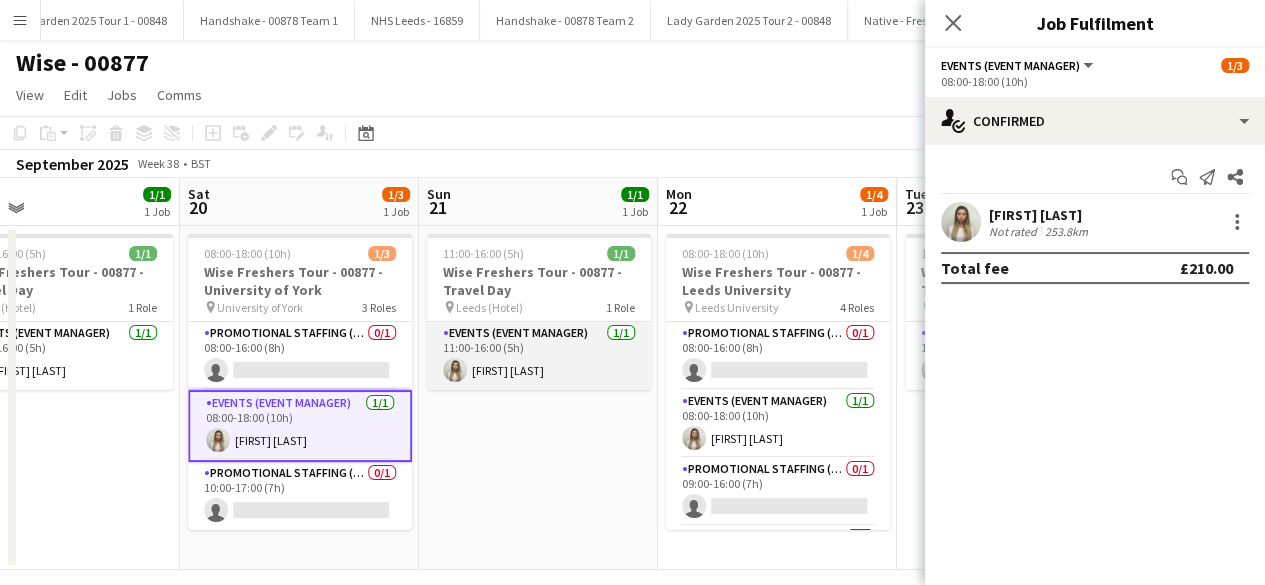 click on "Events (Event Manager)   1/1   11:00-16:00 (5h)
[FIRST] [LAST]" at bounding box center (539, 356) 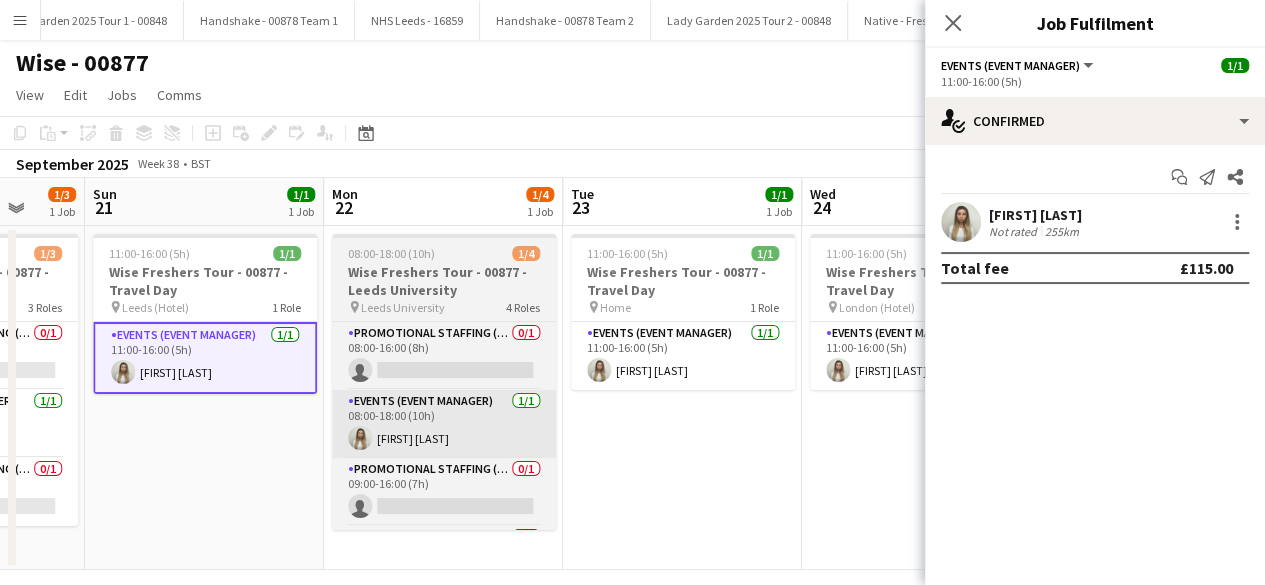scroll, scrollTop: 0, scrollLeft: 883, axis: horizontal 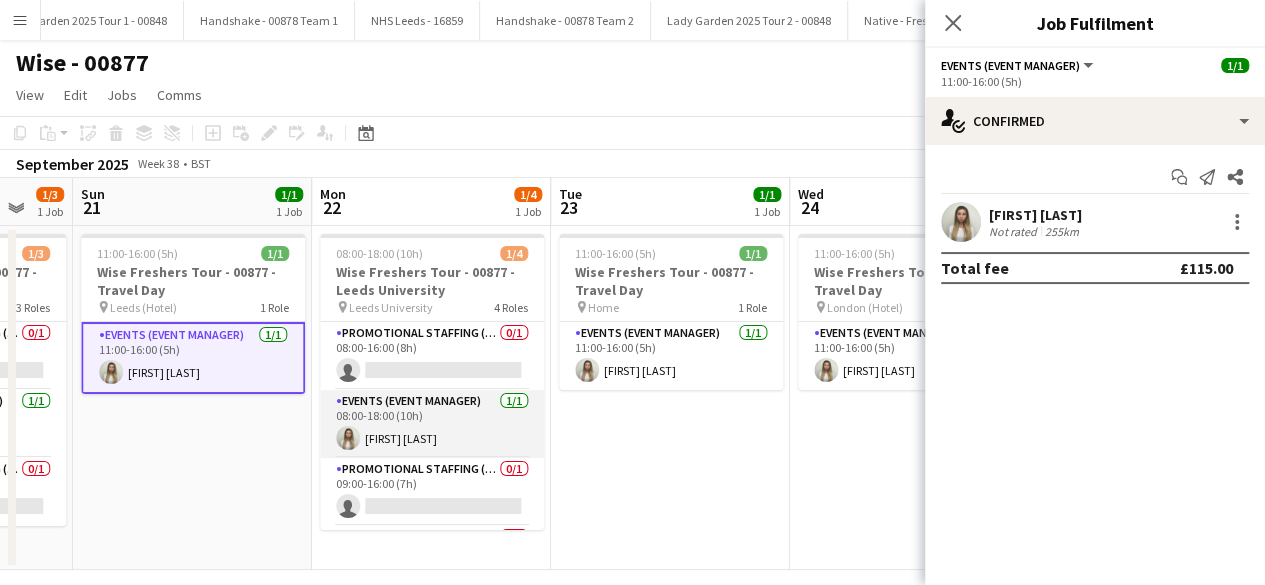 click on "Events (Event Manager)   1/1   08:00-18:00 (10h)
[FIRST] [LAST]" at bounding box center (432, 424) 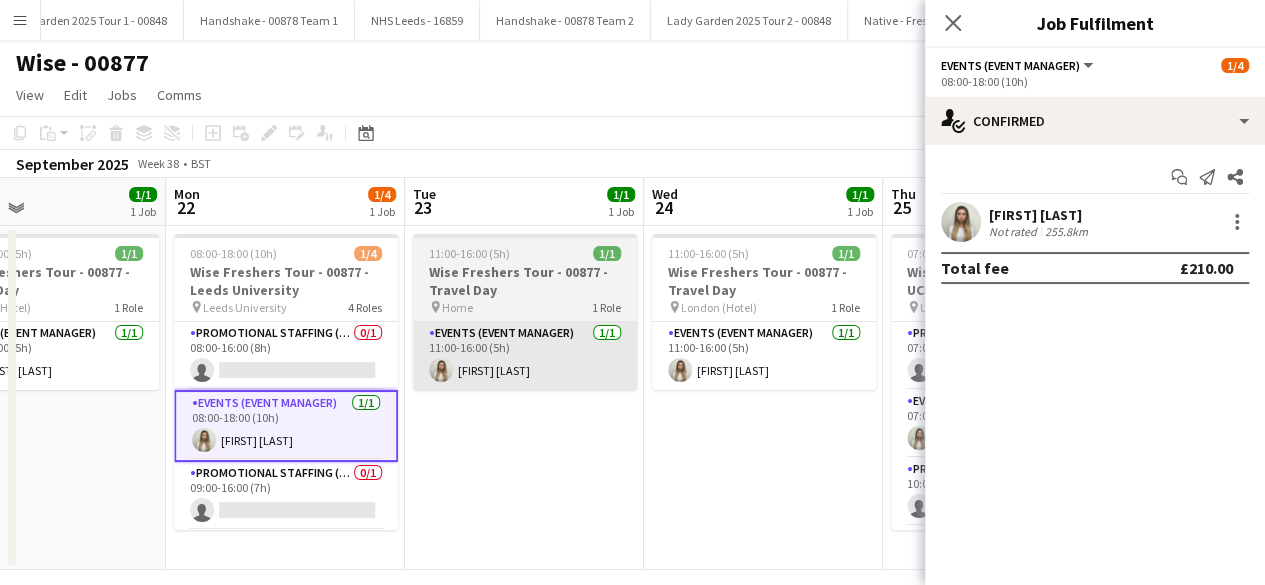 scroll, scrollTop: 0, scrollLeft: 552, axis: horizontal 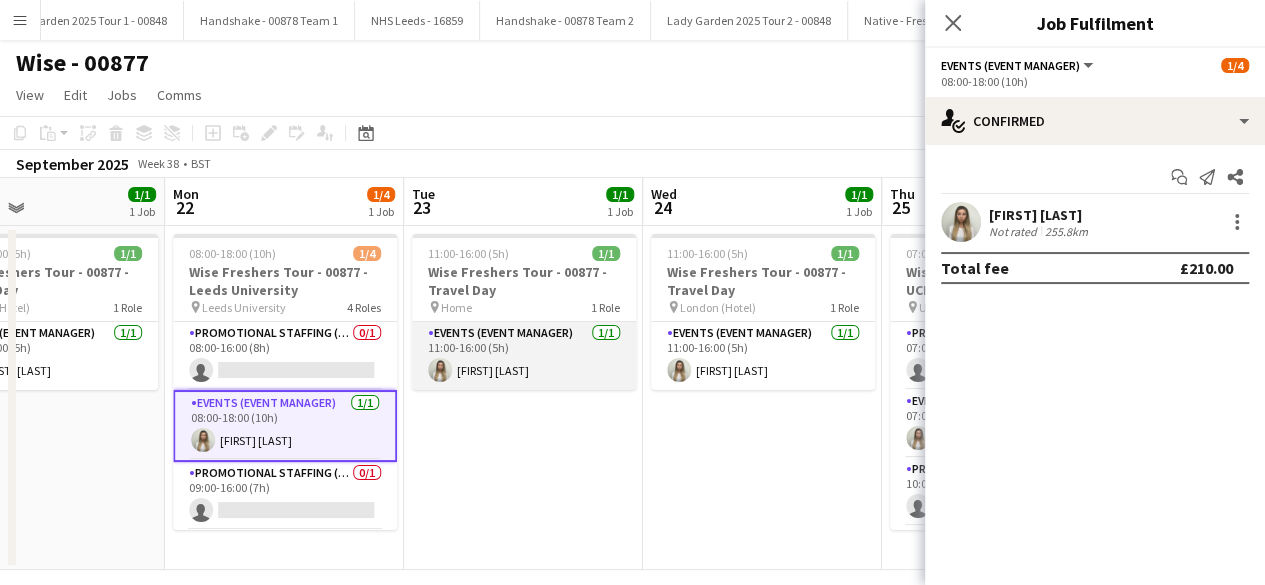 click on "Events (Event Manager)   1/1   11:00-16:00 (5h)
[FIRST] [LAST]" at bounding box center [524, 356] 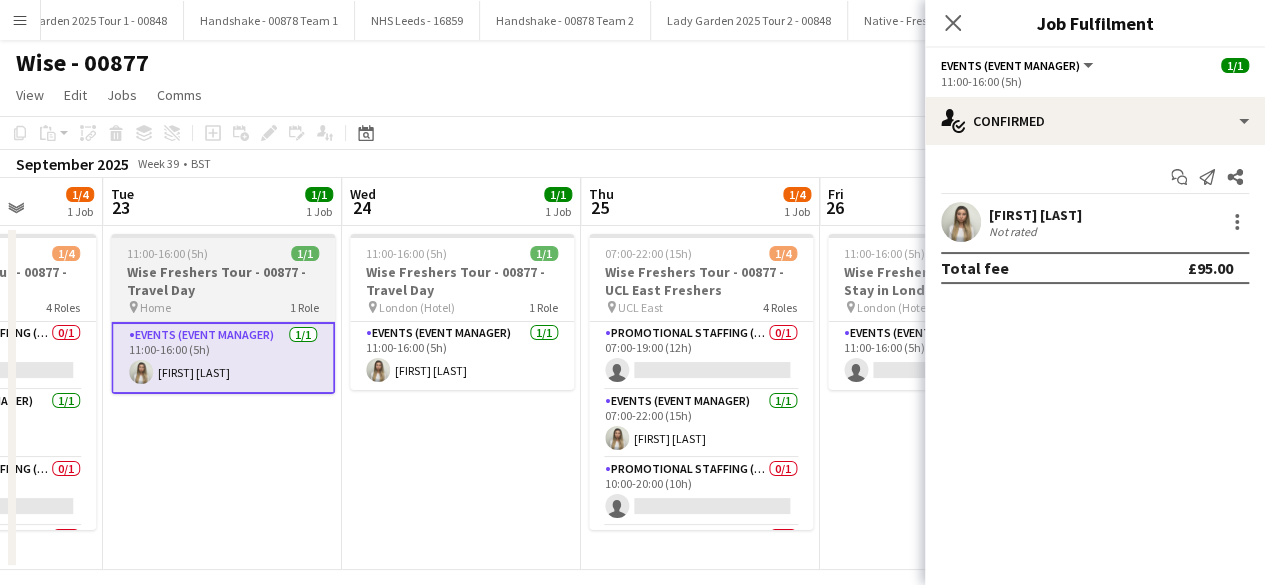 scroll, scrollTop: 0, scrollLeft: 898, axis: horizontal 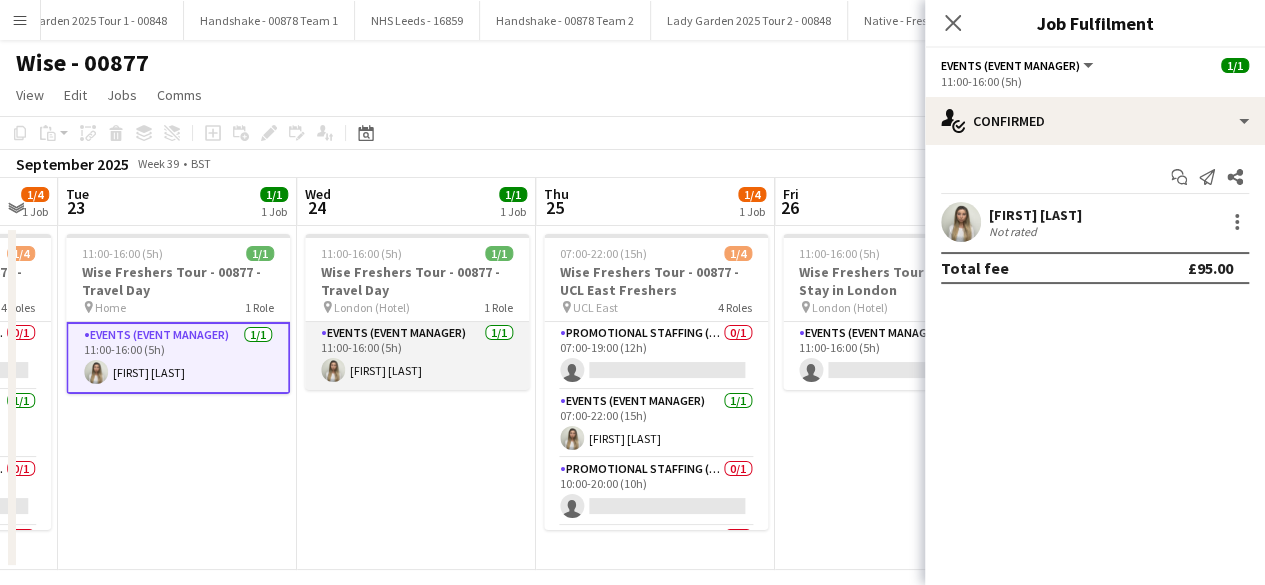 click on "Events (Event Manager)   1/1   11:00-16:00 (5h)
[FIRST] [LAST]" at bounding box center (417, 356) 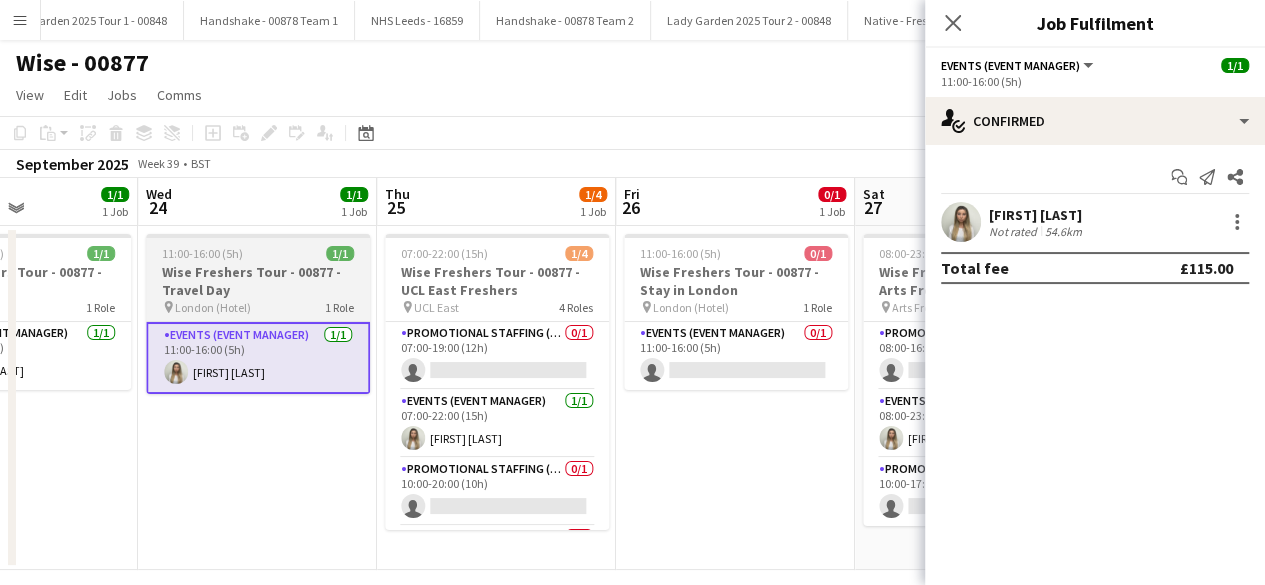 scroll, scrollTop: 0, scrollLeft: 849, axis: horizontal 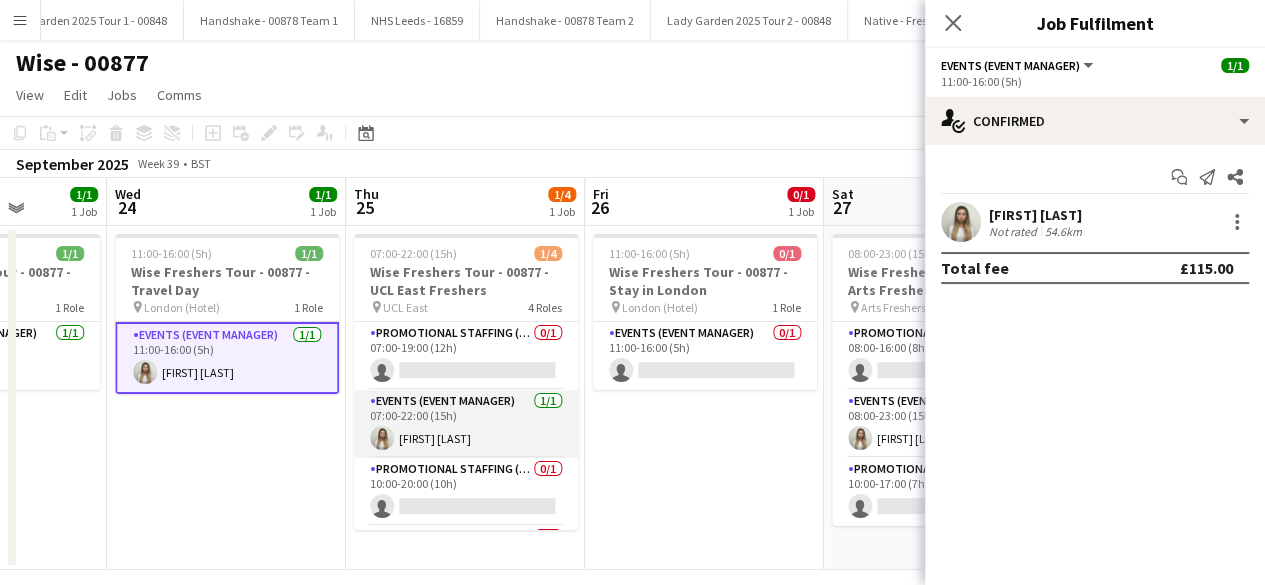 click on "Events (Event Manager)   1/1   07:00-22:00 (15h)
gemma waddington" at bounding box center (466, 424) 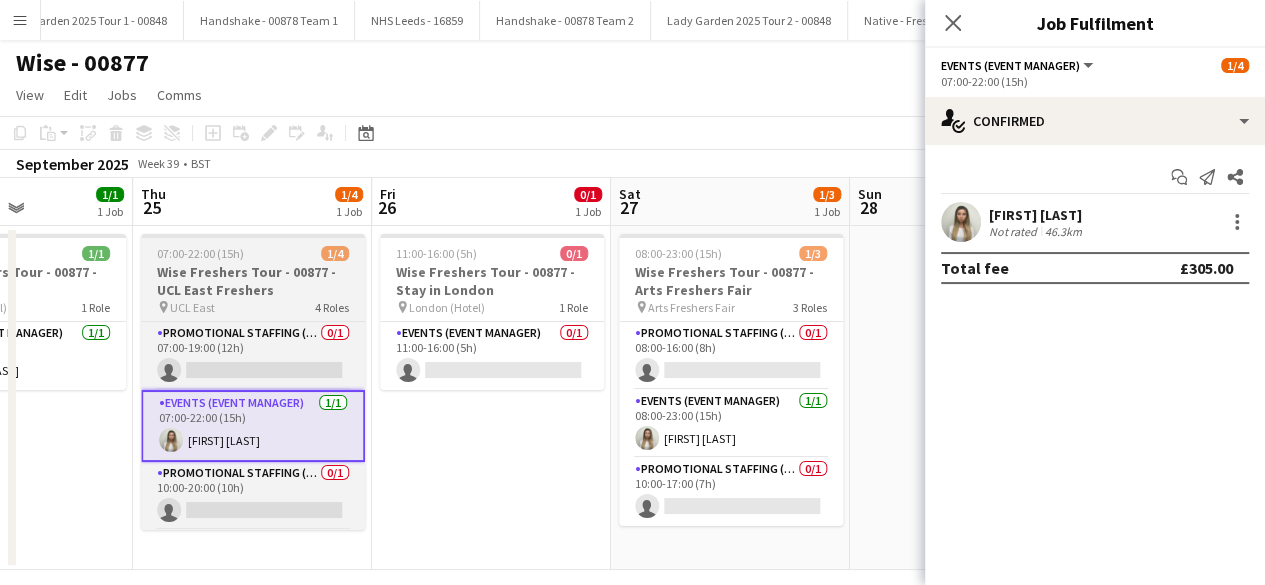 scroll, scrollTop: 0, scrollLeft: 585, axis: horizontal 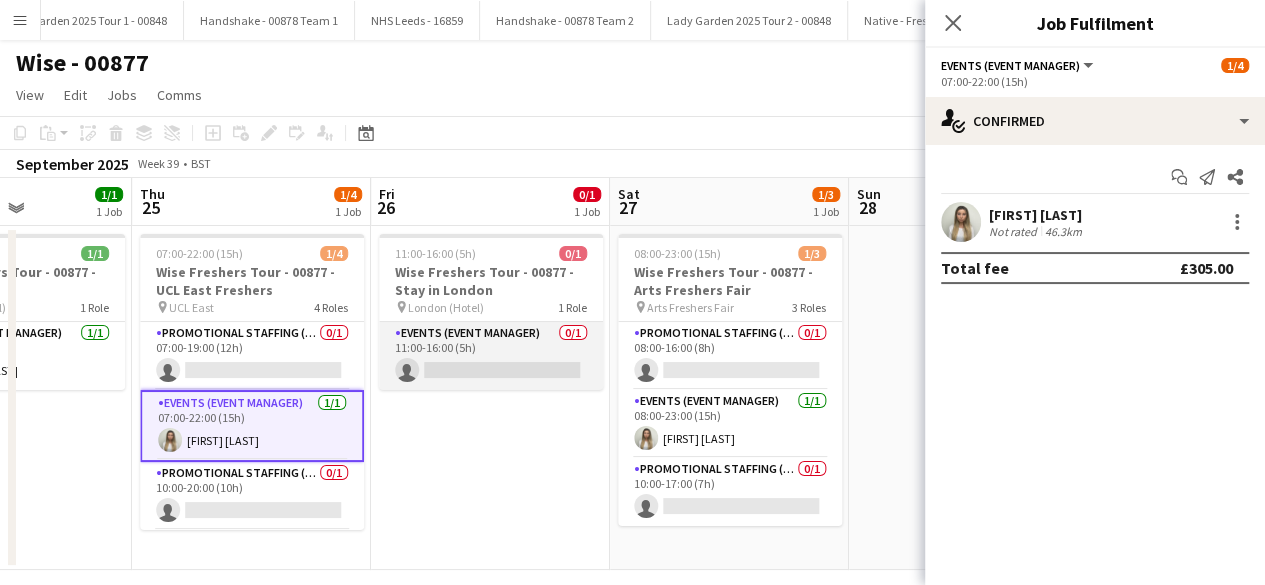 click on "Events (Event Manager)   0/1   11:00-16:00 (5h)
single-neutral-actions" at bounding box center (491, 356) 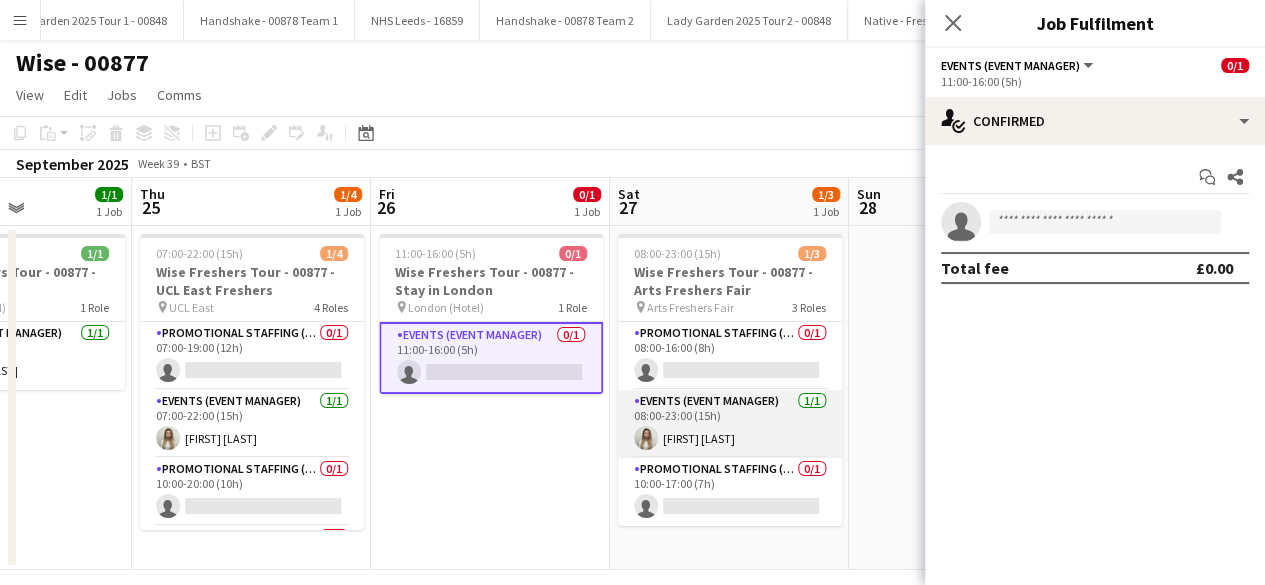 click on "Events (Event Manager)   1/1   08:00-23:00 (15h)
[FIRST] [LAST]" at bounding box center [730, 424] 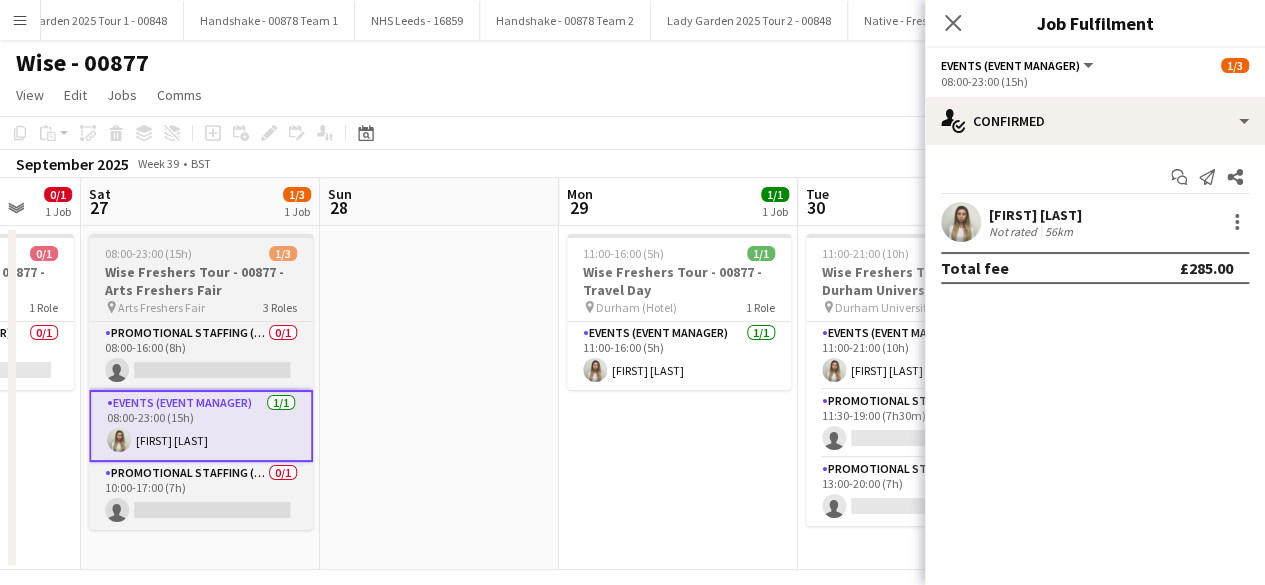 scroll, scrollTop: 0, scrollLeft: 655, axis: horizontal 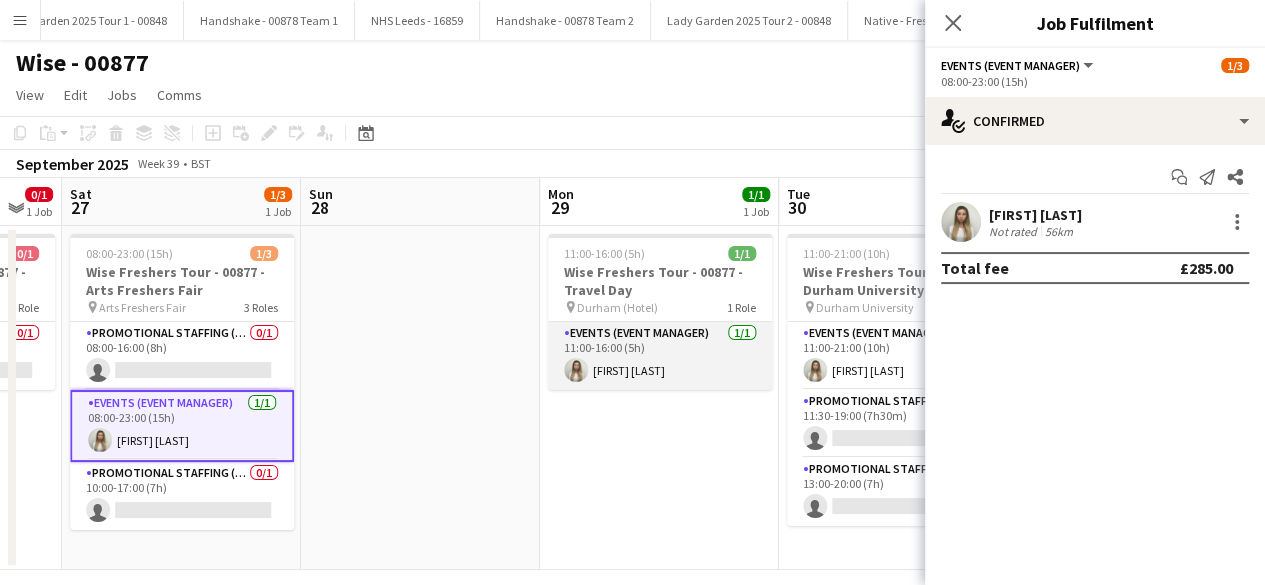 click on "Events (Event Manager)   1/1   11:00-16:00 (5h)
[FIRST] [LAST]" at bounding box center [660, 356] 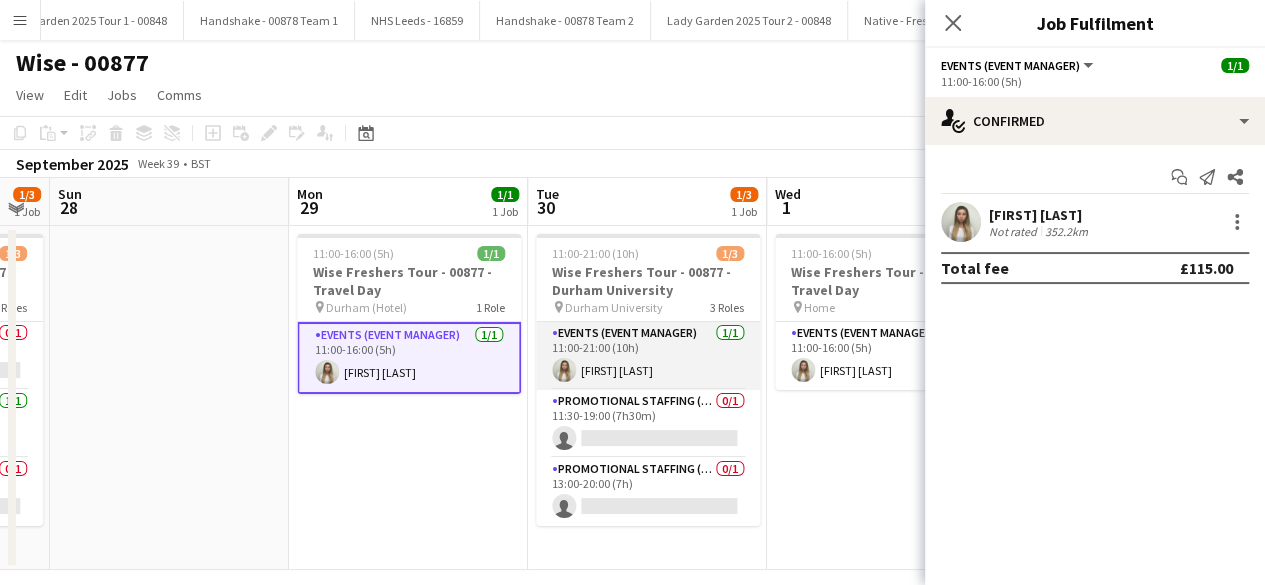 scroll, scrollTop: 0, scrollLeft: 907, axis: horizontal 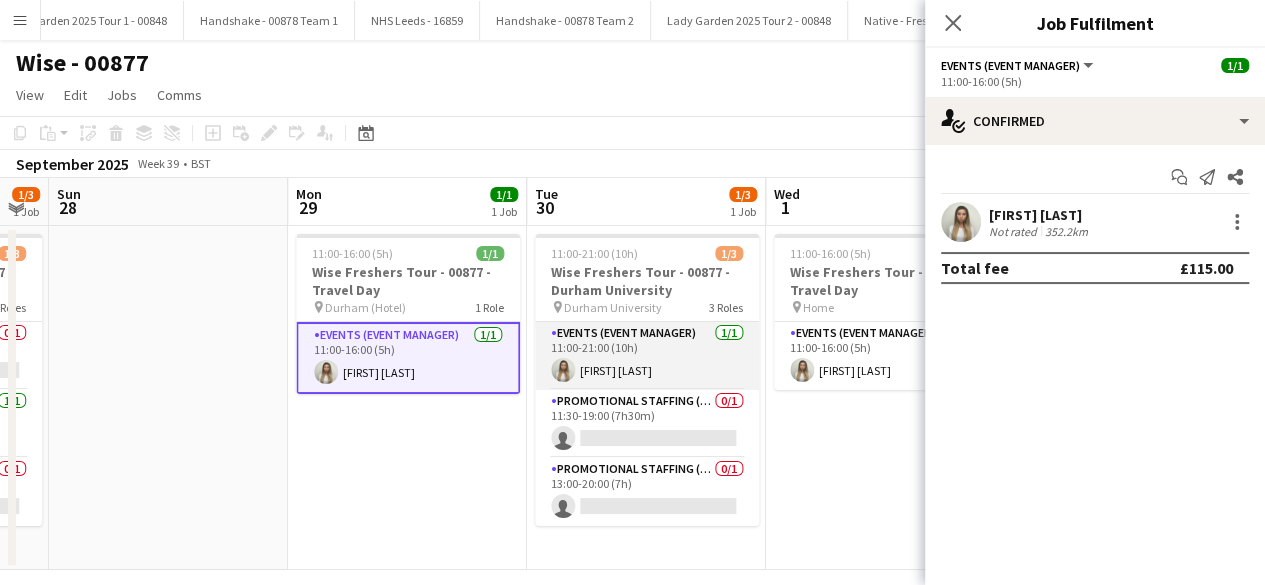click on "Events (Event Manager)   1/1   11:00-21:00 (10h)
[FIRST] [LAST]" at bounding box center (647, 356) 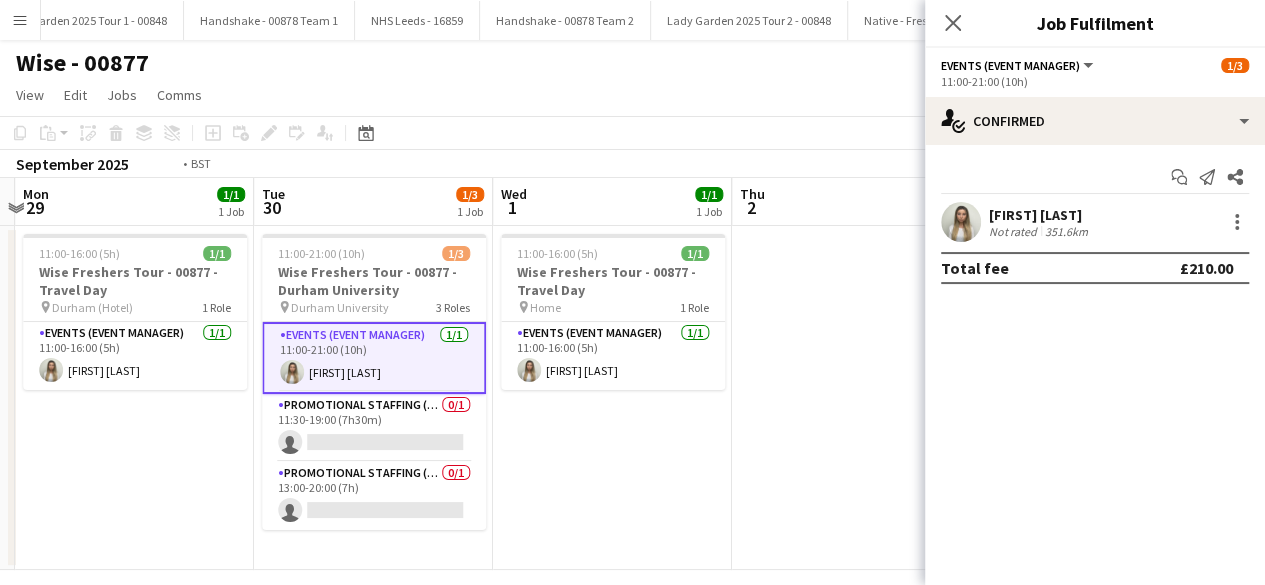 scroll, scrollTop: 0, scrollLeft: 719, axis: horizontal 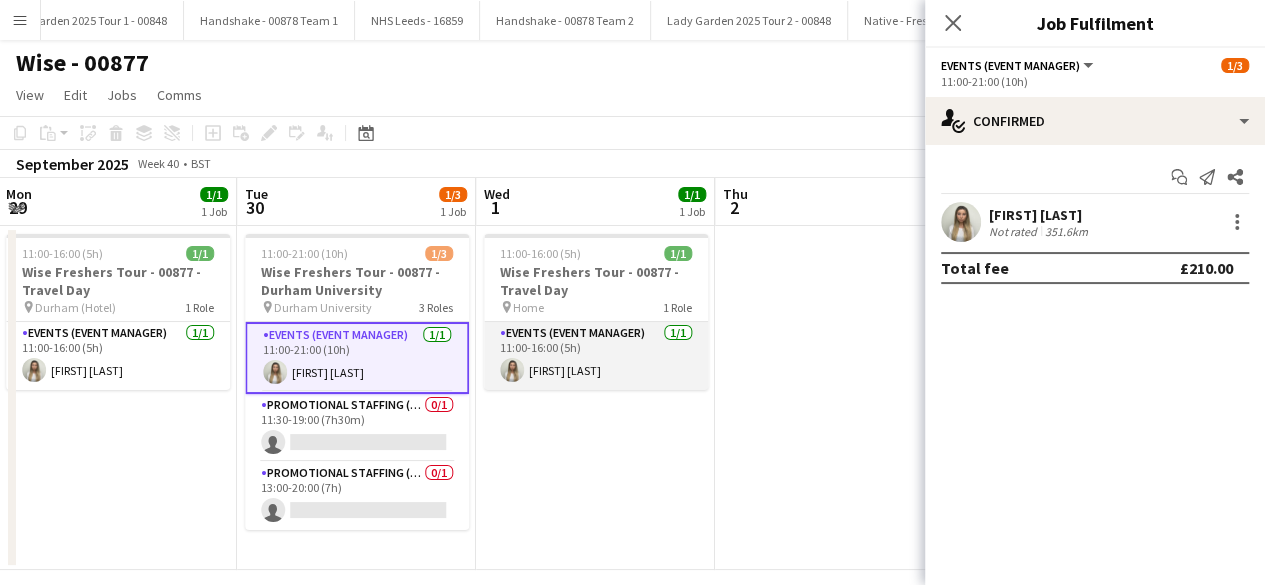 click on "Events (Event Manager)   1/1   11:00-16:00 (5h)
[FIRST] [LAST]" at bounding box center [596, 356] 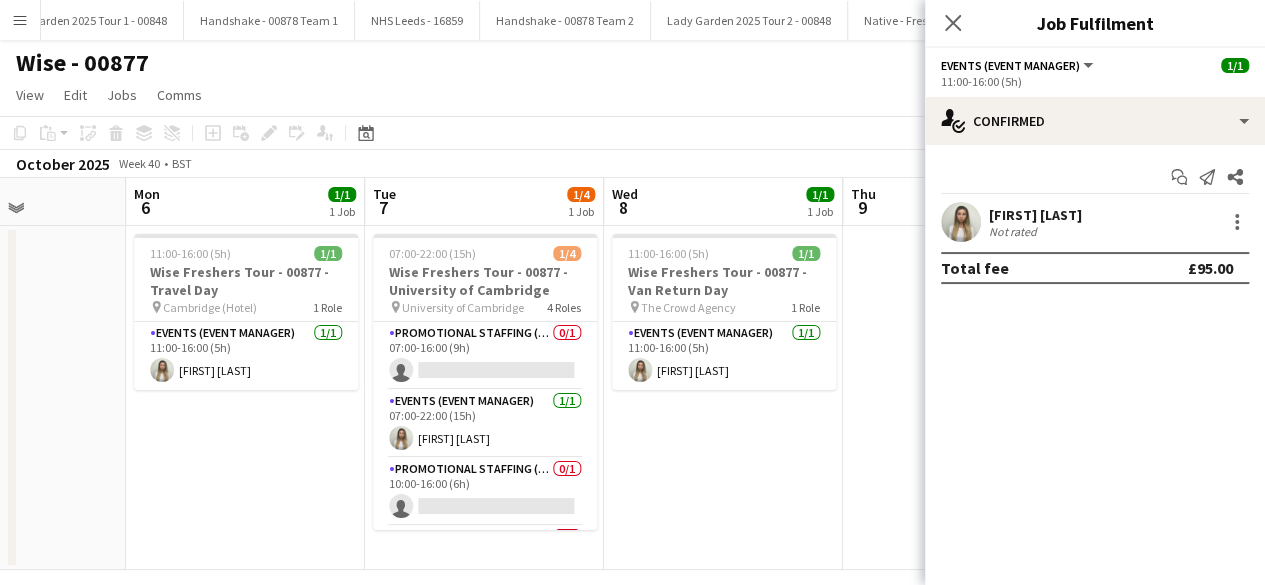 scroll, scrollTop: 0, scrollLeft: 722, axis: horizontal 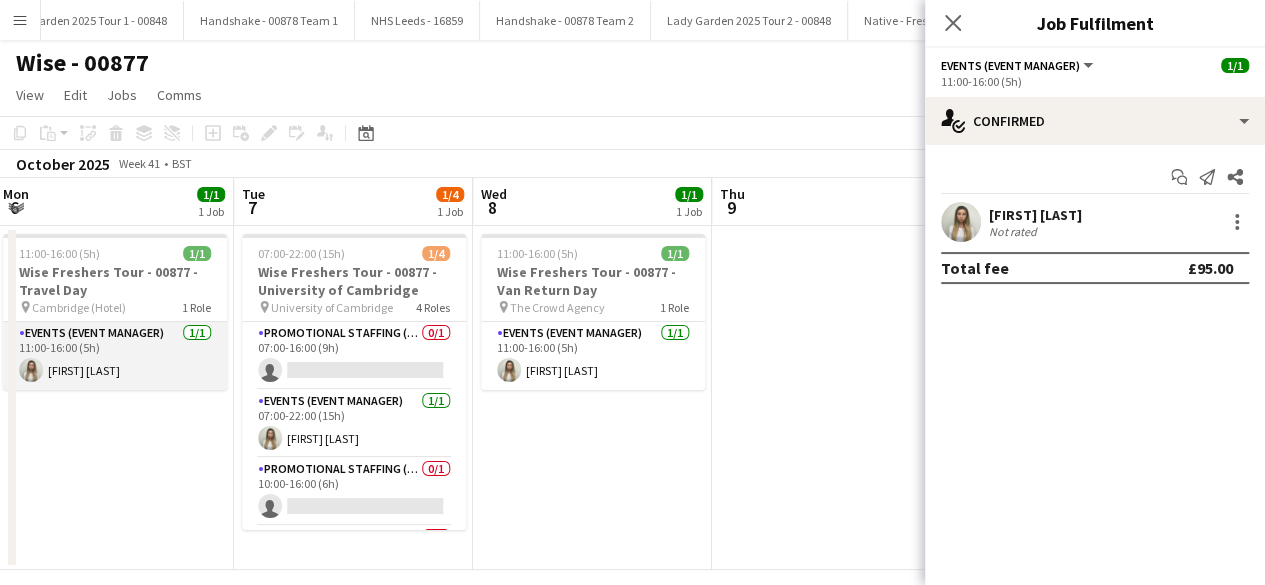 click on "Events (Event Manager)   1/1   11:00-16:00 (5h)
[FIRST] [LAST]" at bounding box center (115, 356) 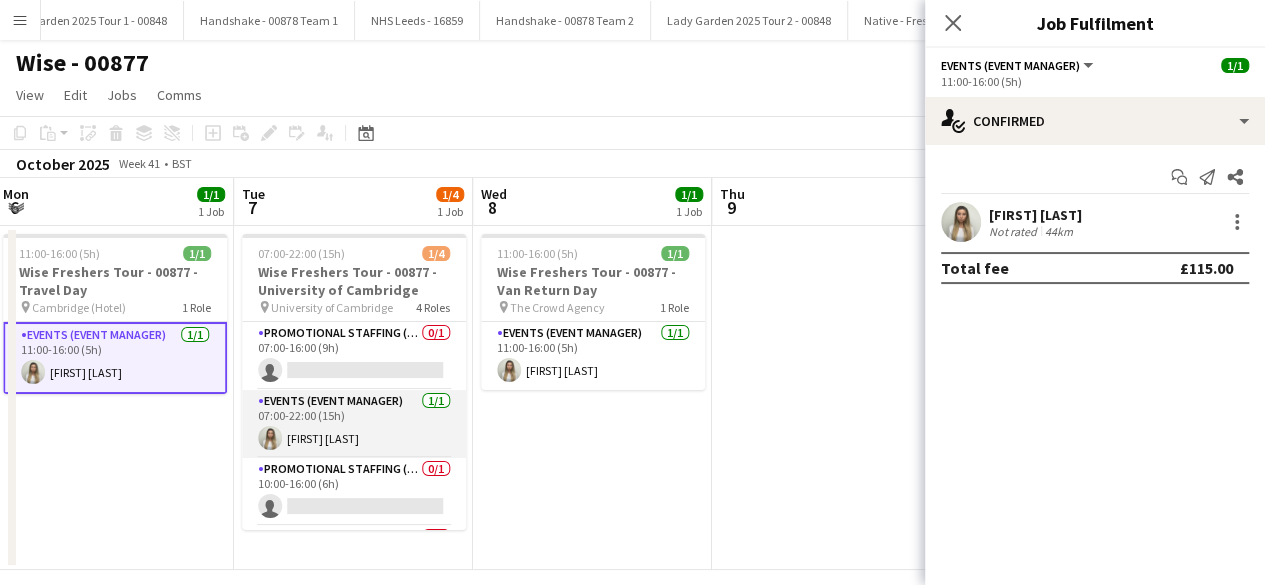 click on "Events (Event Manager)   1/1   07:00-22:00 (15h)
gemma waddington" at bounding box center (354, 424) 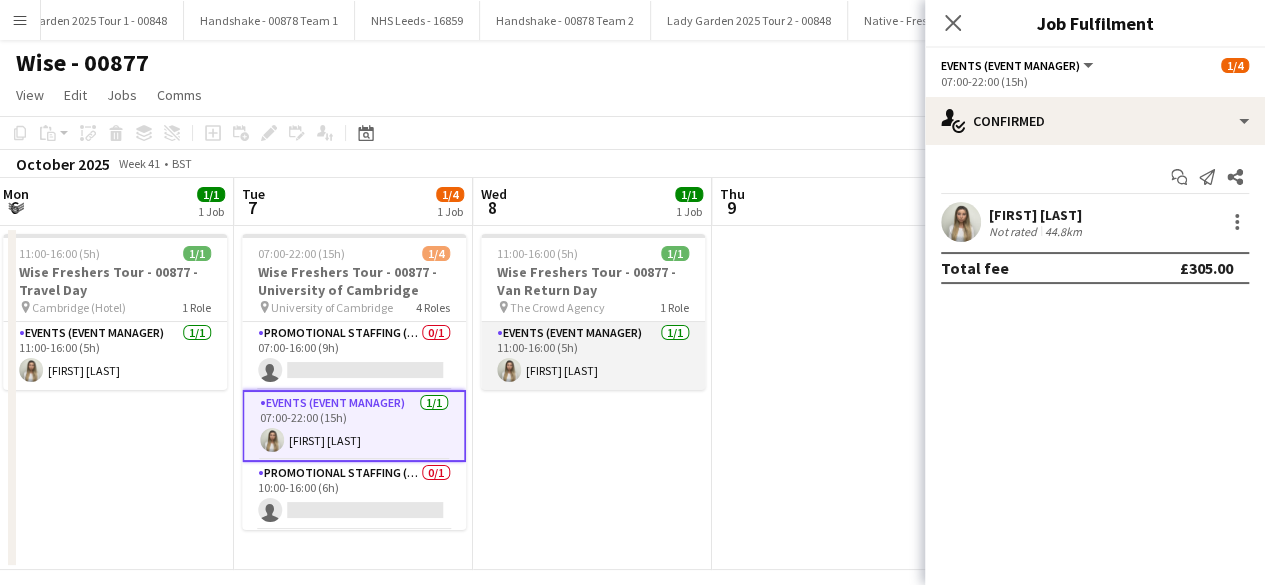 click on "Events (Event Manager)   1/1   11:00-16:00 (5h)
[FIRST] [LAST]" at bounding box center [593, 356] 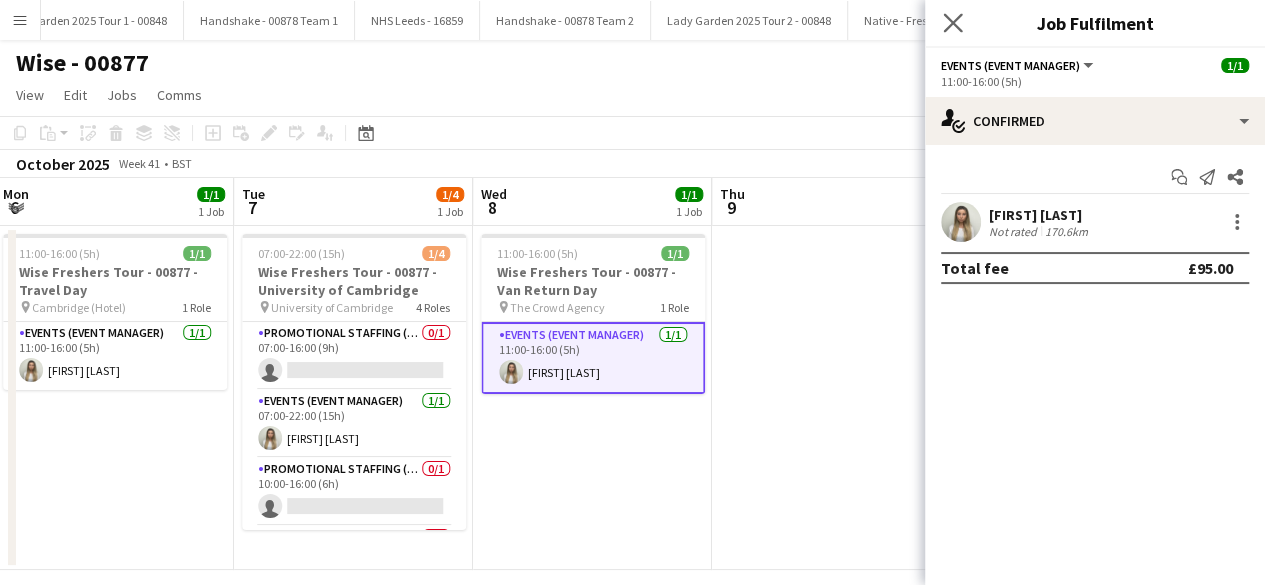 click on "Close pop-in" 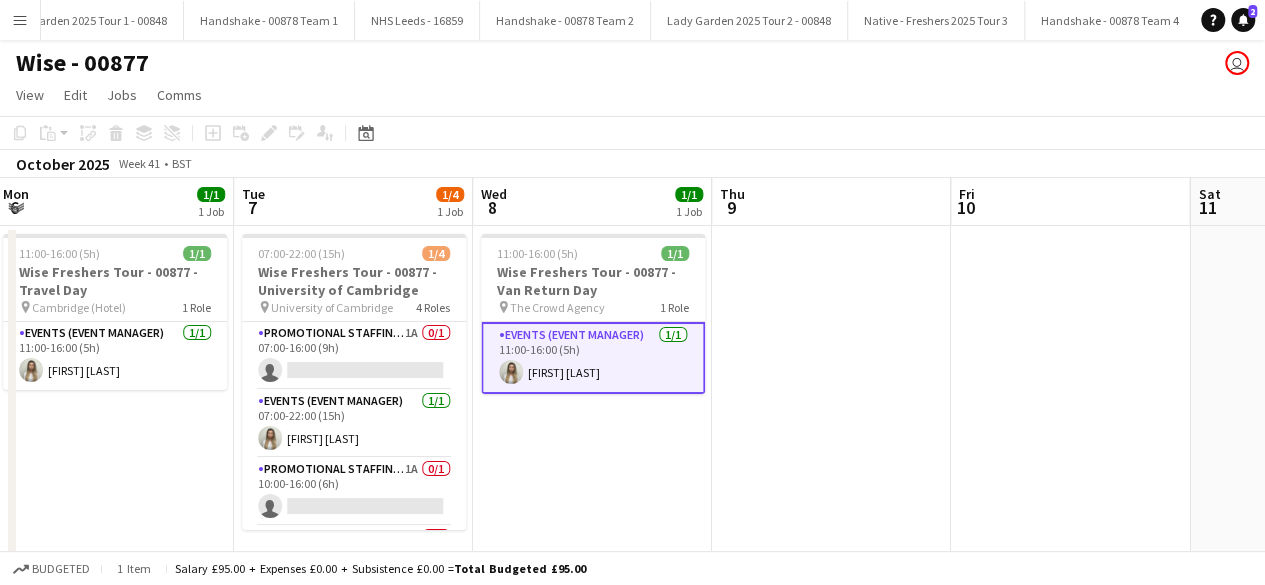click on "11:00-16:00 (5h)    1/1   Wise Freshers Tour - 00877 - Van Return Day
pin
The Crowd Agency   1 Role   Events (Event Manager)   1/1   11:00-16:00 (5h)
[FIRST] [LAST]" at bounding box center [592, 398] 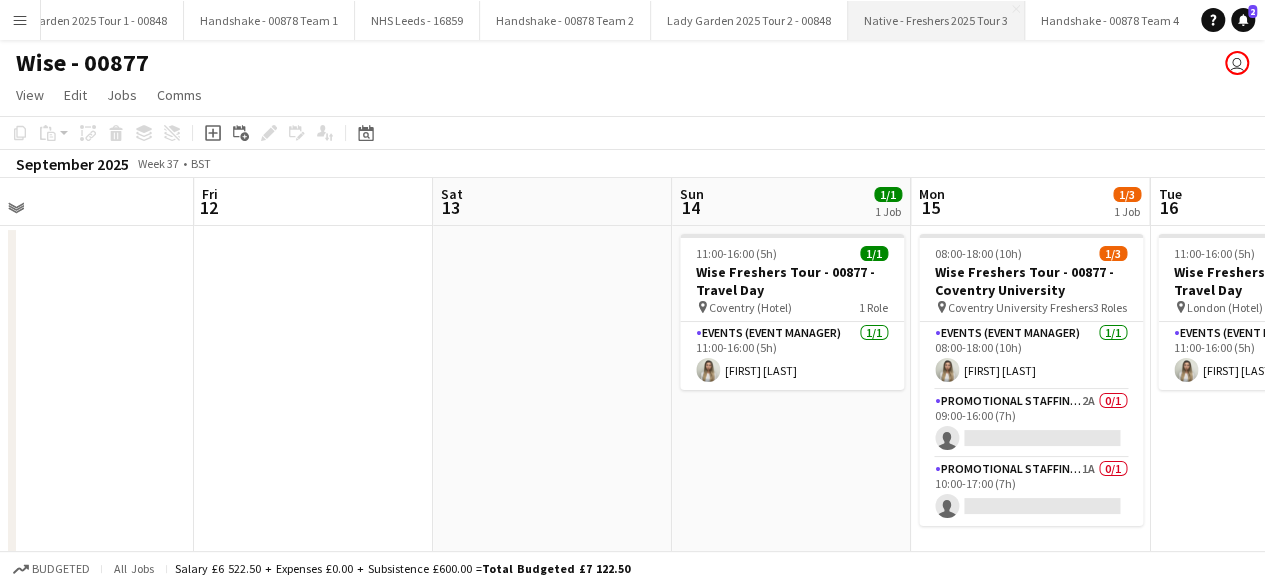 scroll, scrollTop: 0, scrollLeft: 812, axis: horizontal 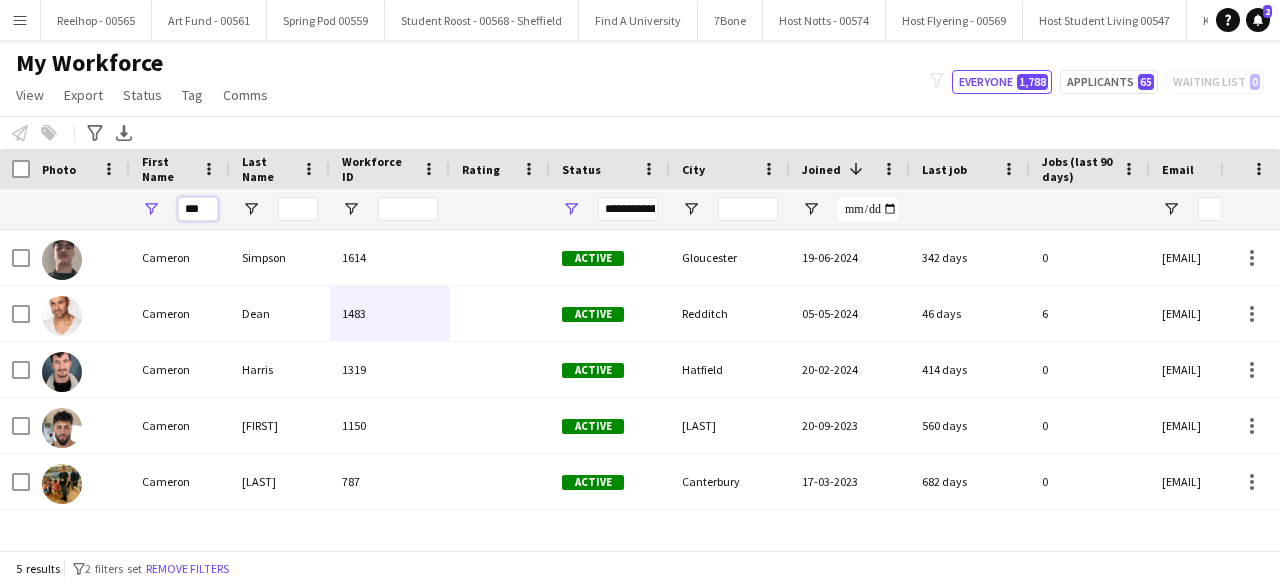 click on "***" at bounding box center [198, 209] 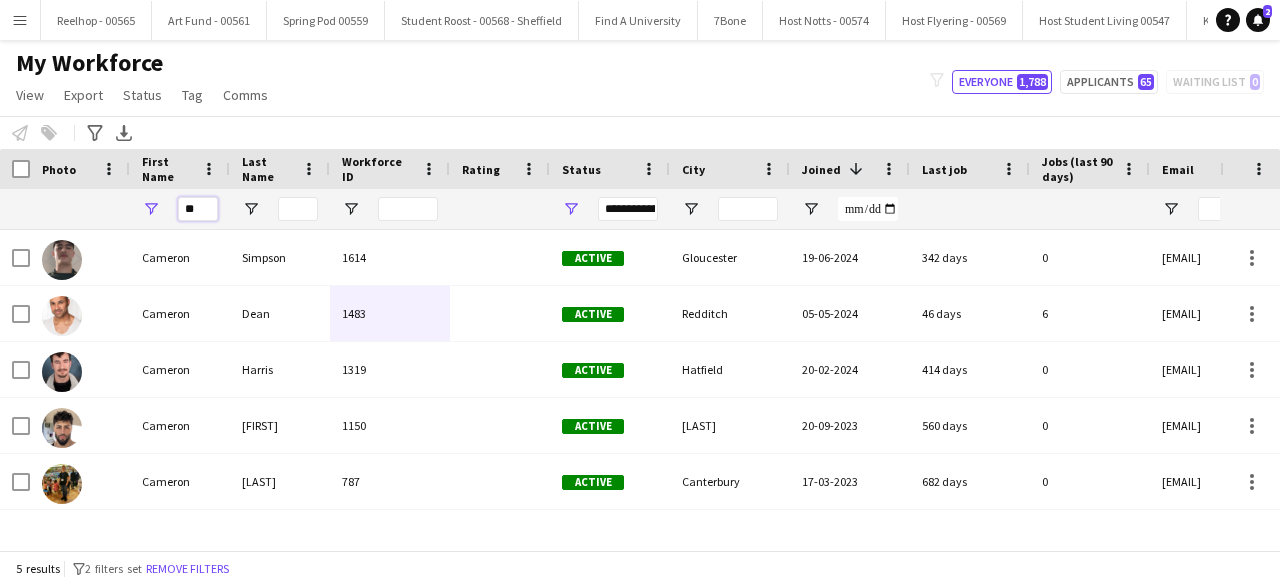 type on "*" 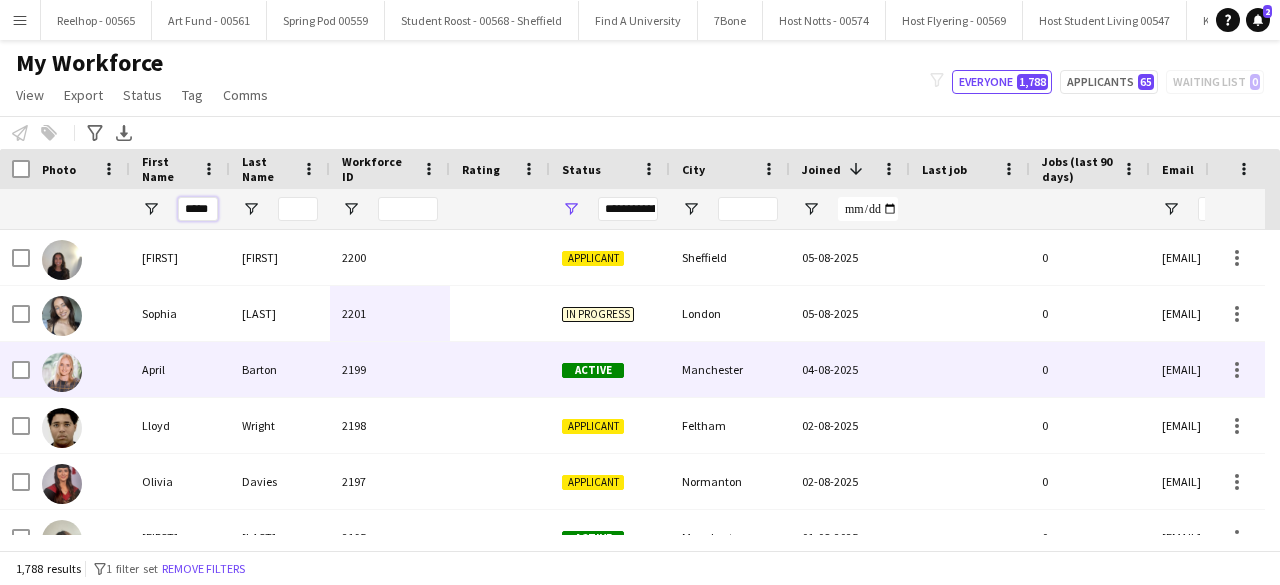 scroll, scrollTop: 0, scrollLeft: 7, axis: horizontal 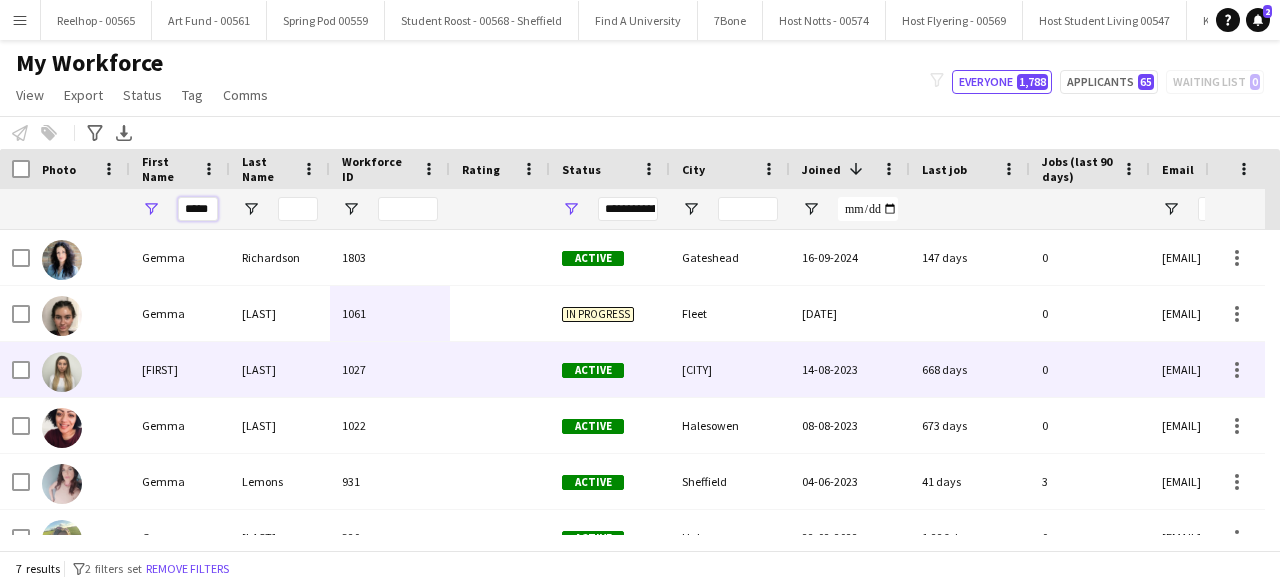 type on "*****" 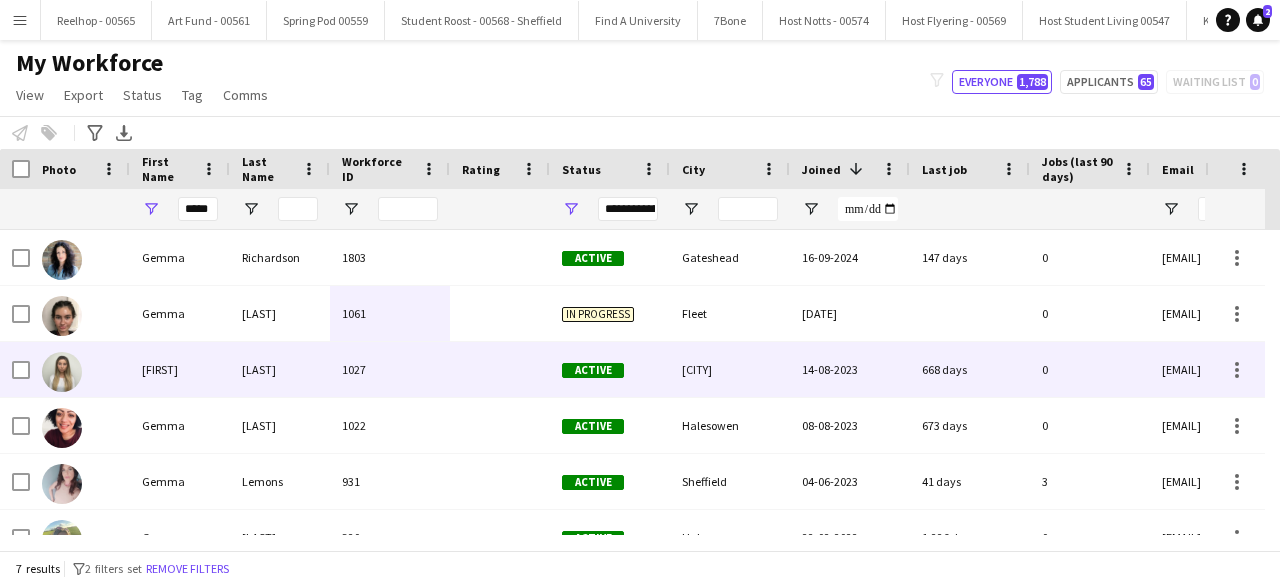 click on "gemma" at bounding box center [180, 369] 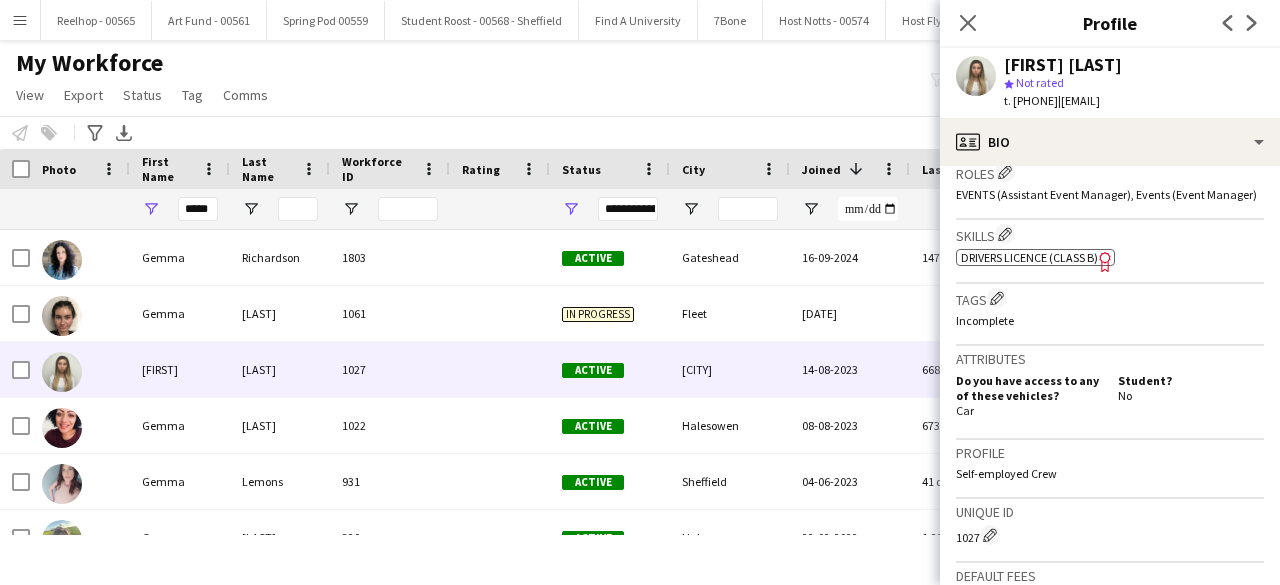 scroll, scrollTop: 0, scrollLeft: 0, axis: both 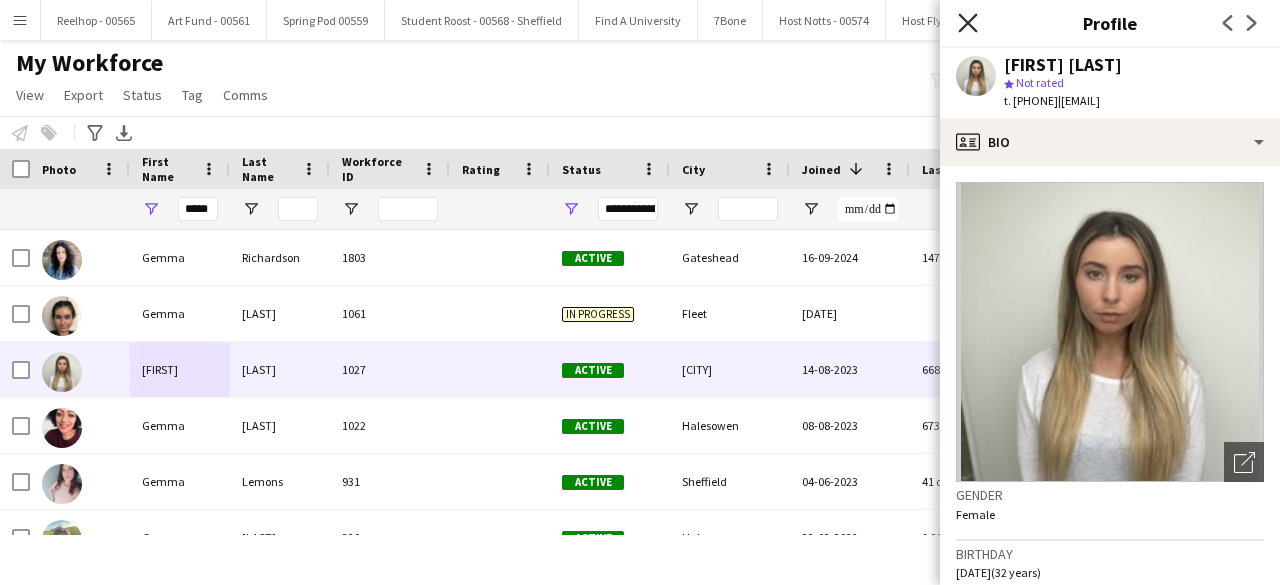 click on "Close pop-in" 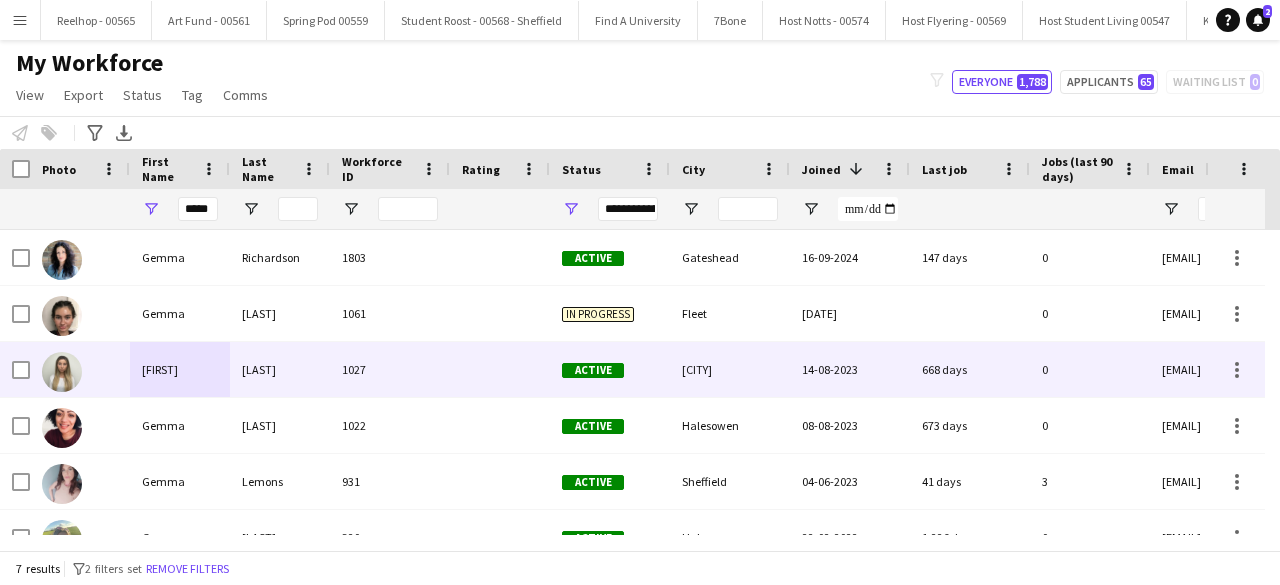 click on "1027" at bounding box center [390, 369] 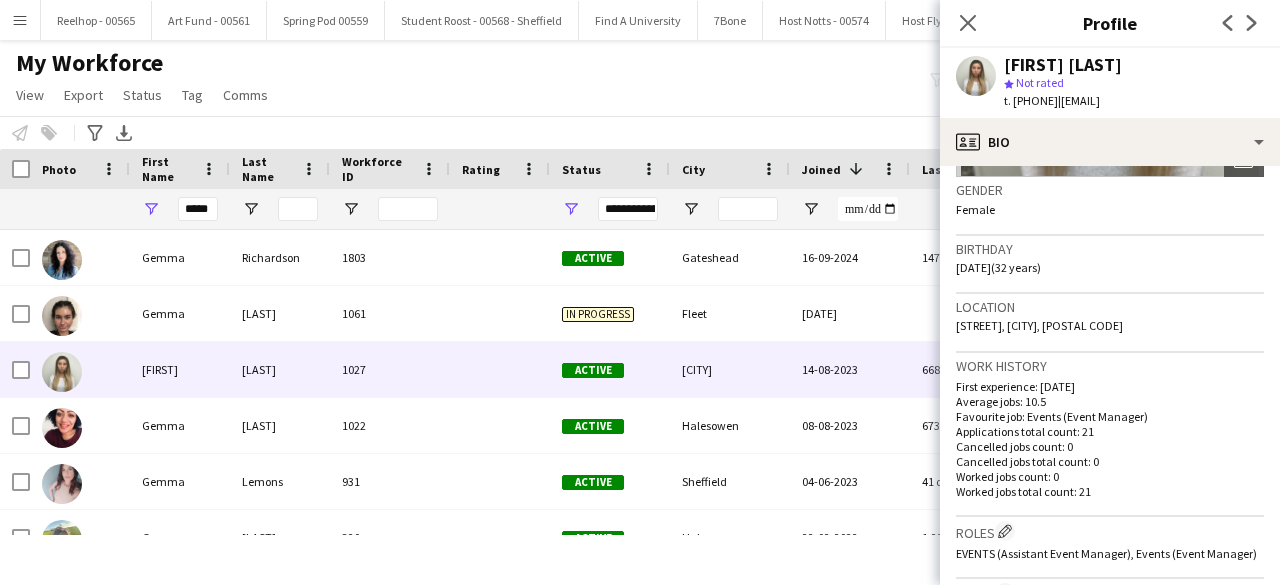 scroll, scrollTop: 306, scrollLeft: 0, axis: vertical 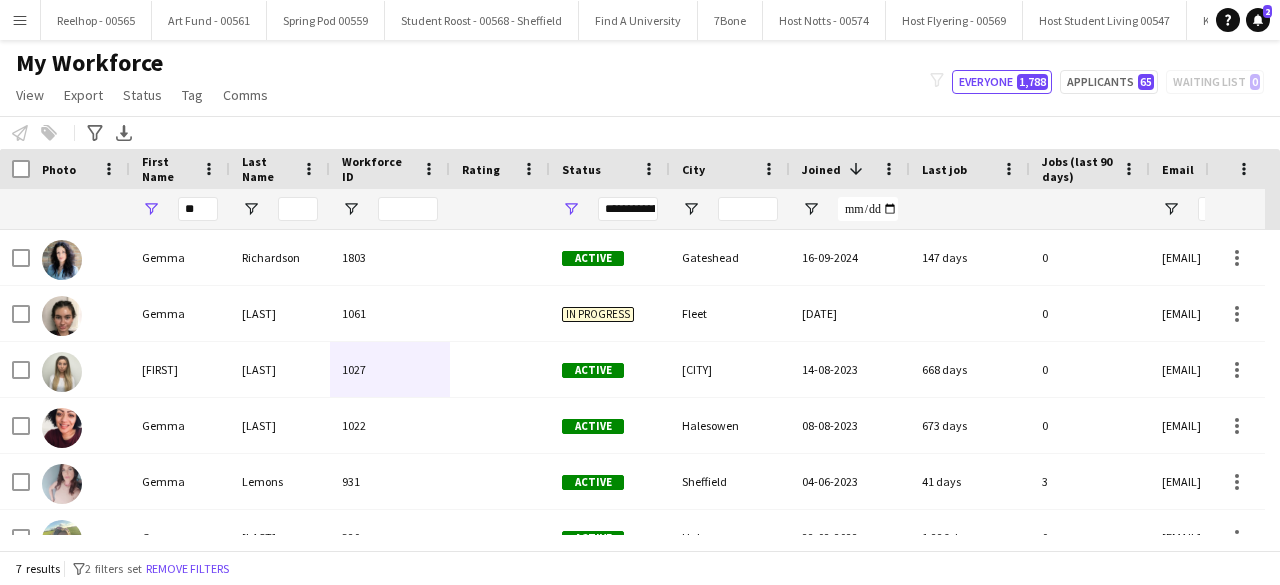 type on "*" 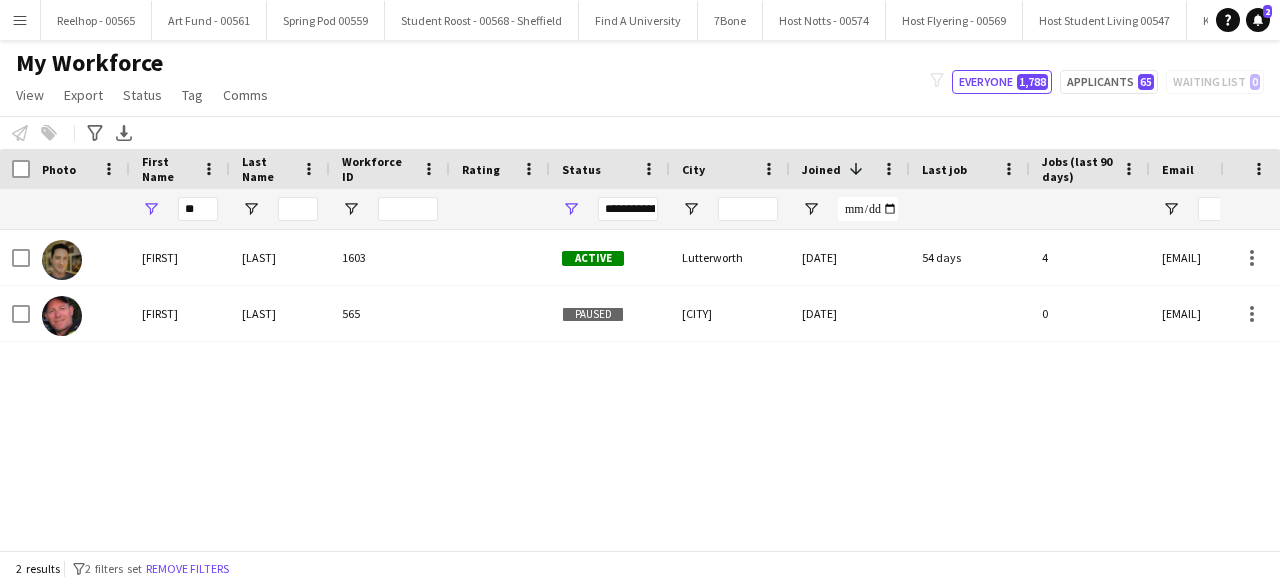 type on "*" 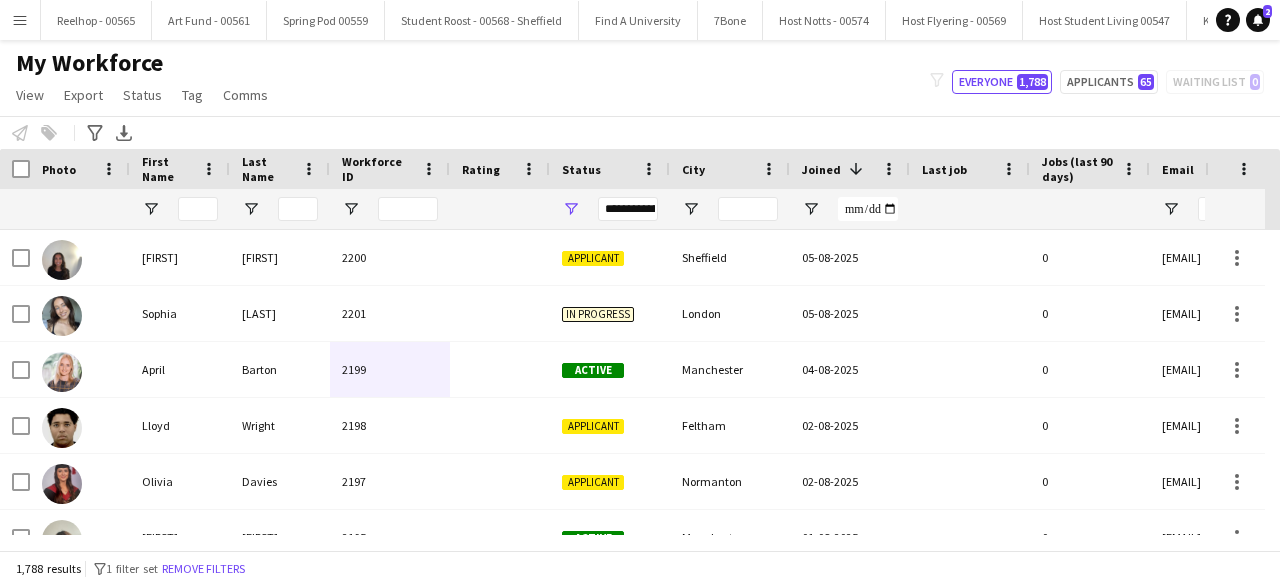 type 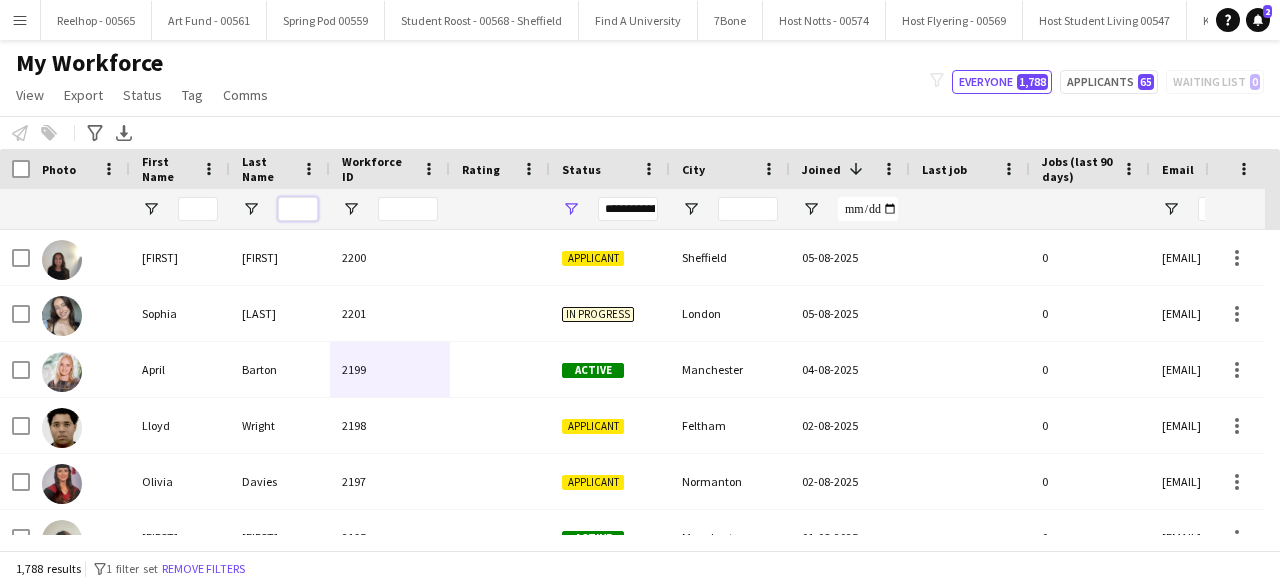 click at bounding box center (298, 209) 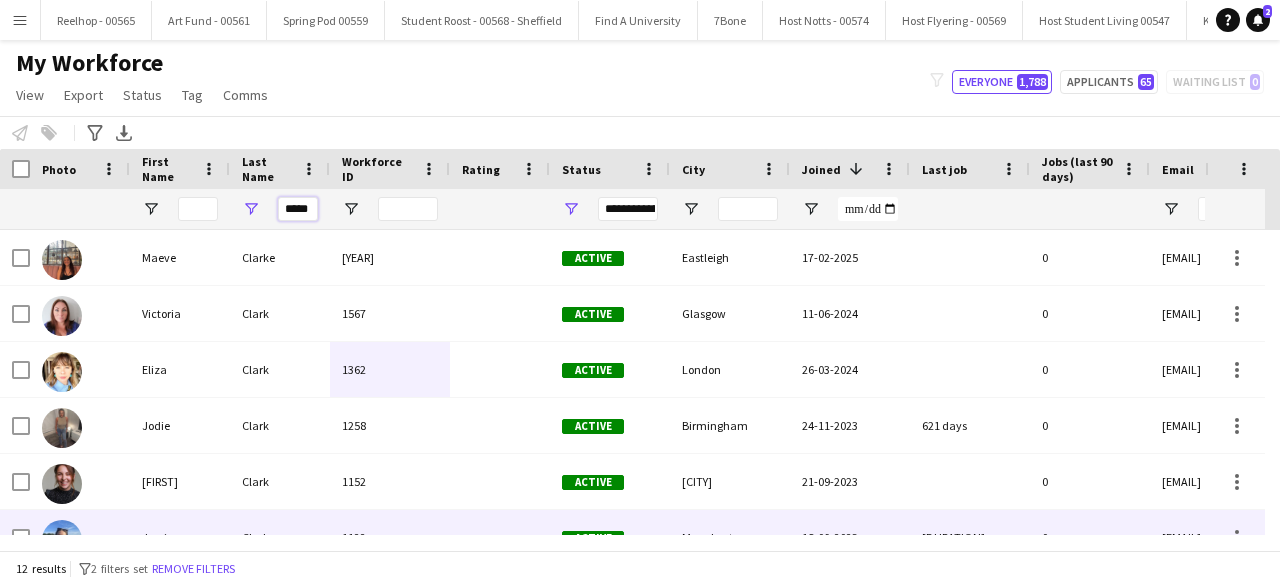 scroll, scrollTop: 198, scrollLeft: 0, axis: vertical 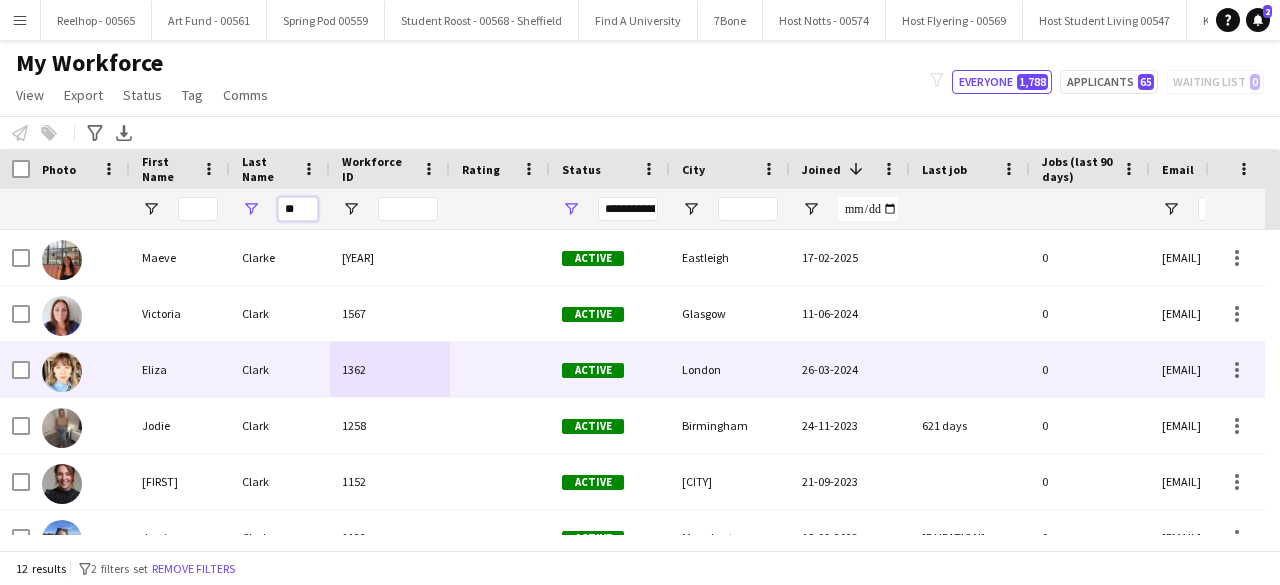 type on "*" 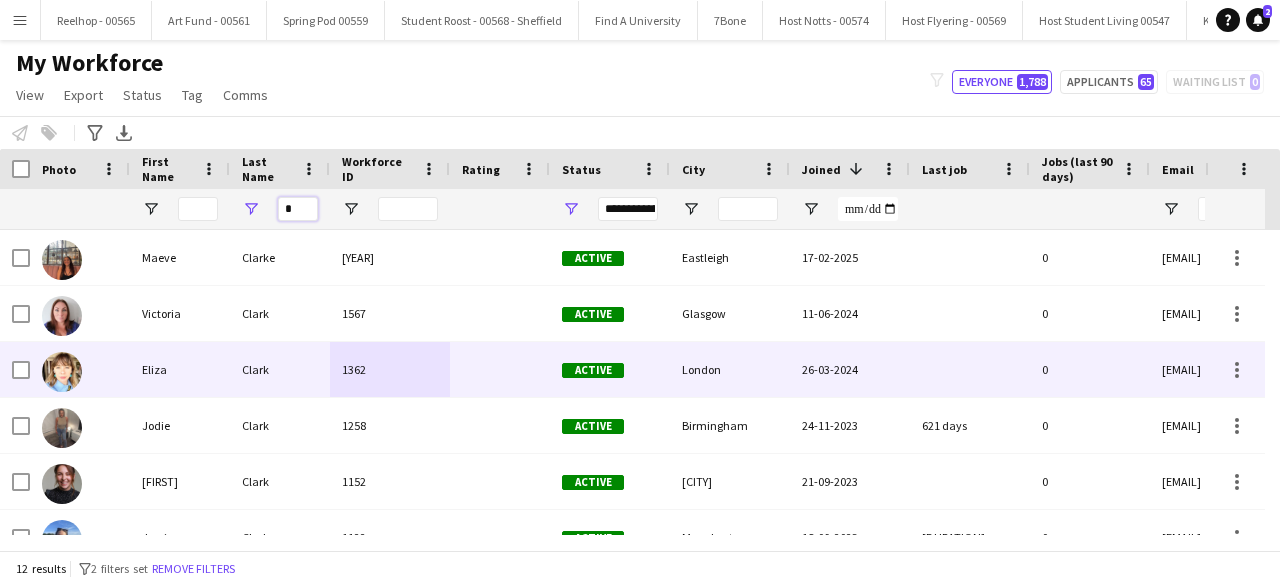 type 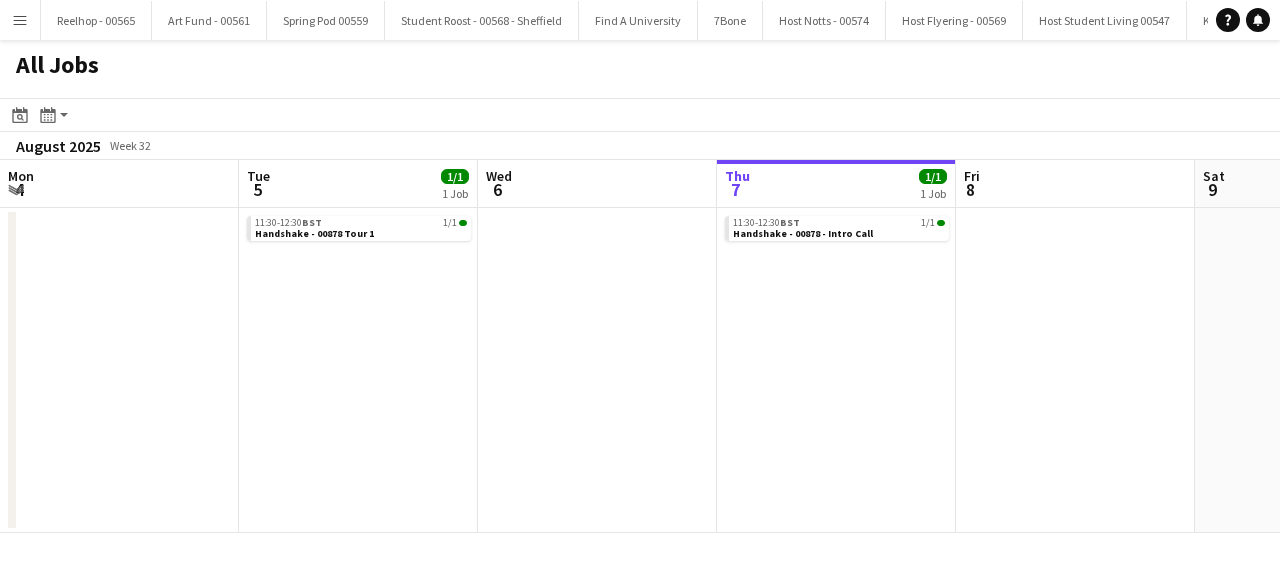 scroll, scrollTop: 0, scrollLeft: 0, axis: both 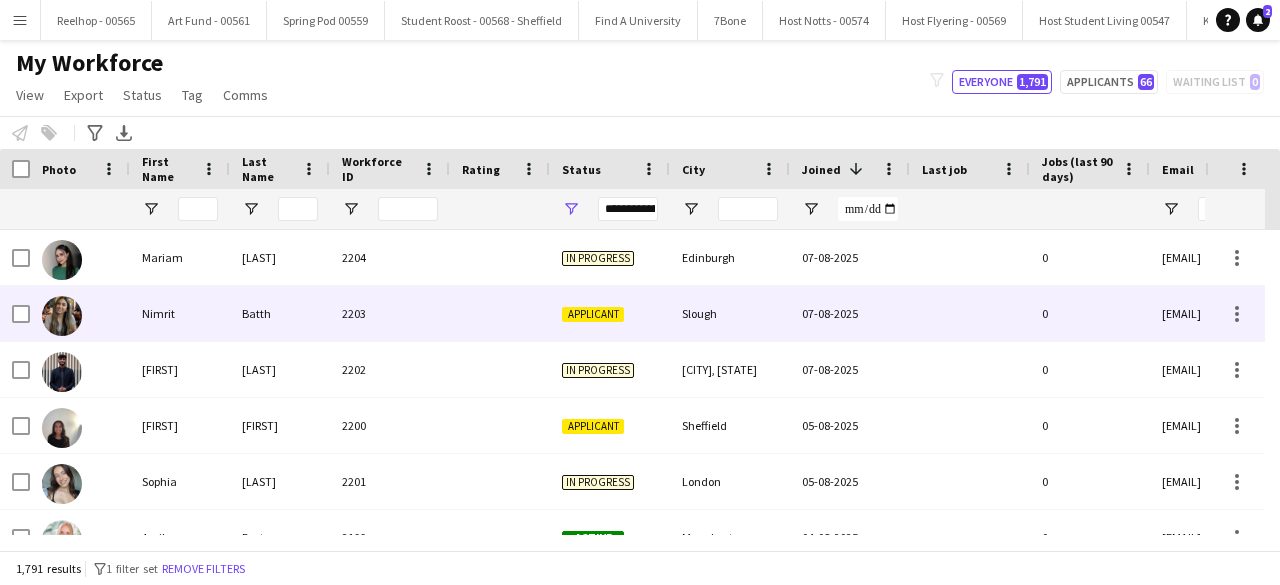 click at bounding box center [500, 313] 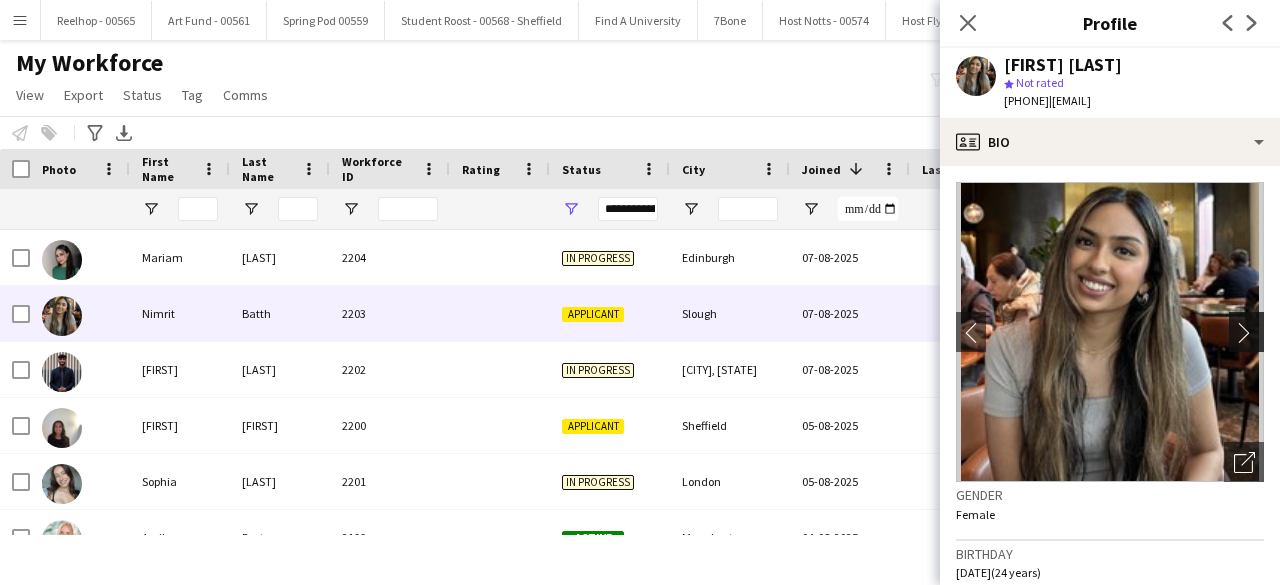 click on "chevron-right" 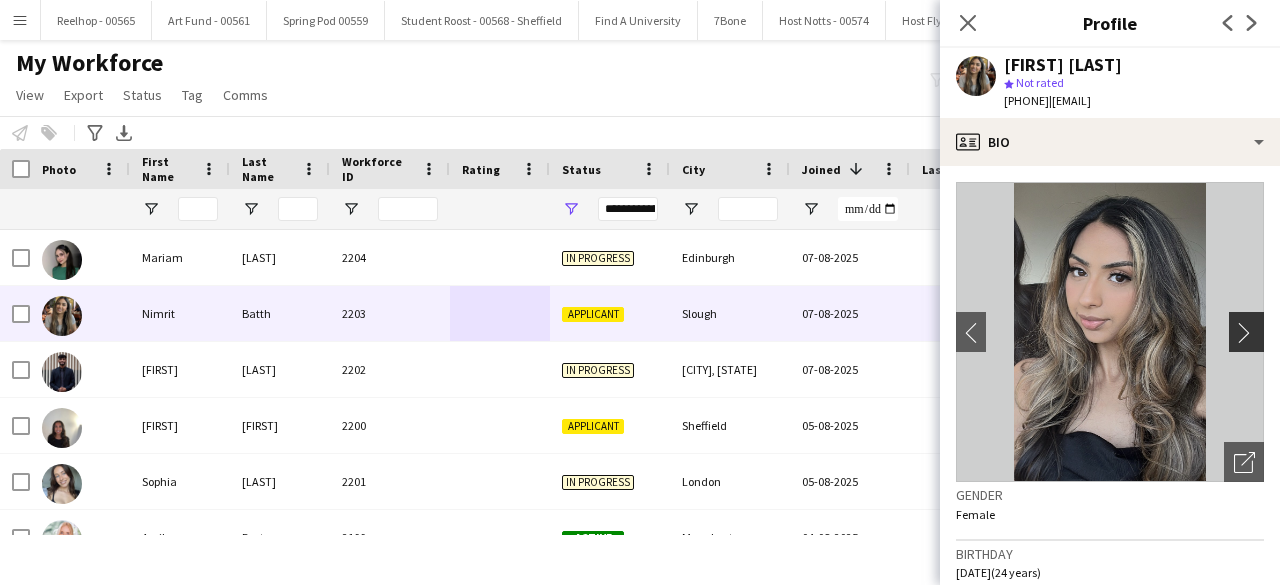 click on "chevron-right" 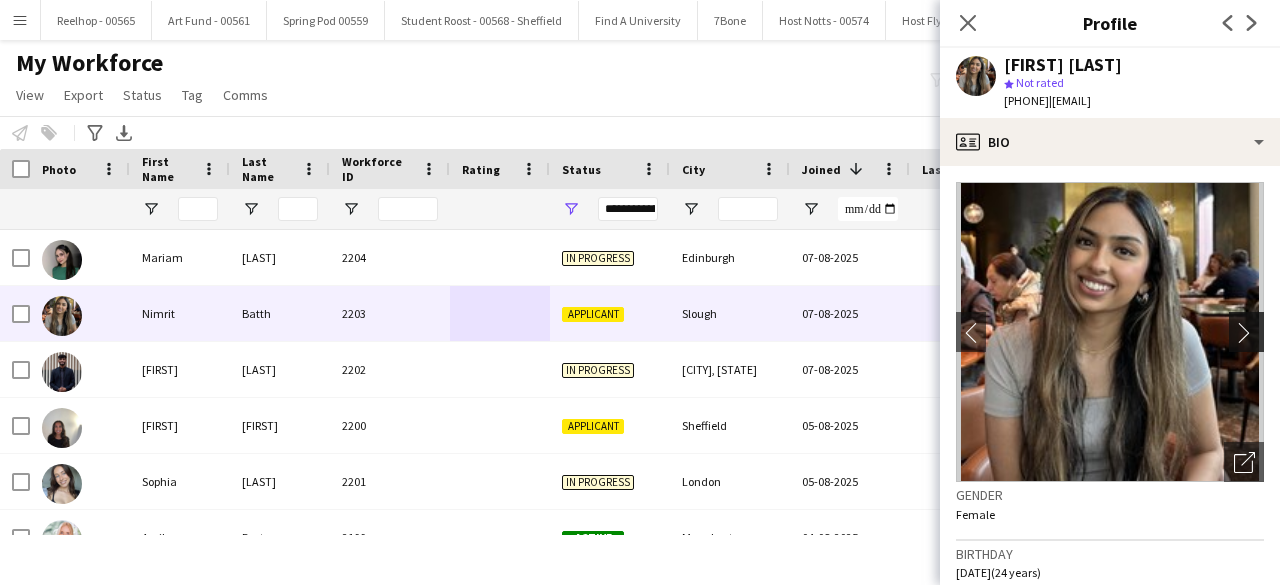 click on "chevron-right" 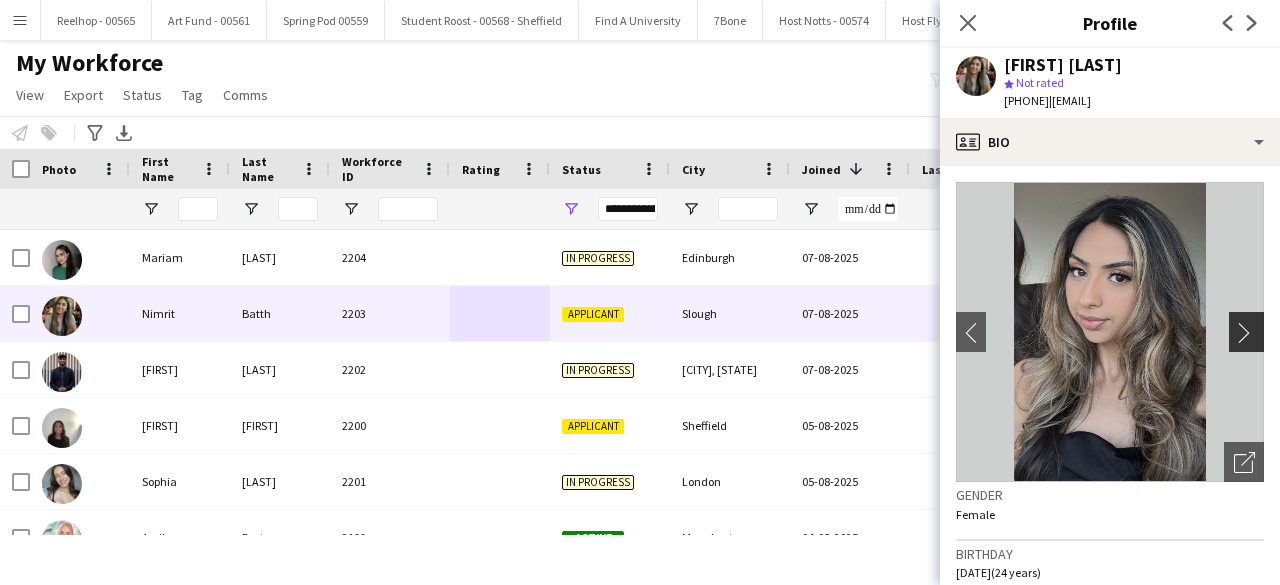 click on "chevron-right" 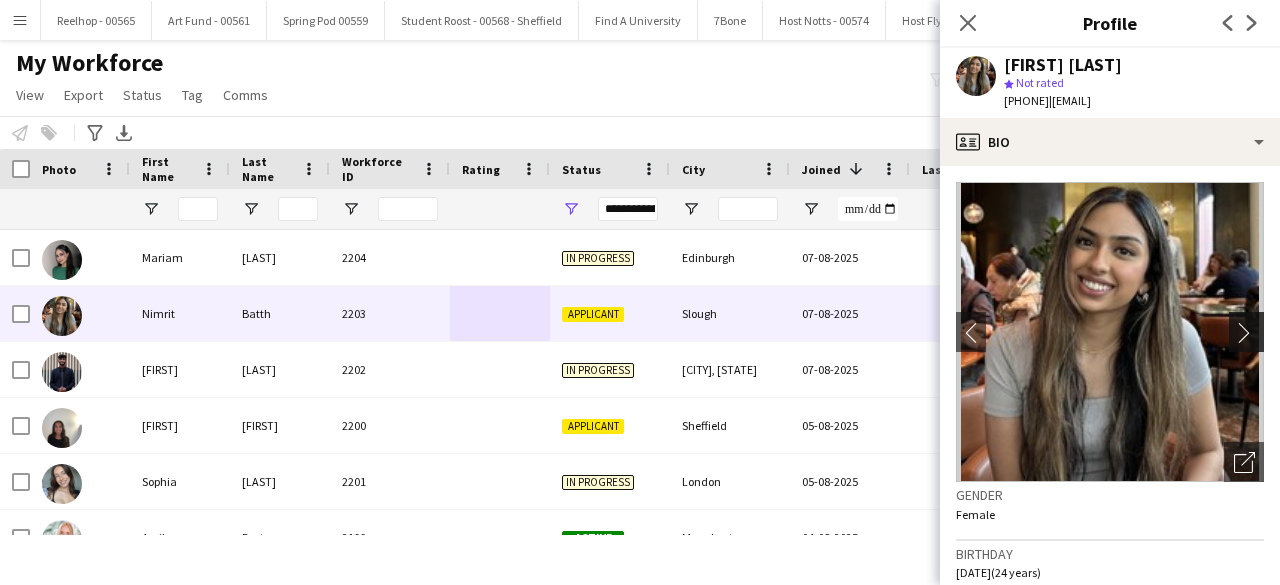 click on "chevron-right" 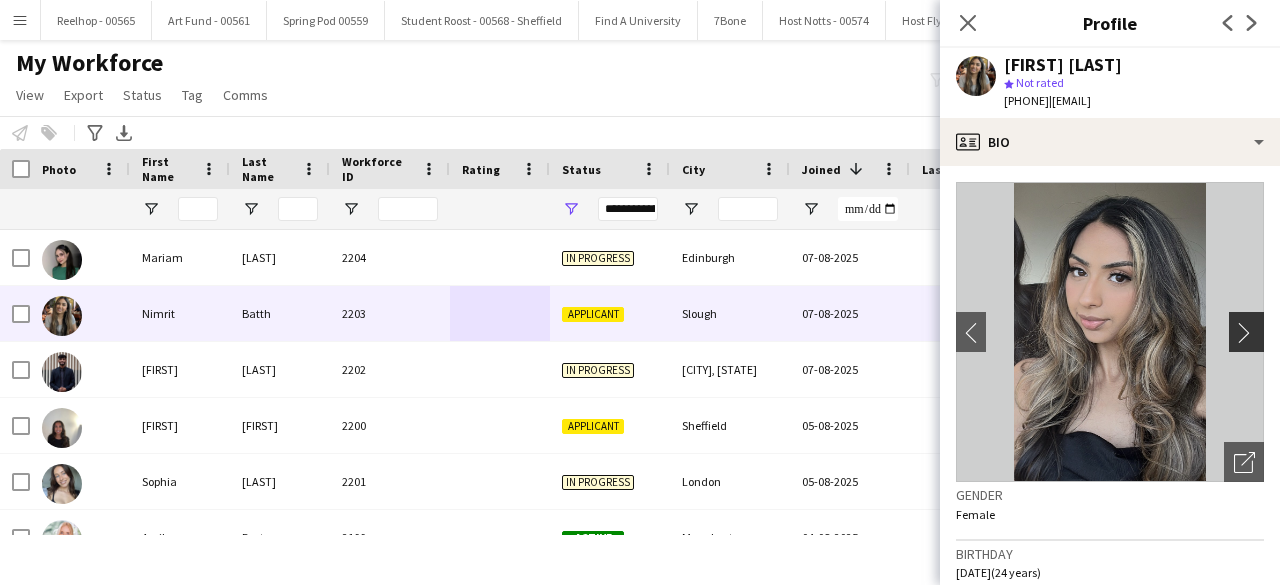 click on "chevron-right" 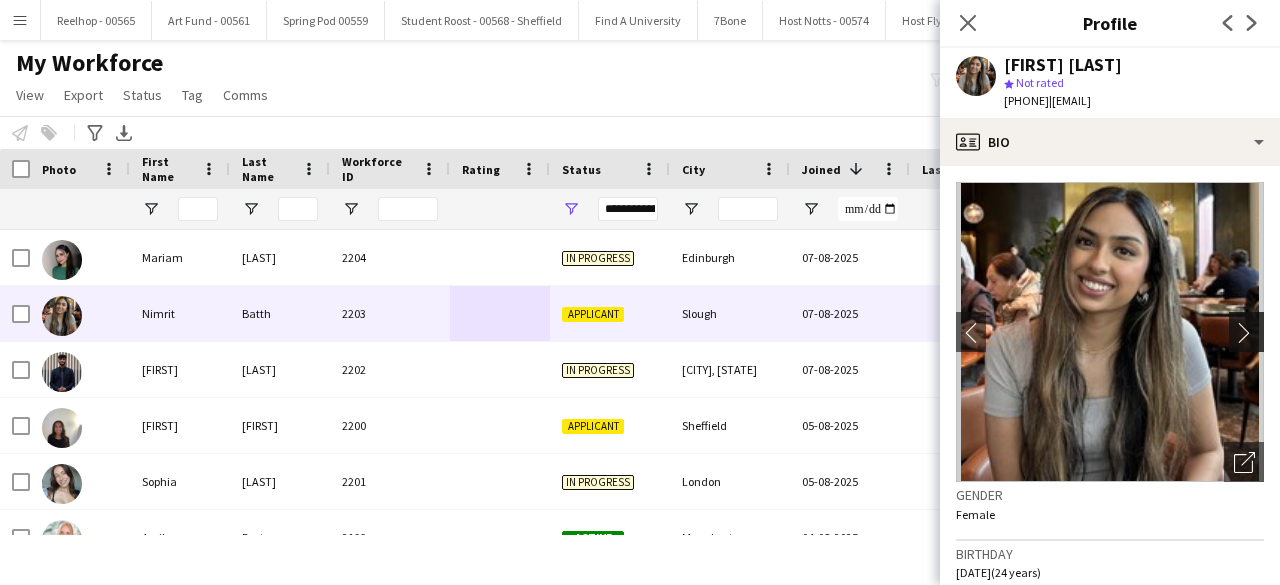 click on "chevron-right" 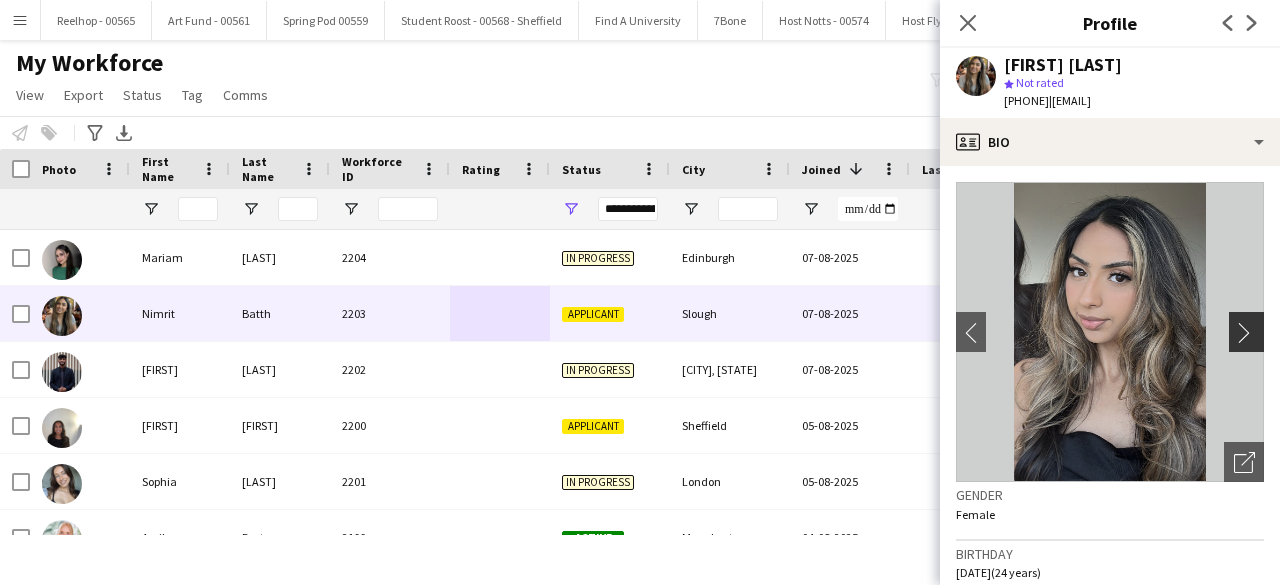 click on "chevron-right" 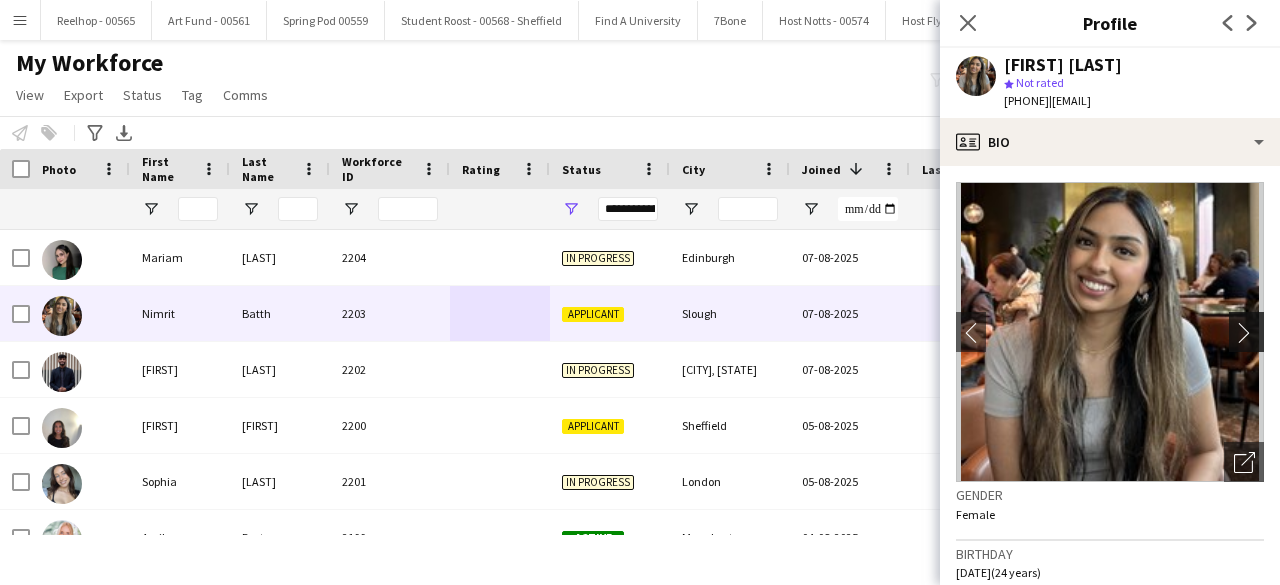 click on "chevron-right" 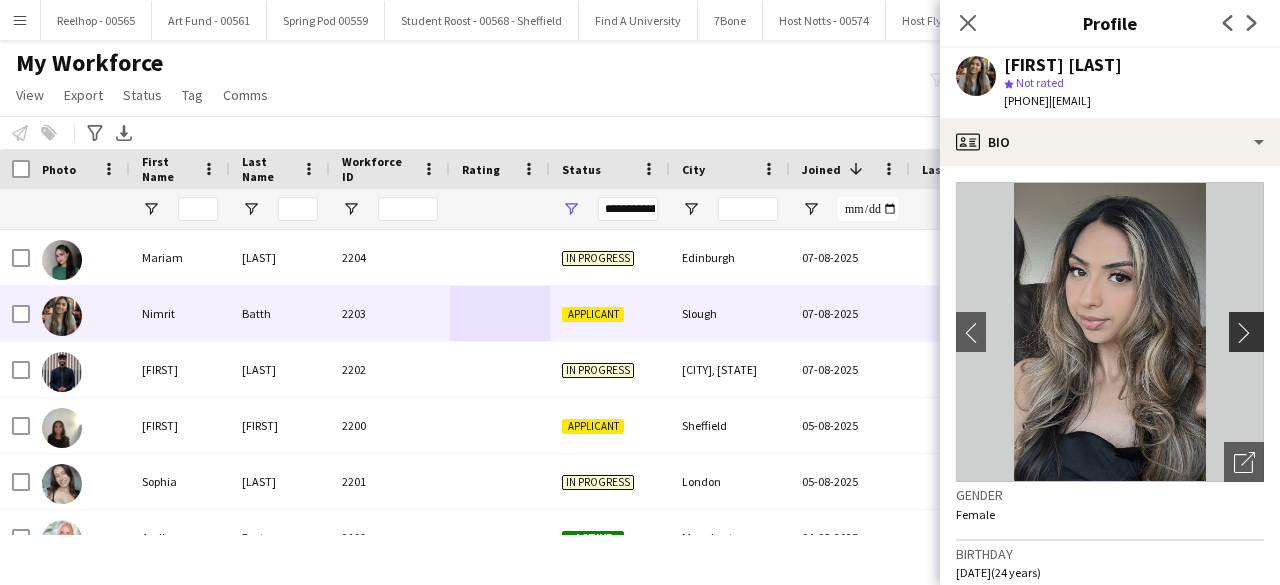 click on "chevron-right" 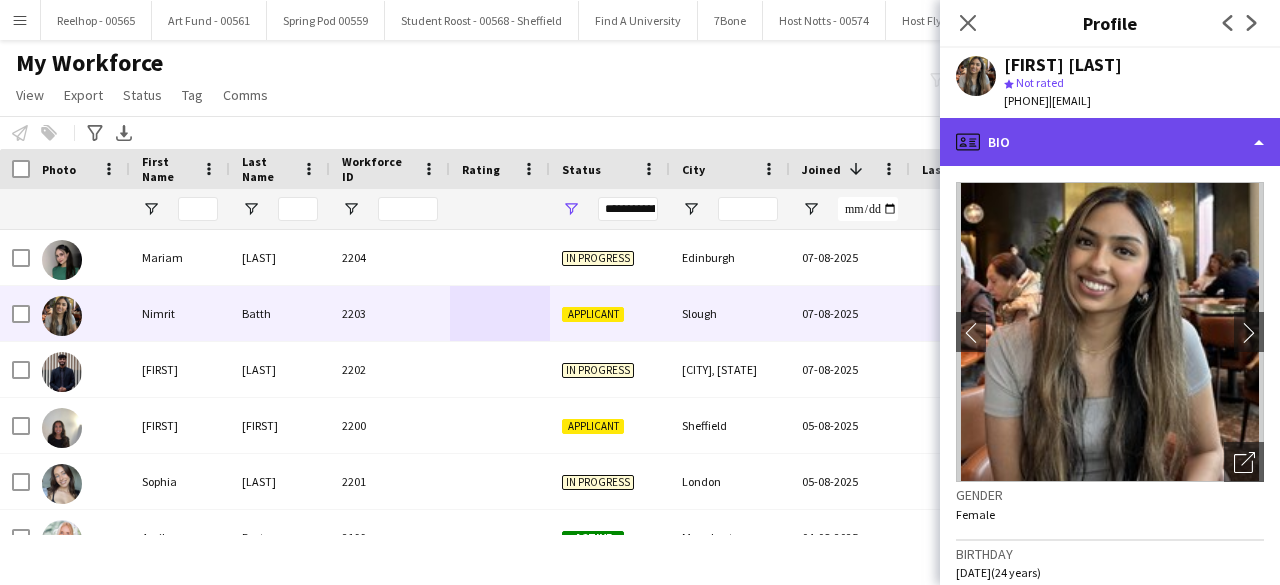 click on "profile
Bio" 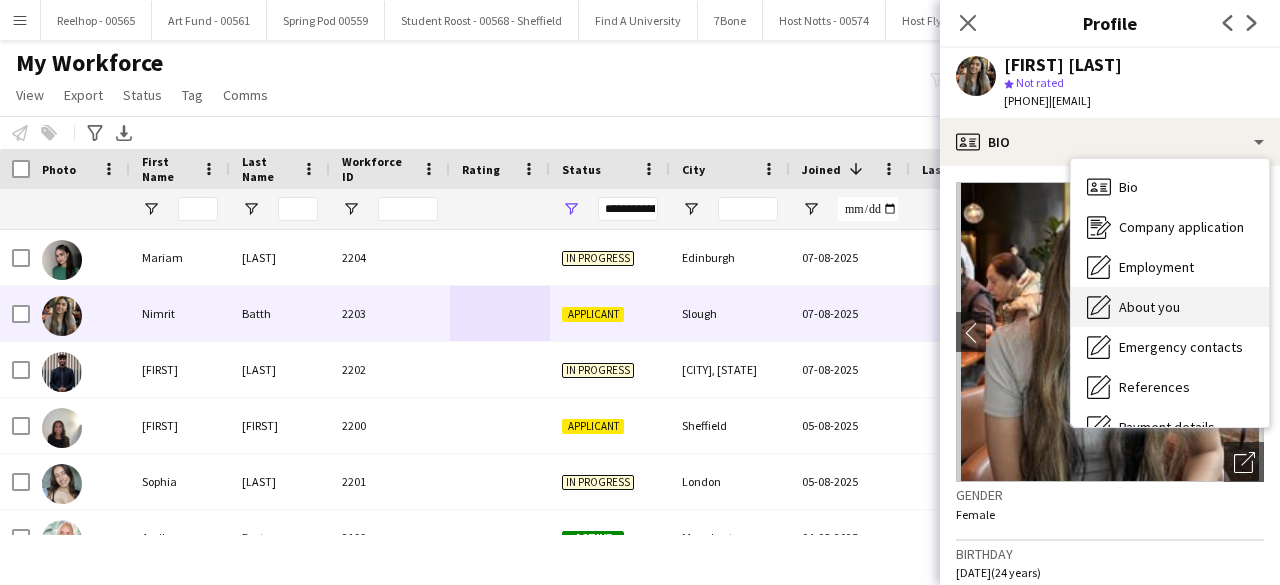 click on "About you
About you" at bounding box center (1170, 307) 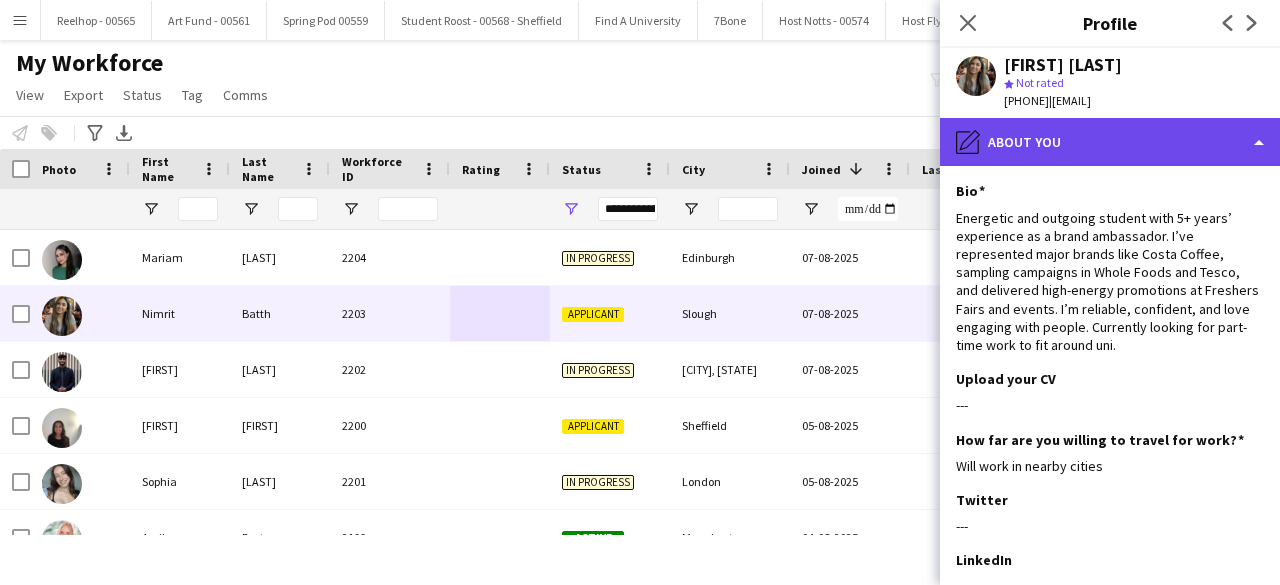 click on "pencil4
About you" 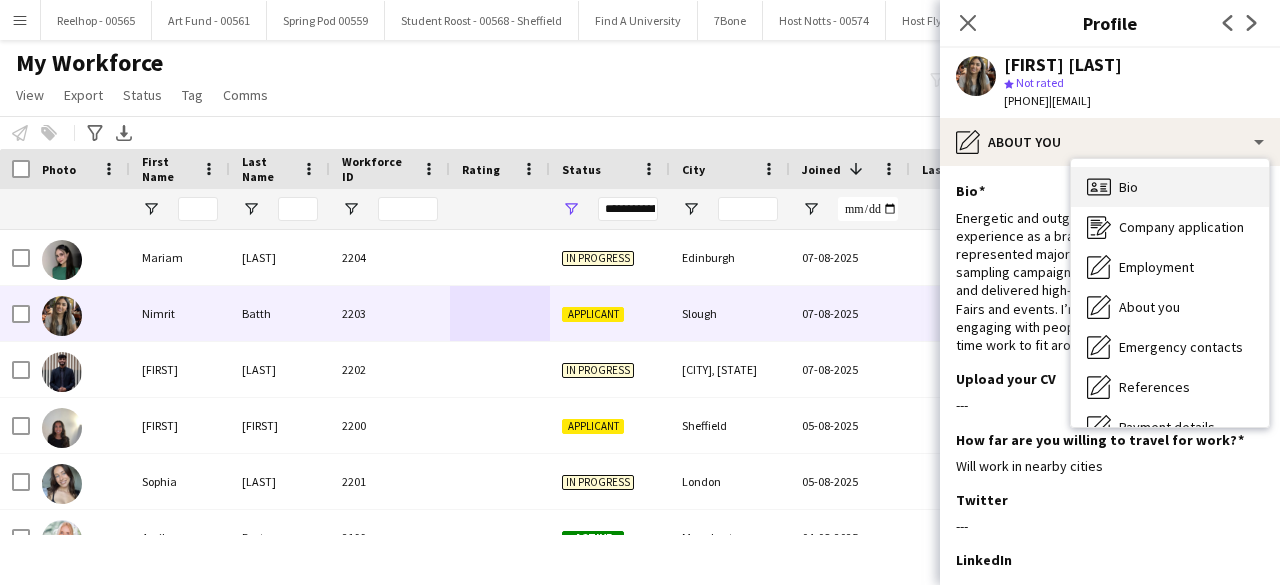 click on "Bio
Bio" at bounding box center [1170, 187] 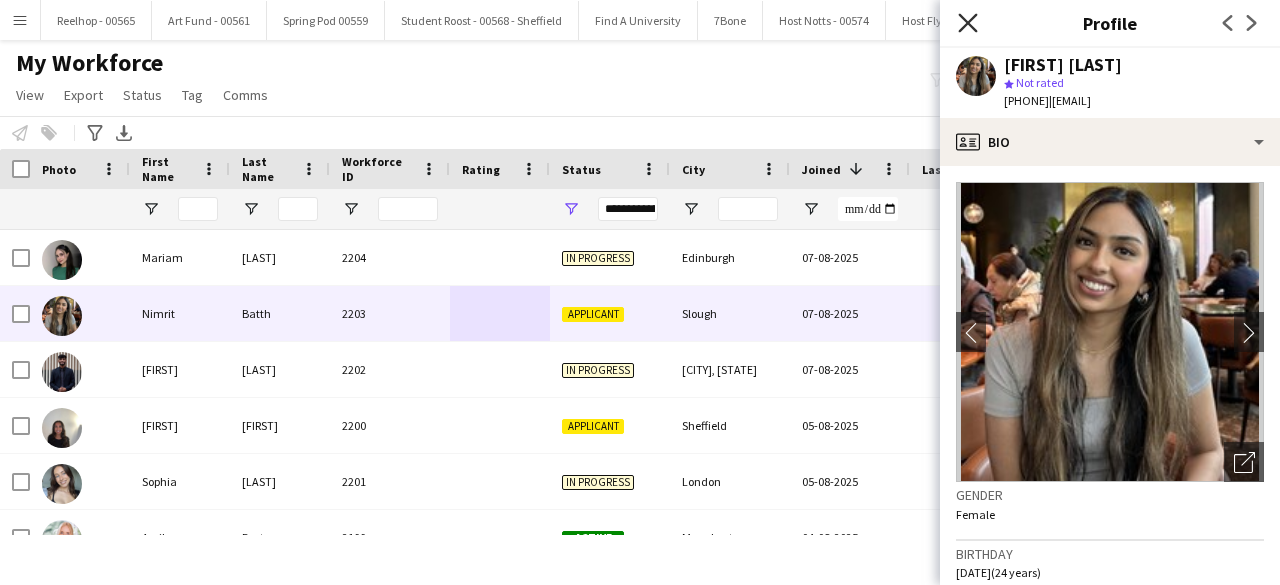 click 